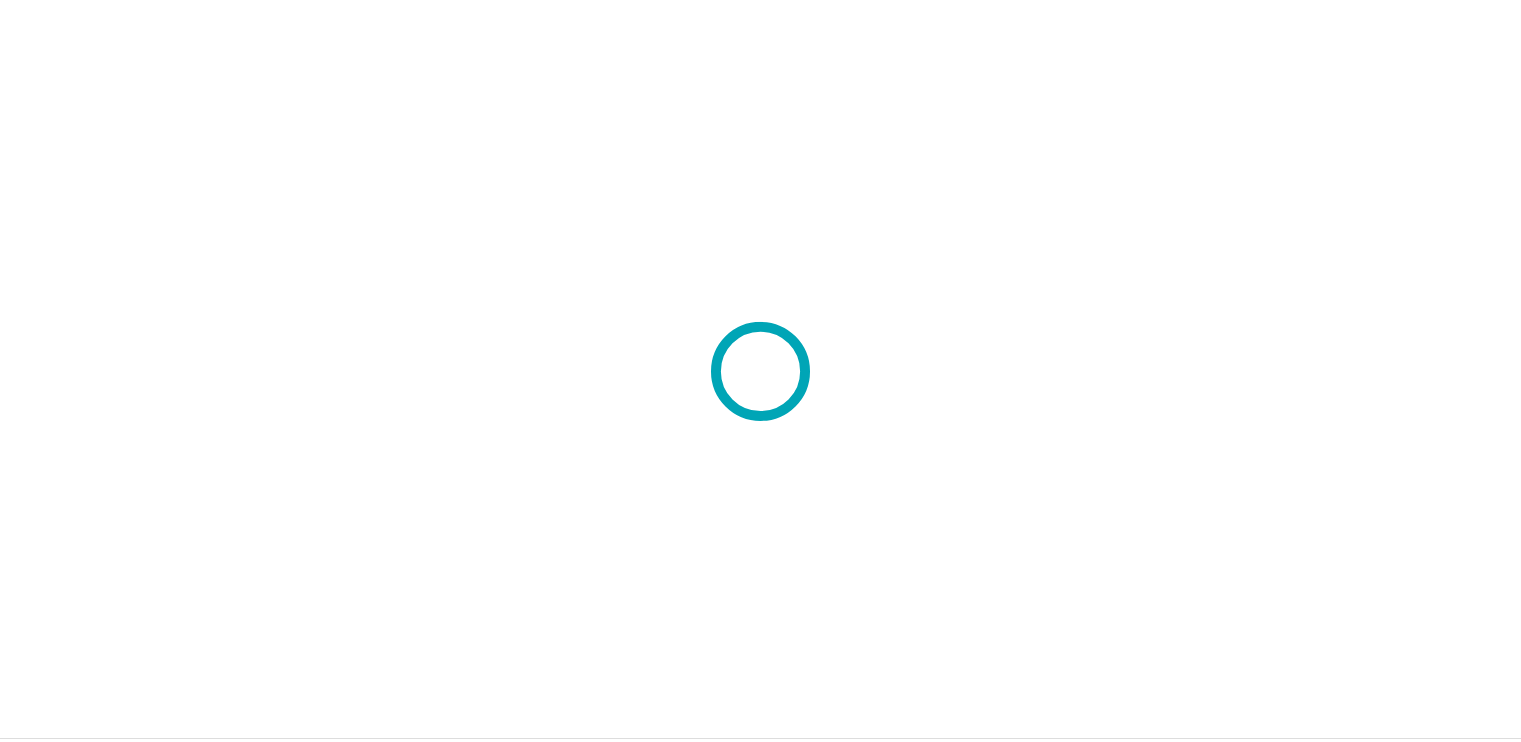 scroll, scrollTop: 0, scrollLeft: 0, axis: both 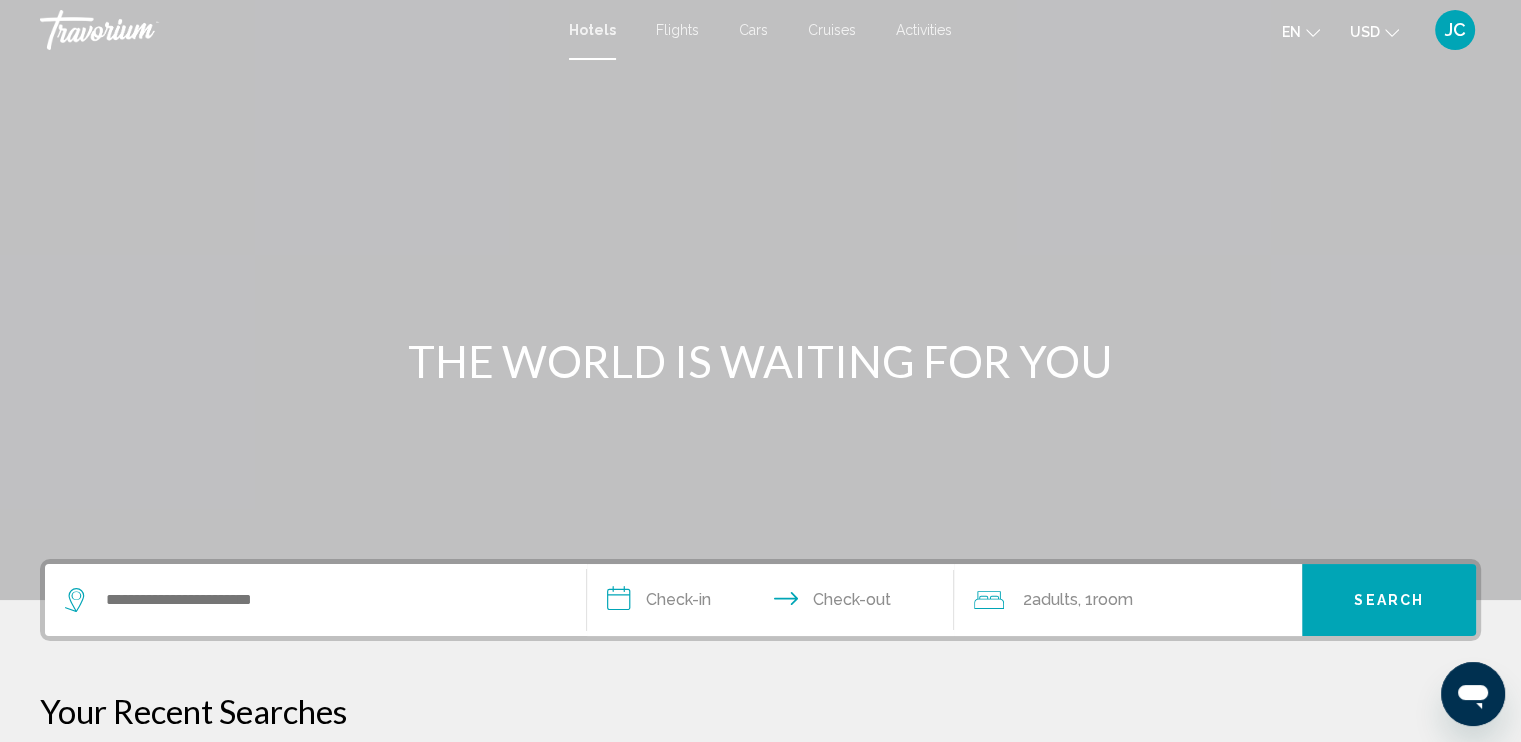 click on "Activities" at bounding box center (924, 30) 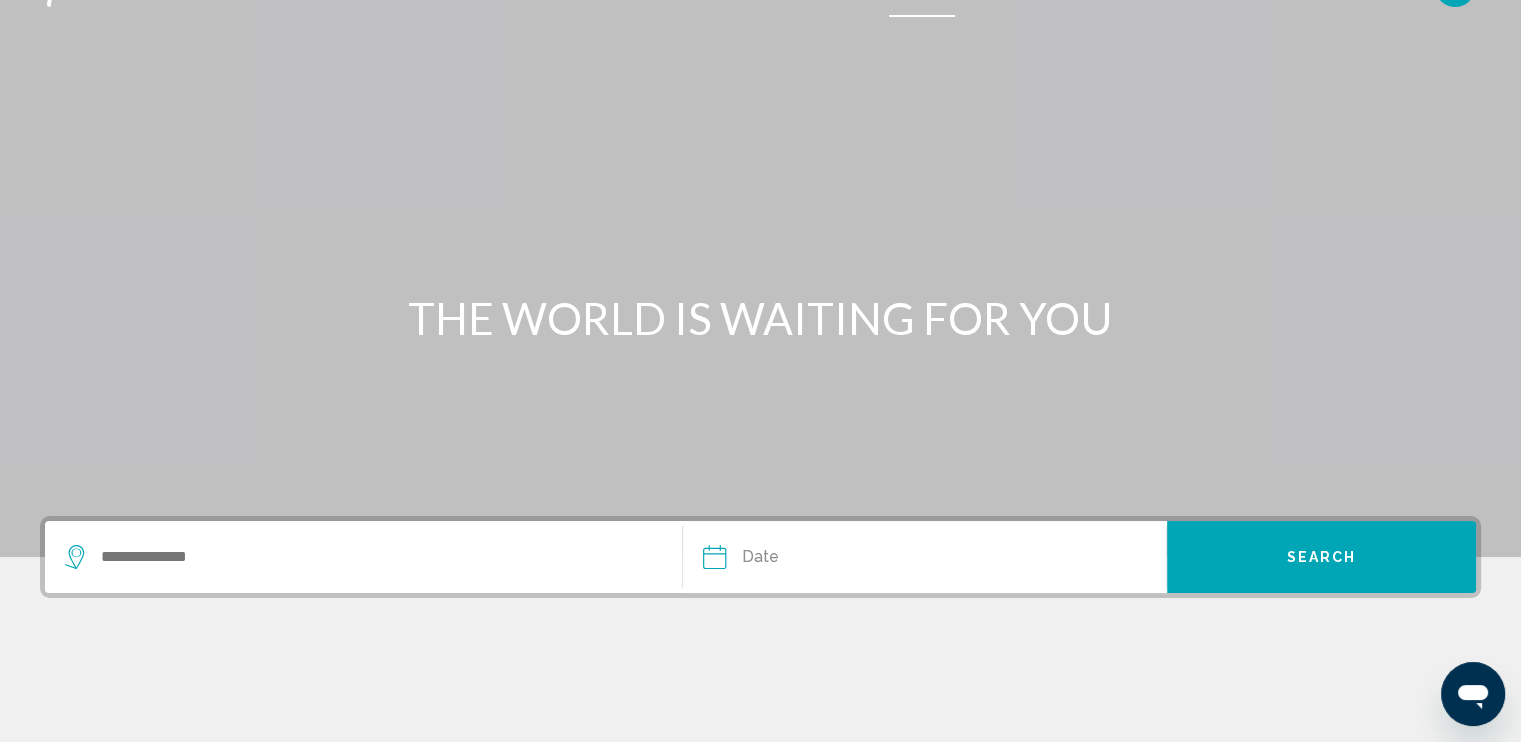 scroll, scrollTop: 0, scrollLeft: 0, axis: both 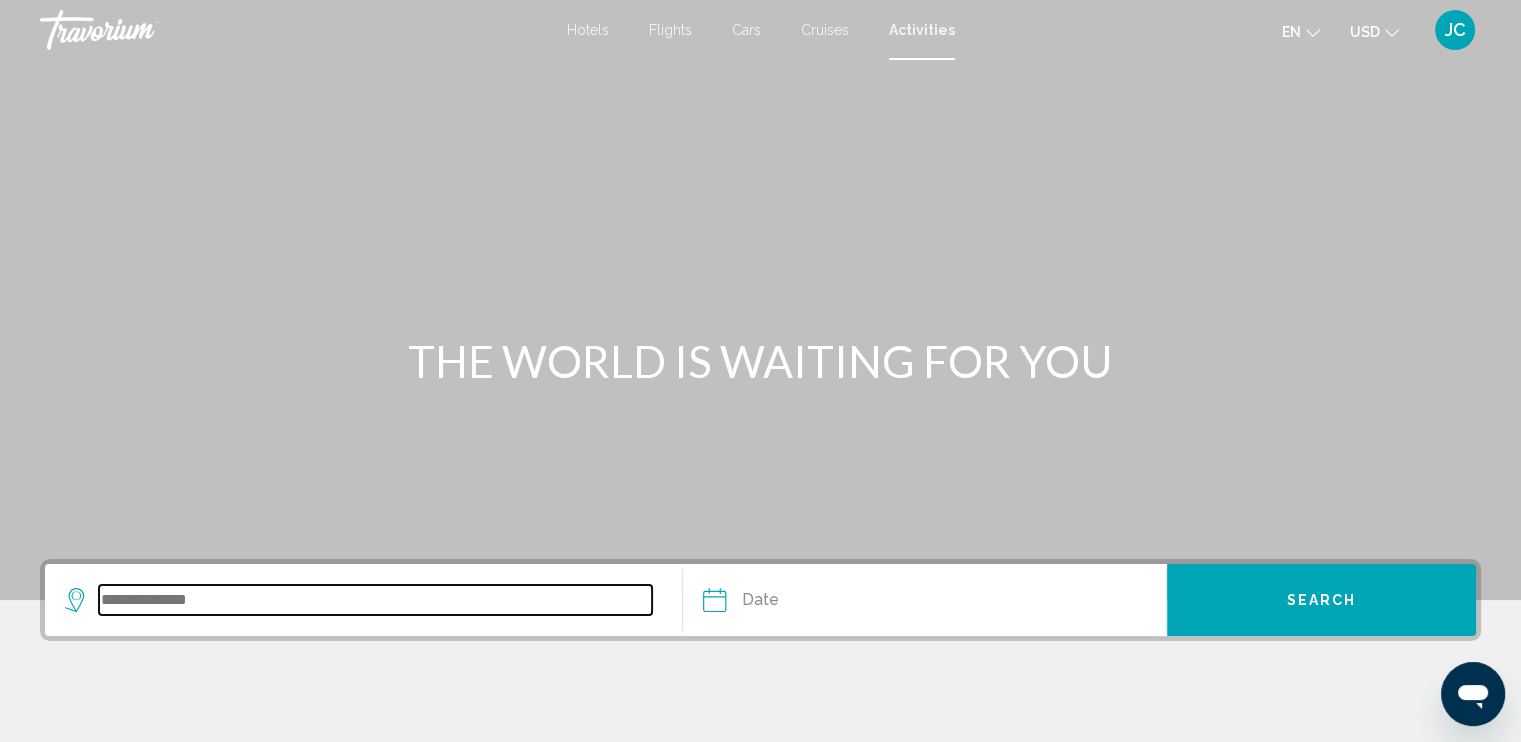 click at bounding box center (375, 600) 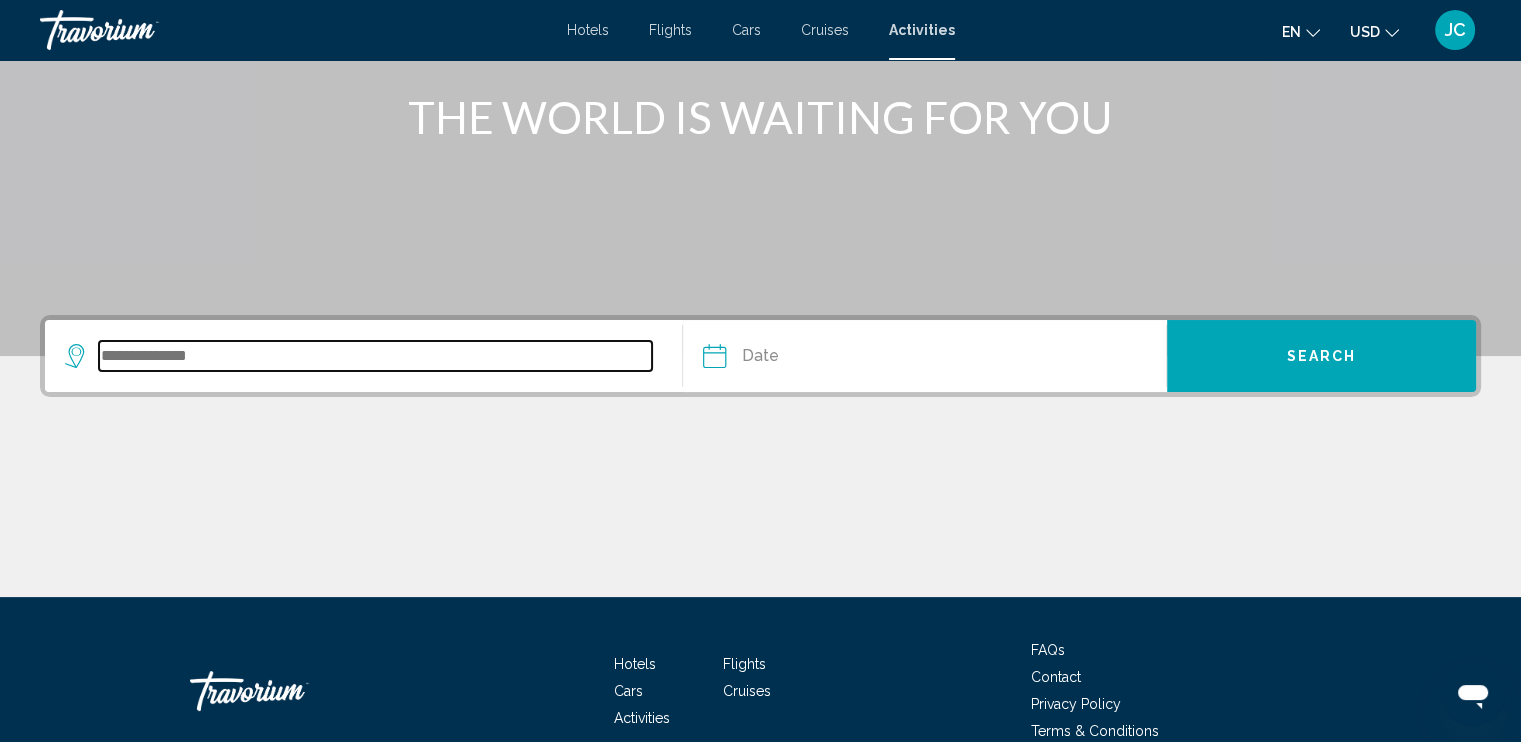 scroll, scrollTop: 343, scrollLeft: 0, axis: vertical 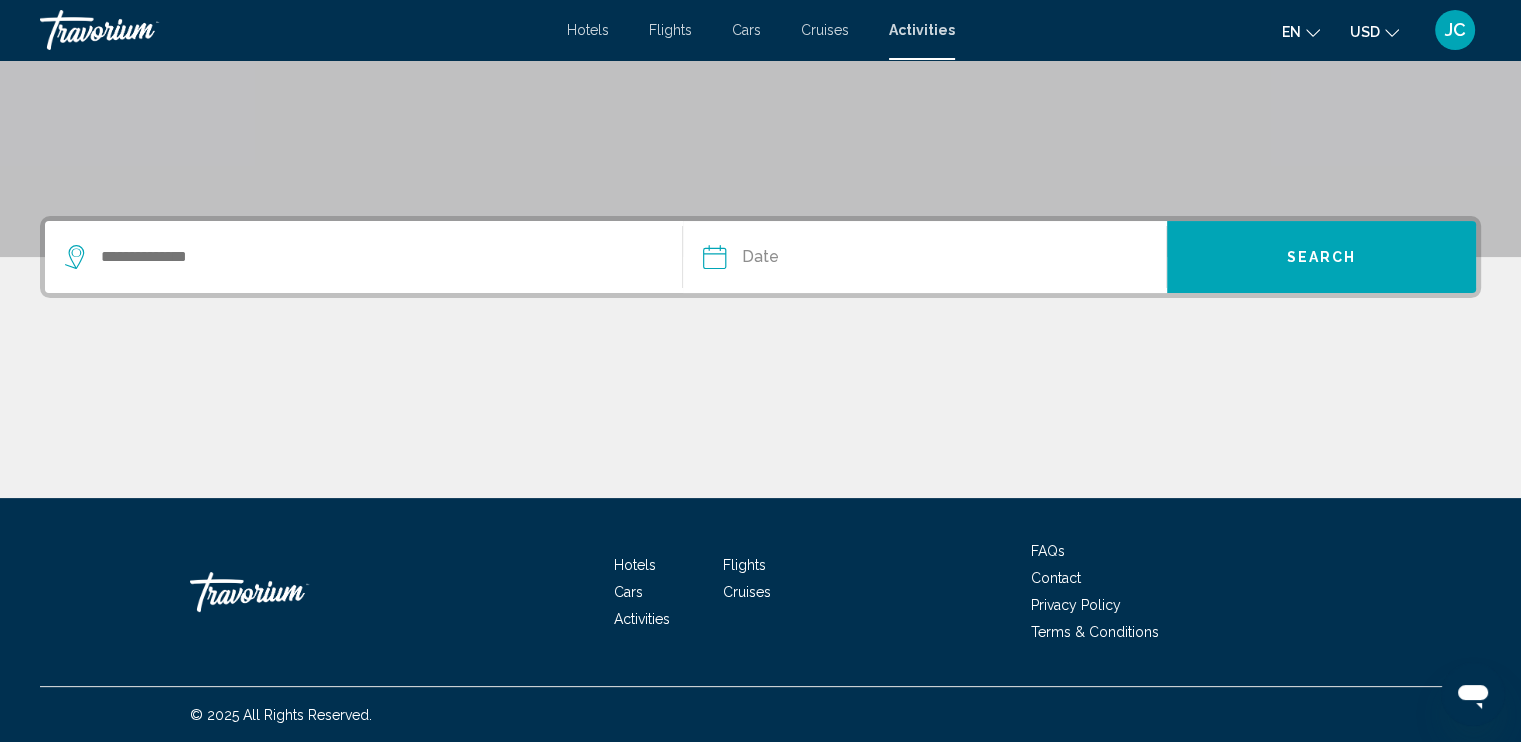 click at bounding box center [817, 260] 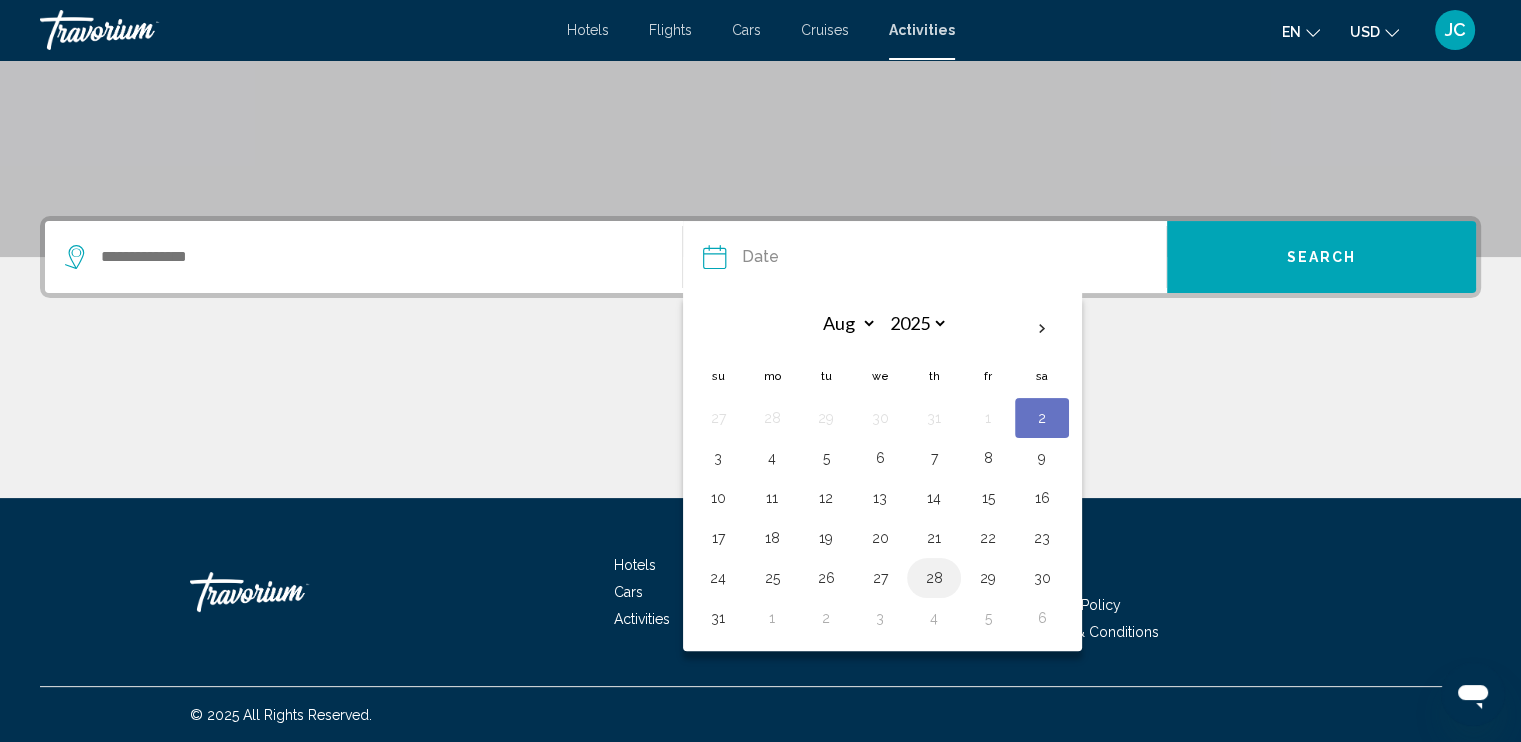click on "28" at bounding box center (934, 578) 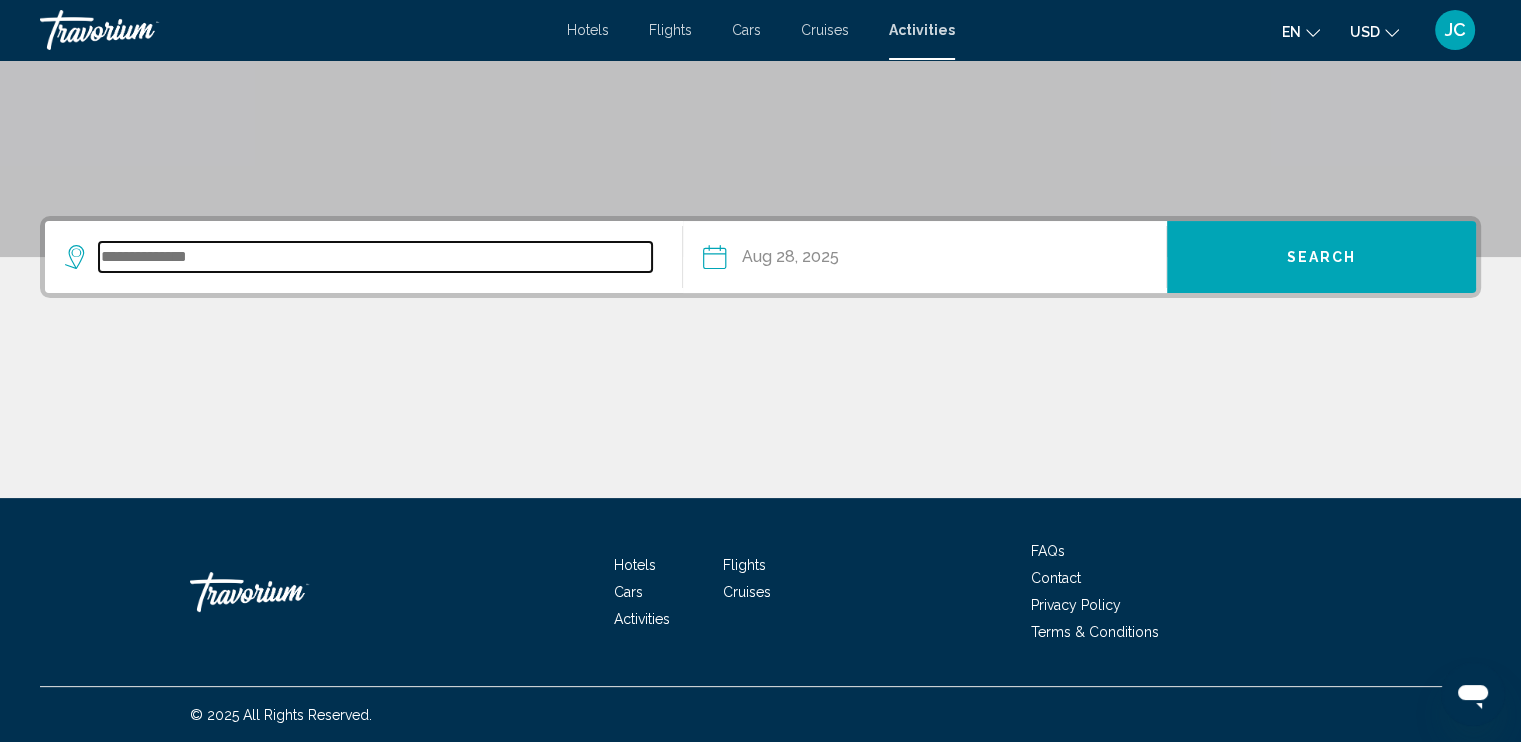 click at bounding box center [375, 257] 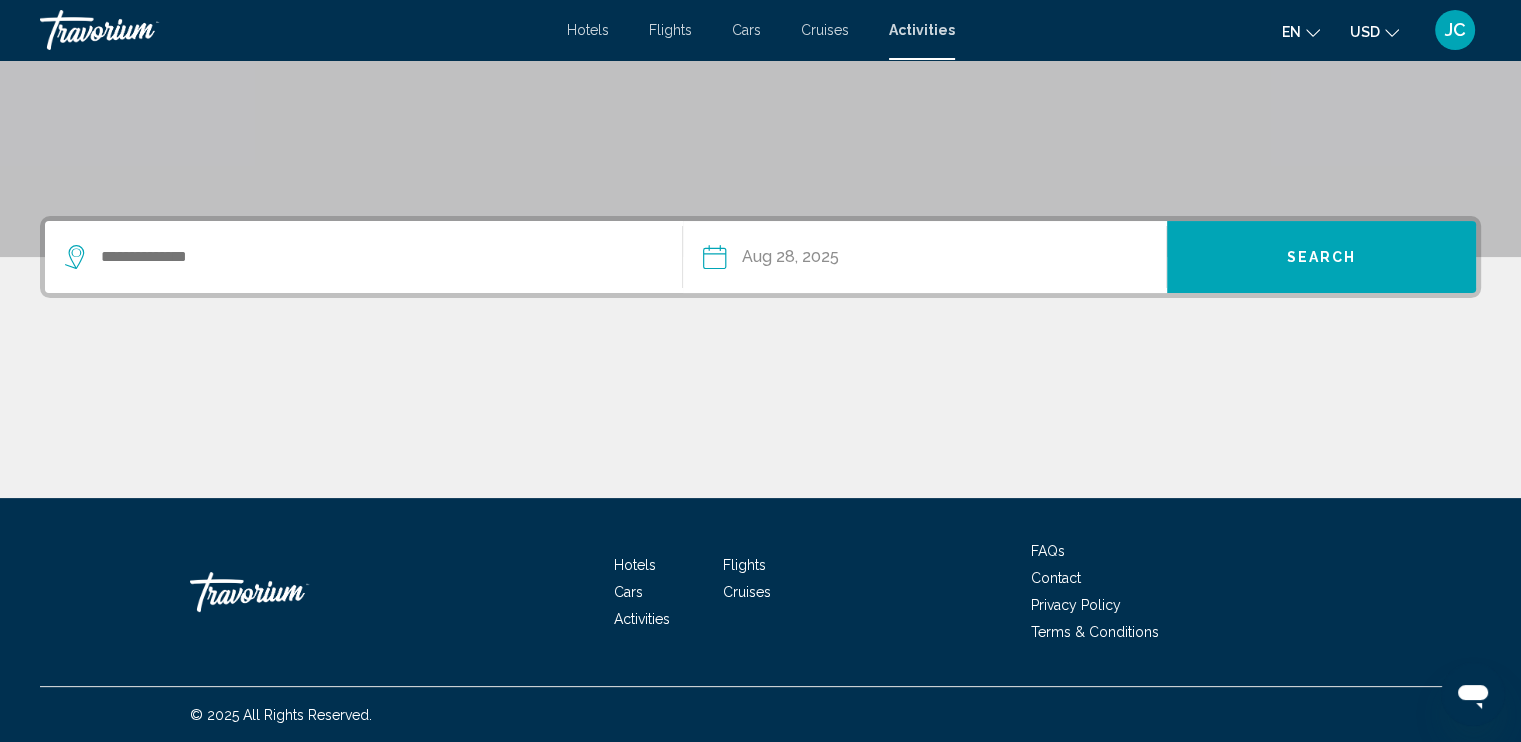 click on "**********" at bounding box center [760, 357] 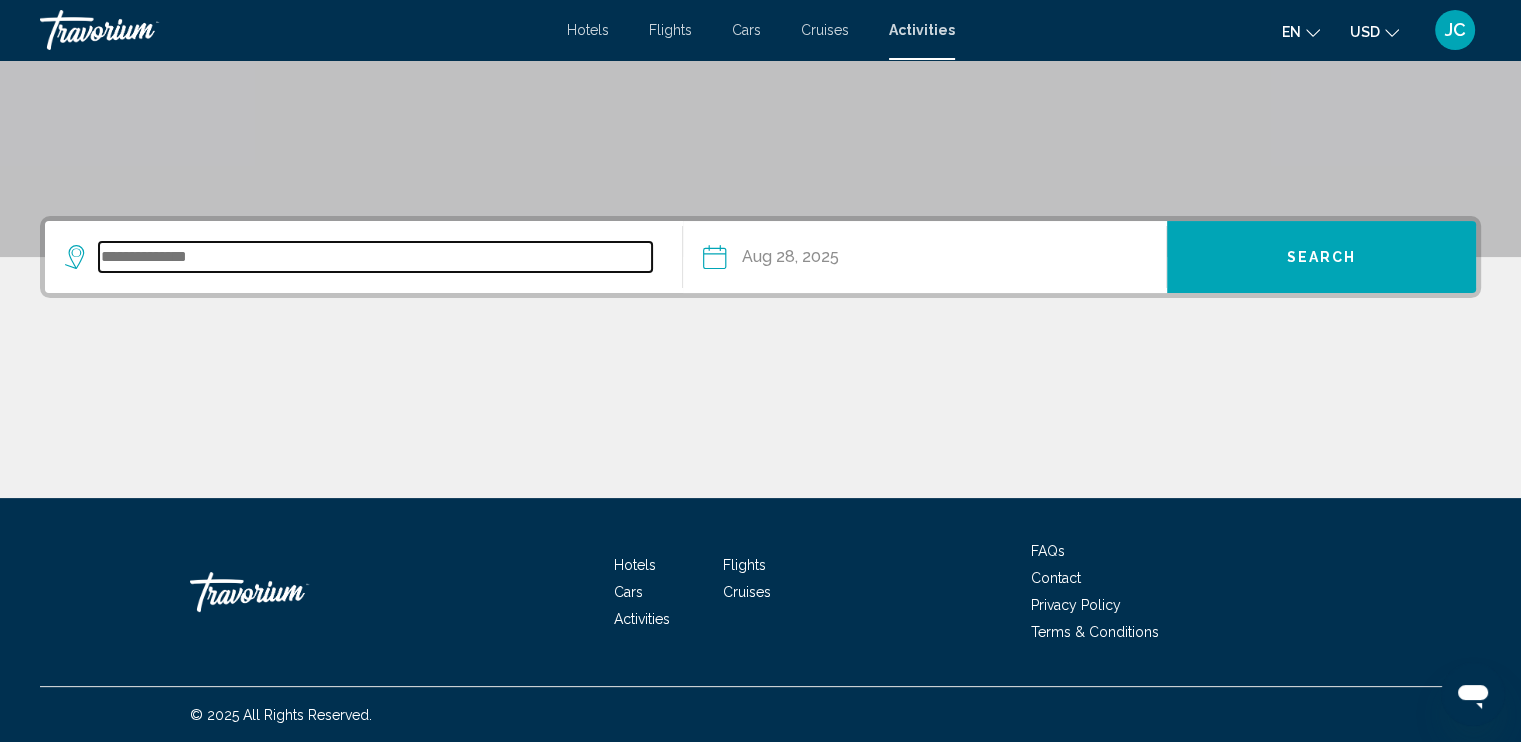 click at bounding box center [375, 257] 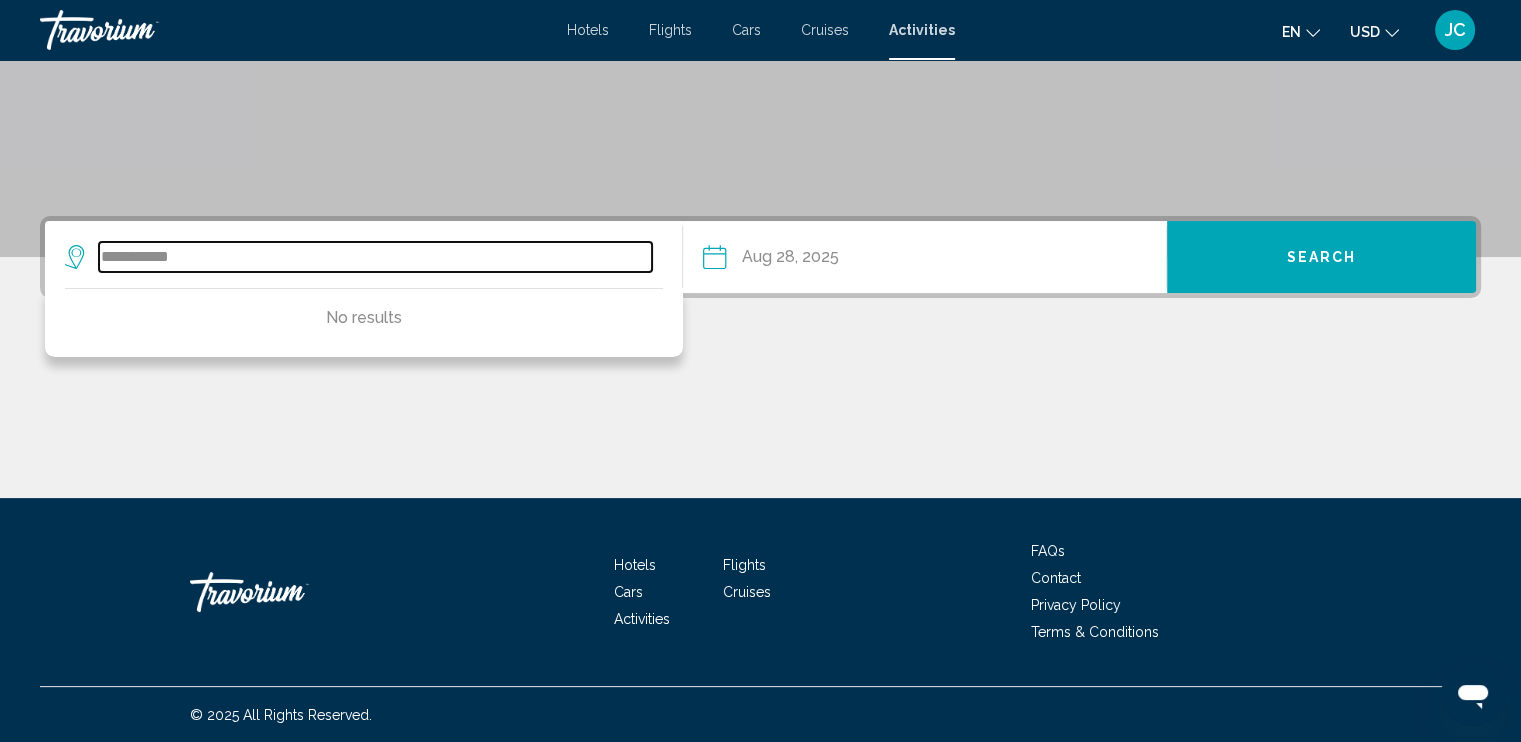 type on "**********" 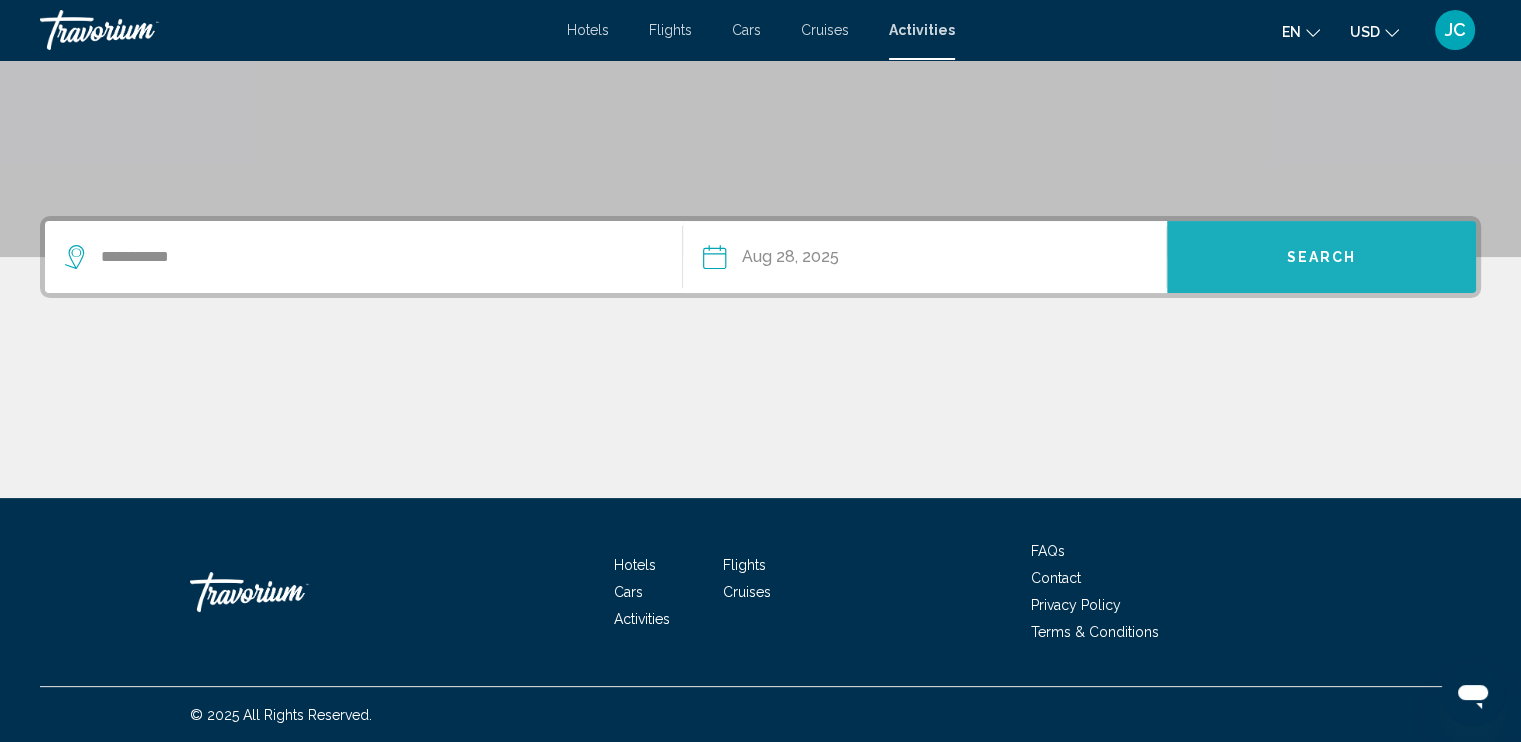 click on "Search" at bounding box center (1321, 257) 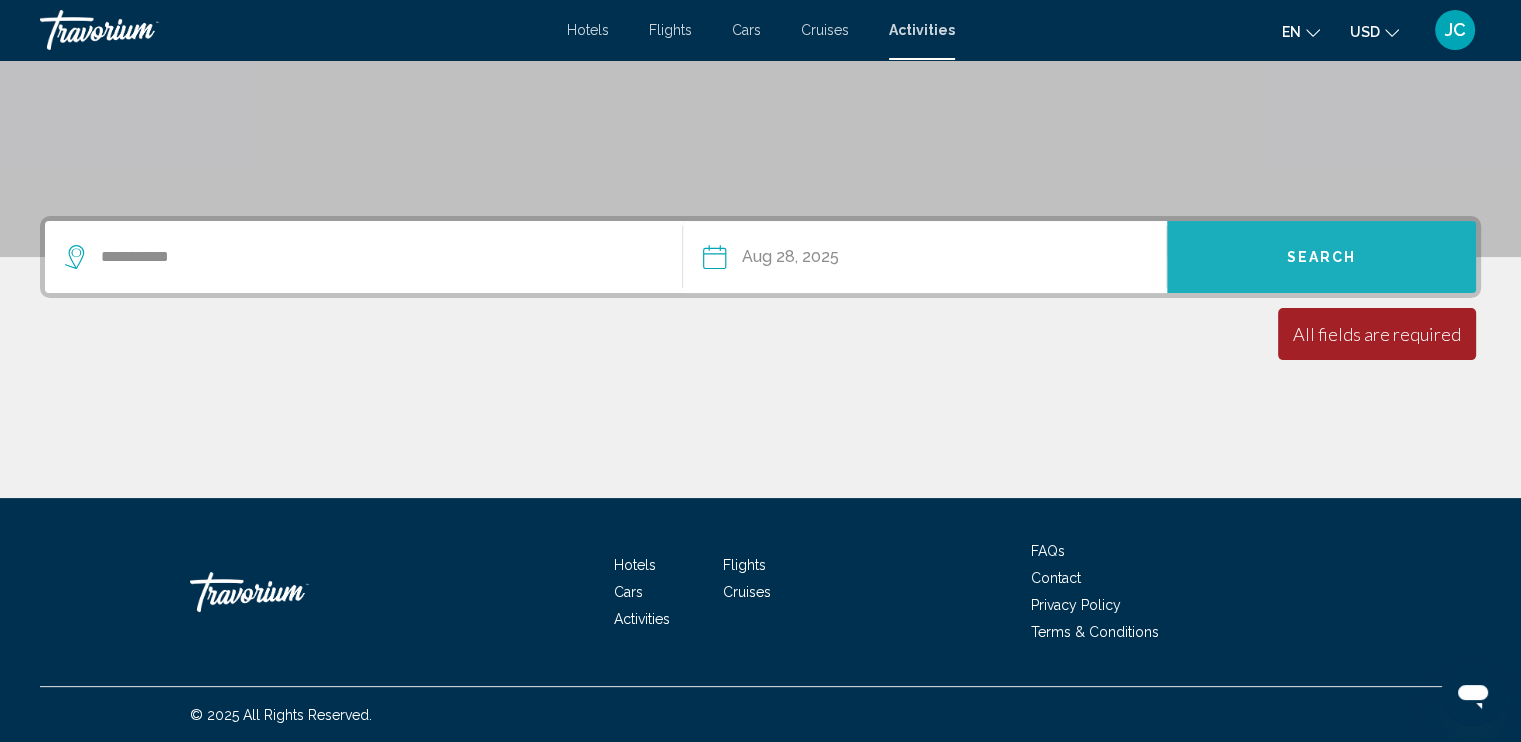 click on "Search" at bounding box center [1322, 258] 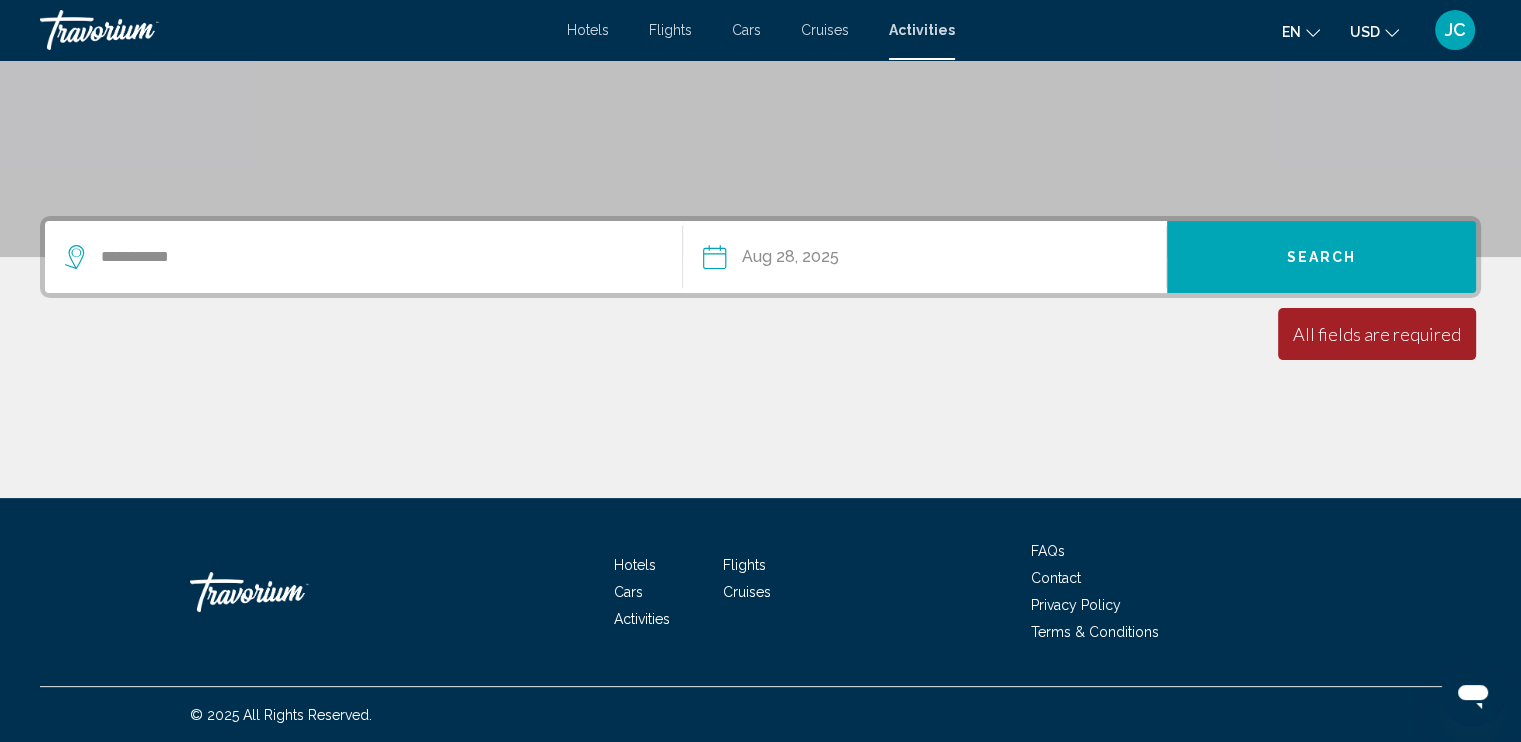 click on "Hotels" at bounding box center [588, 30] 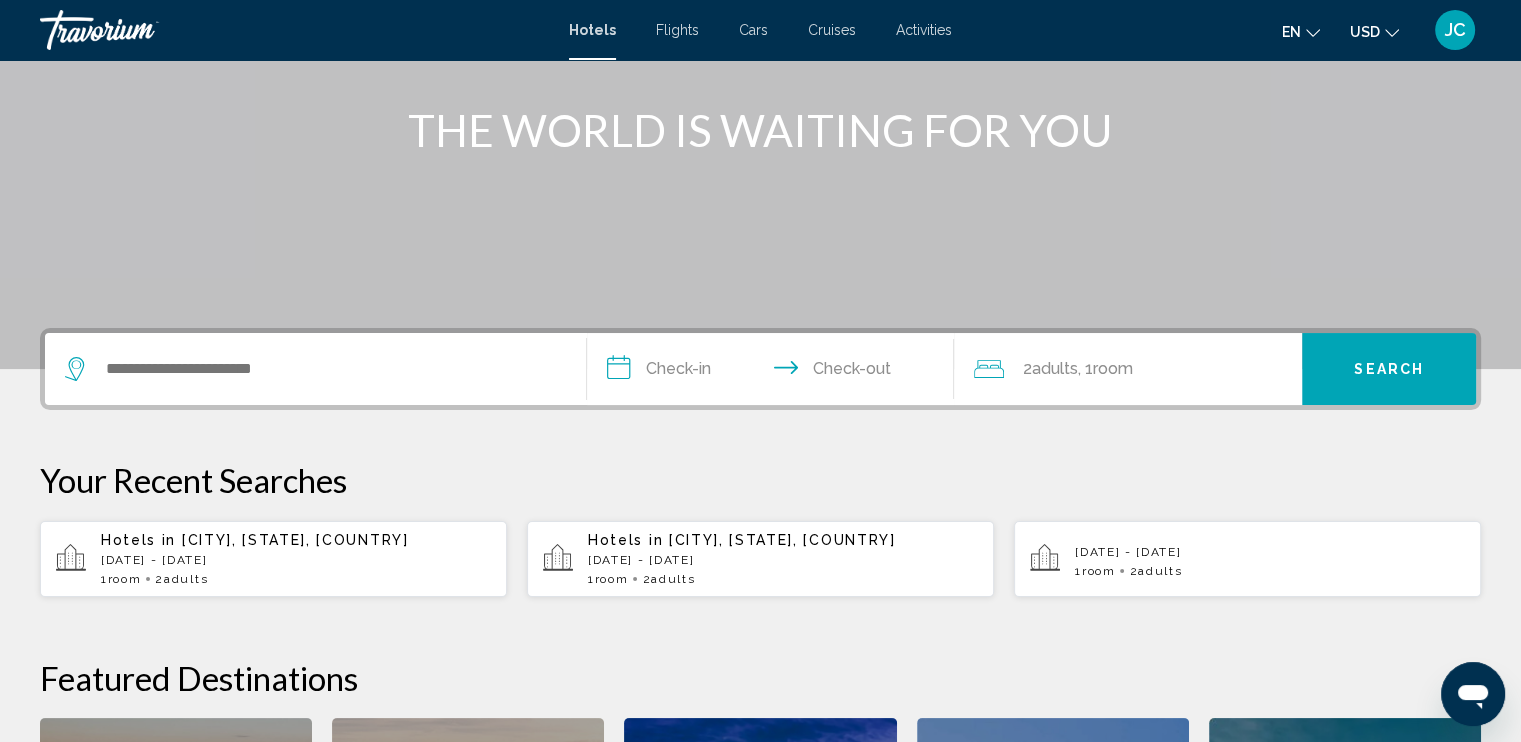 scroll, scrollTop: 167, scrollLeft: 0, axis: vertical 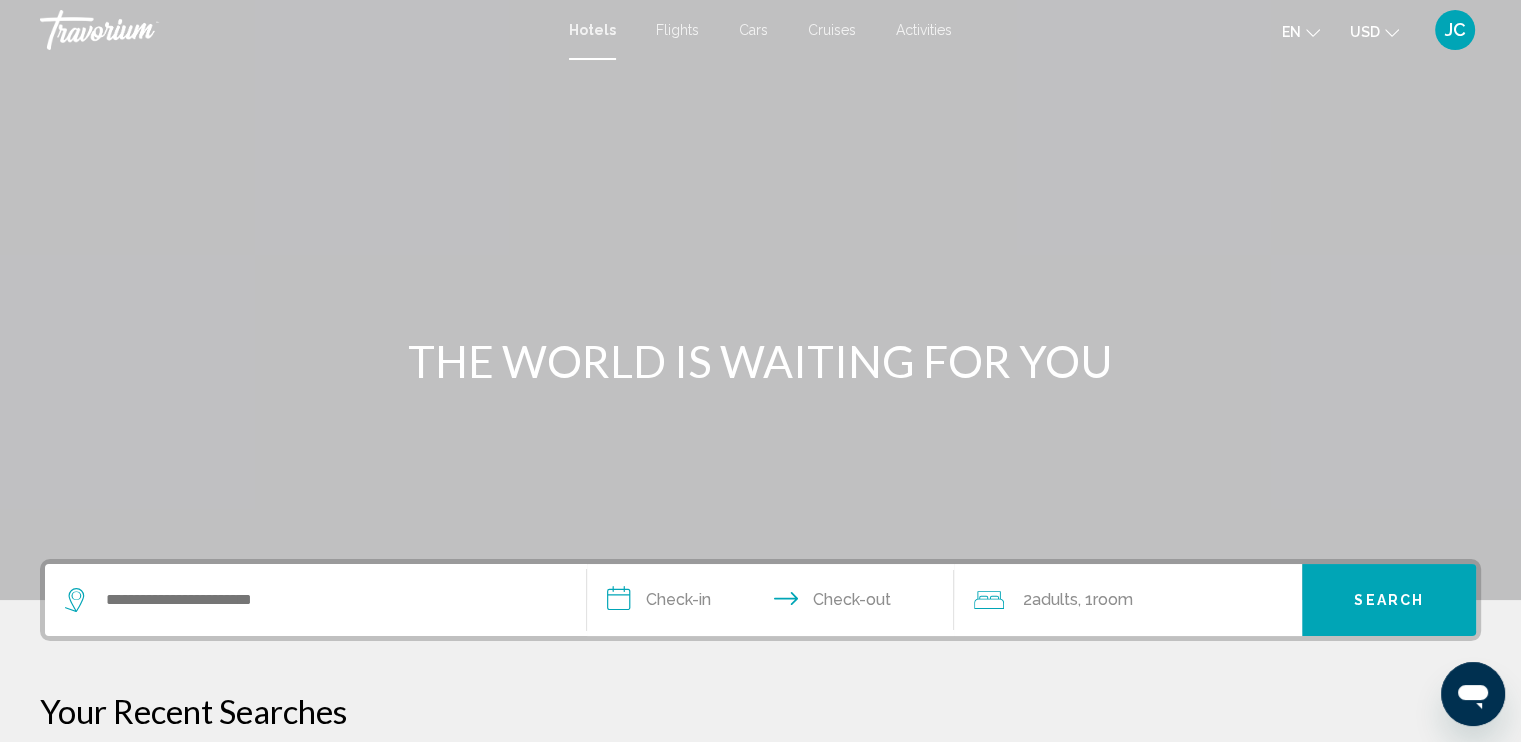 click on "Flights" at bounding box center [677, 30] 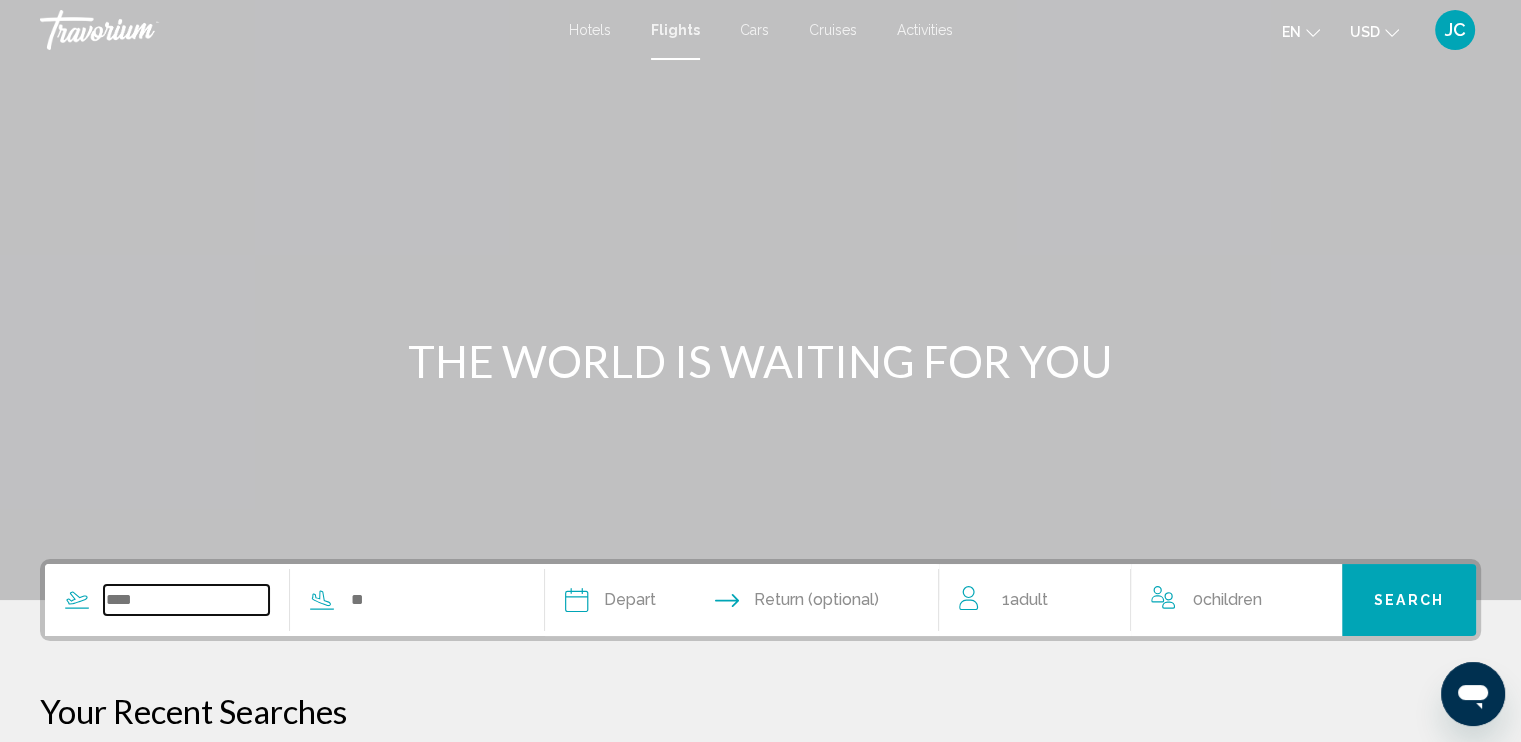 click at bounding box center (186, 600) 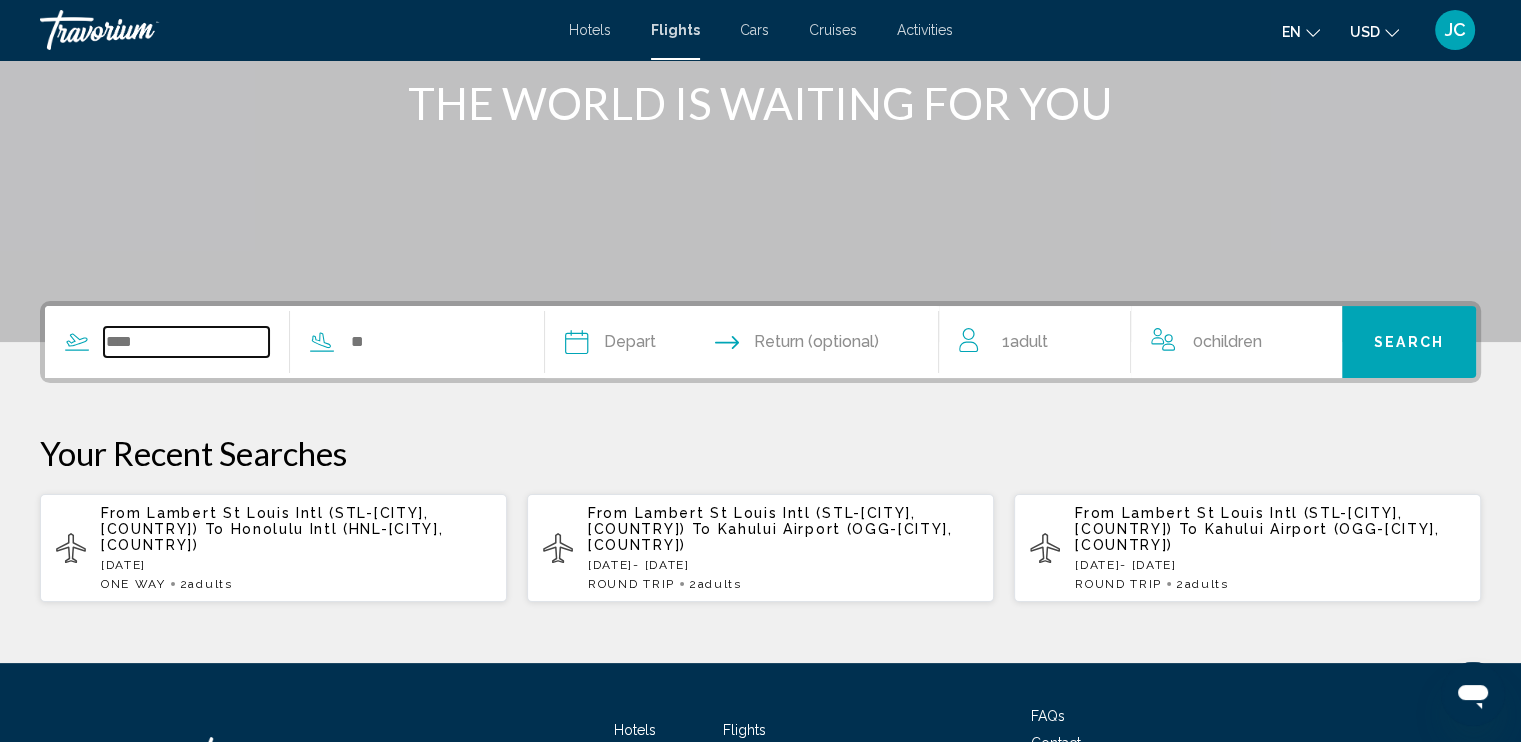 scroll, scrollTop: 422, scrollLeft: 0, axis: vertical 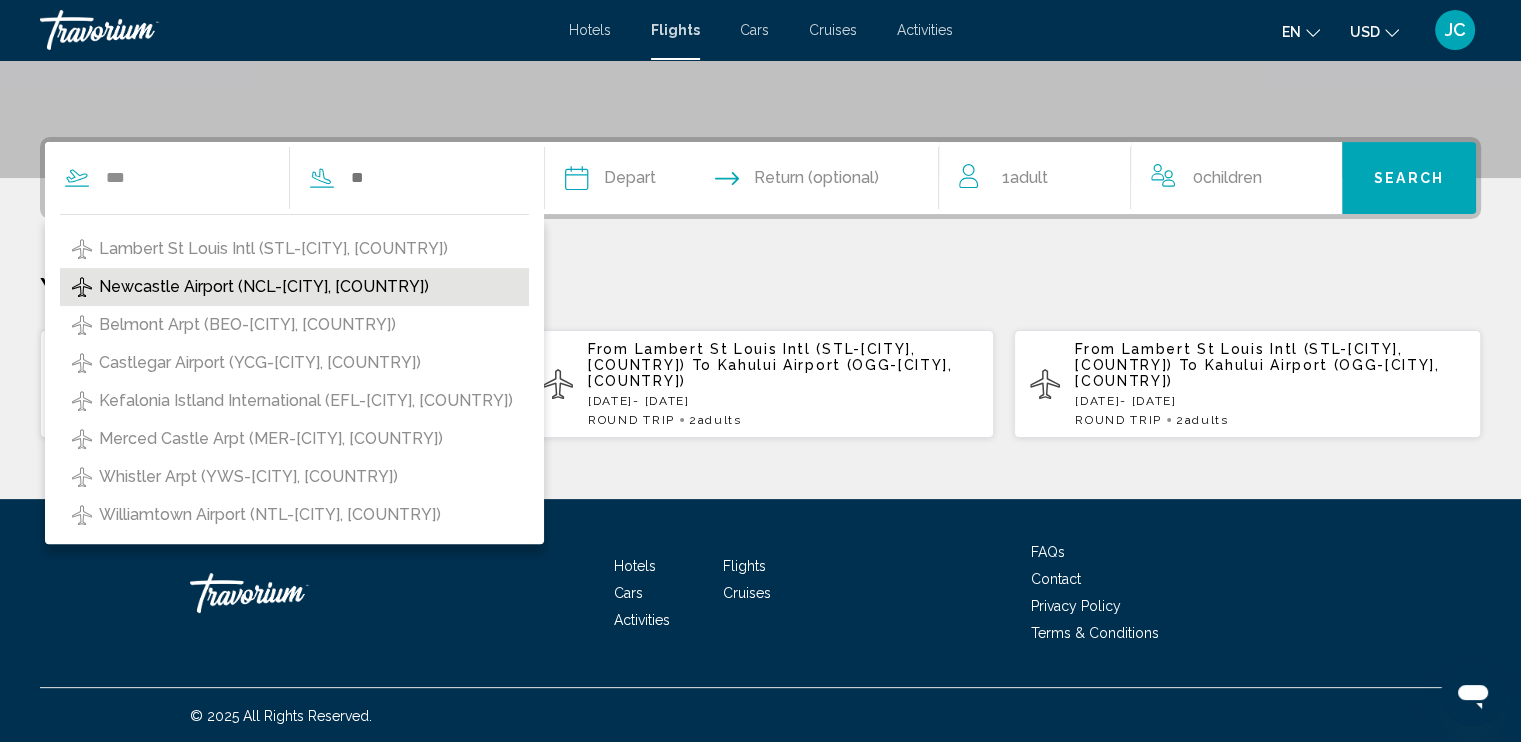 click on "Lambert St Louis Intl (STL-St Louis, US)
Newcastle Airport (NCL-Newcastle, United Kingdom)
Belmont Arpt (BEO-Newcastle, Australia)
Castlegar Airport (YCG-Castlegar, Canada)
Kefalonia Istland International  (EFL-Kefalonia, Greece)
Merced Castle Arpt (MER-Merced, United States of America)
Whistler Arpt (YWS-Whistler, Canada)
Williamtown Airport (NTL-Newcastle, Australia)" at bounding box center (294, 379) 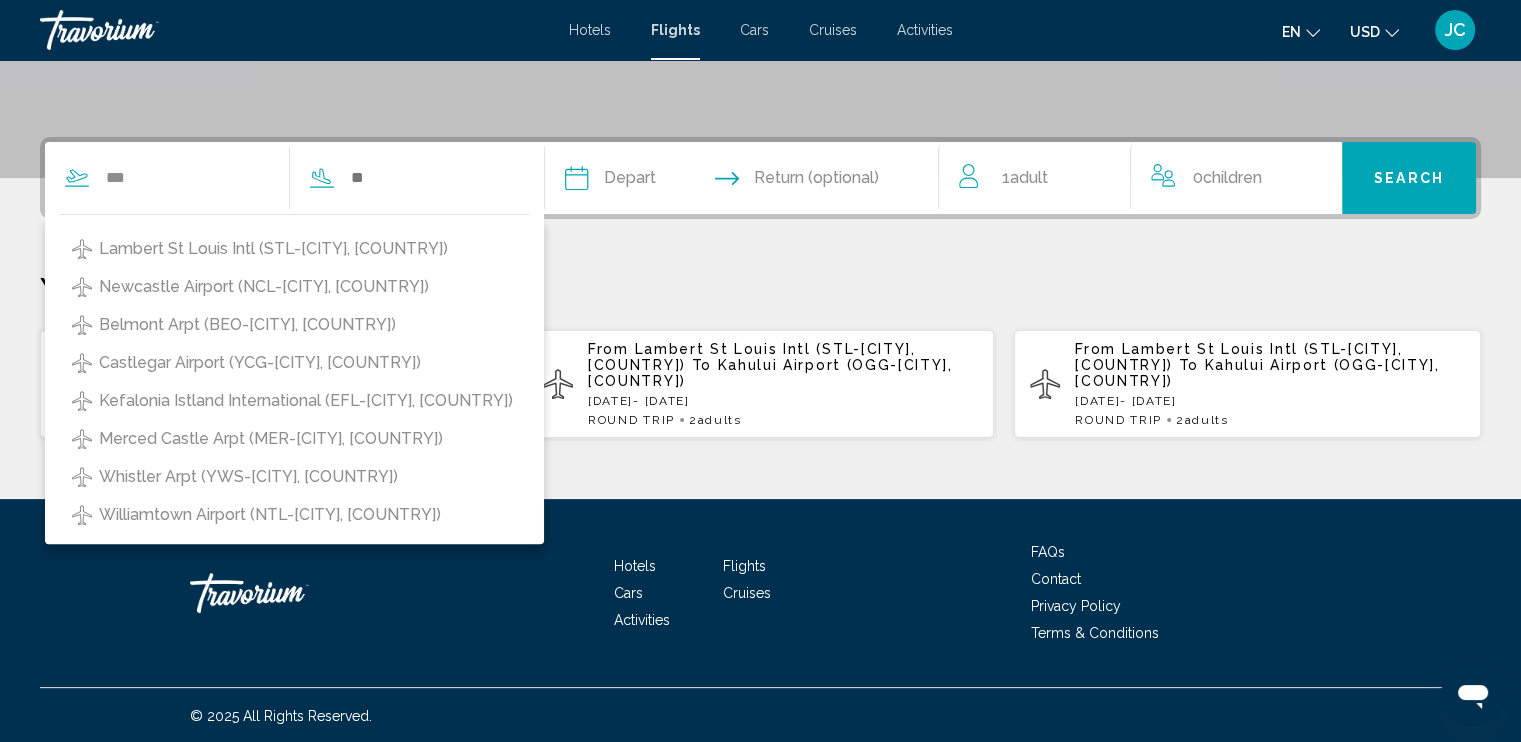 click on "Newcastle Airport (NCL-Newcastle, United Kingdom)" at bounding box center [264, 287] 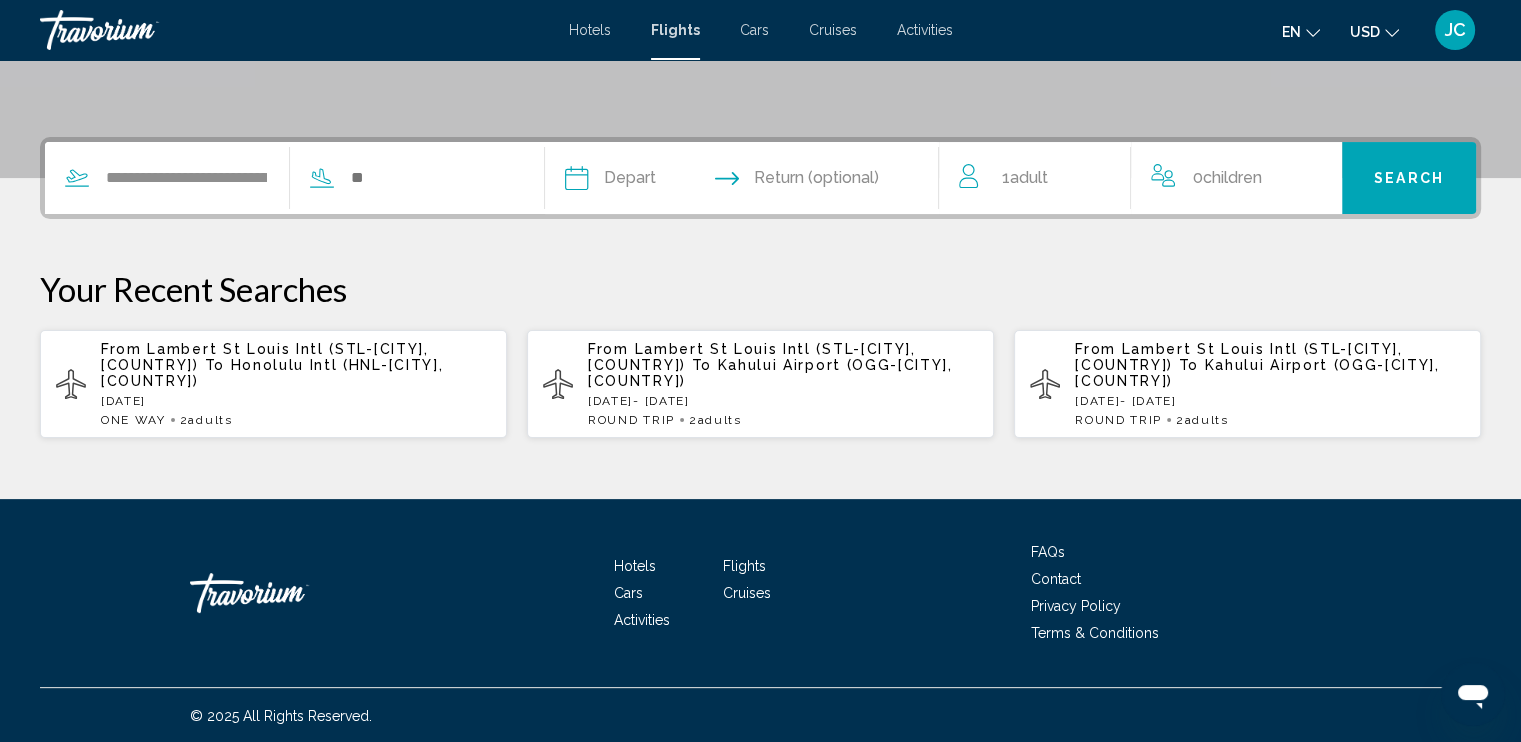 drag, startPoint x: 203, startPoint y: 274, endPoint x: 206, endPoint y: 255, distance: 19.235384 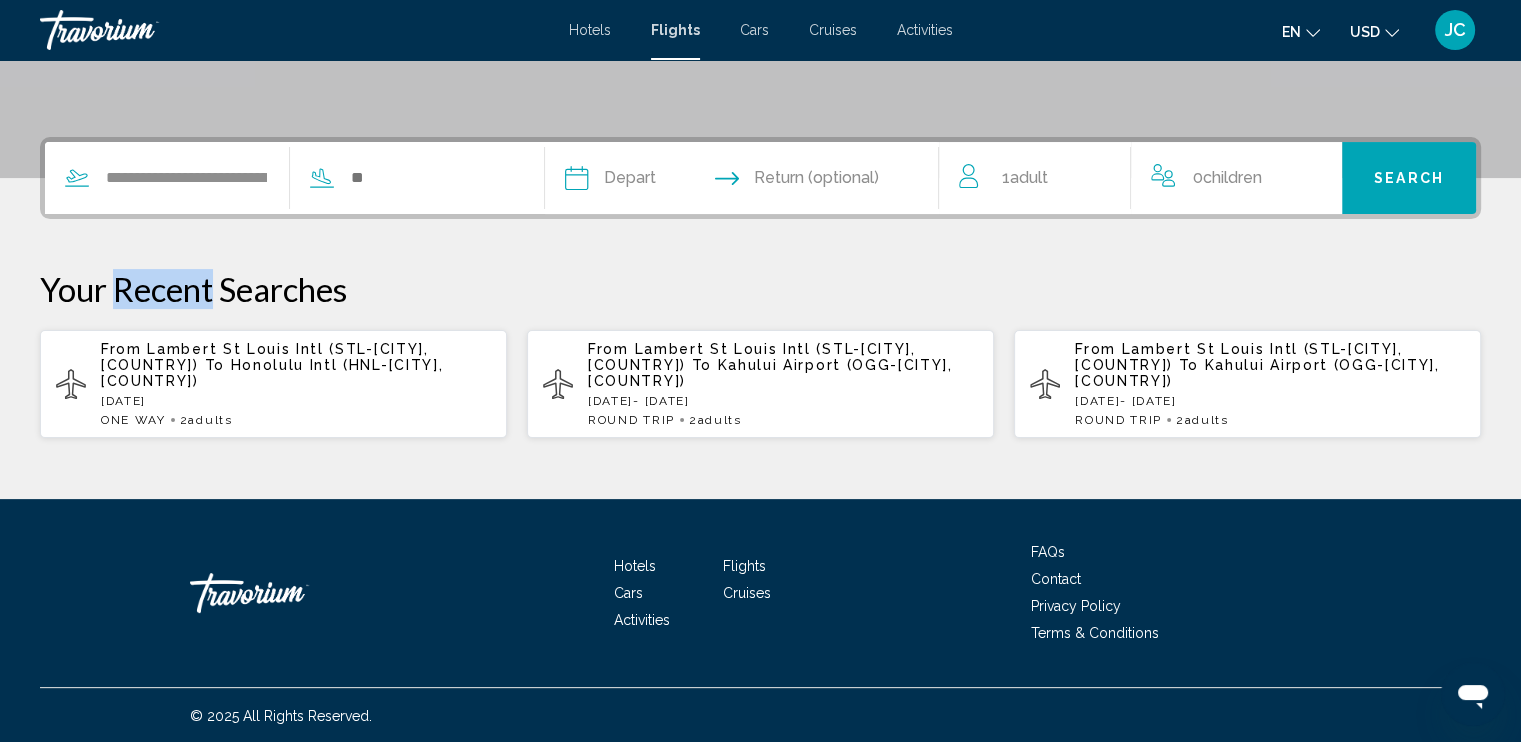 click on "**********" at bounding box center (760, 288) 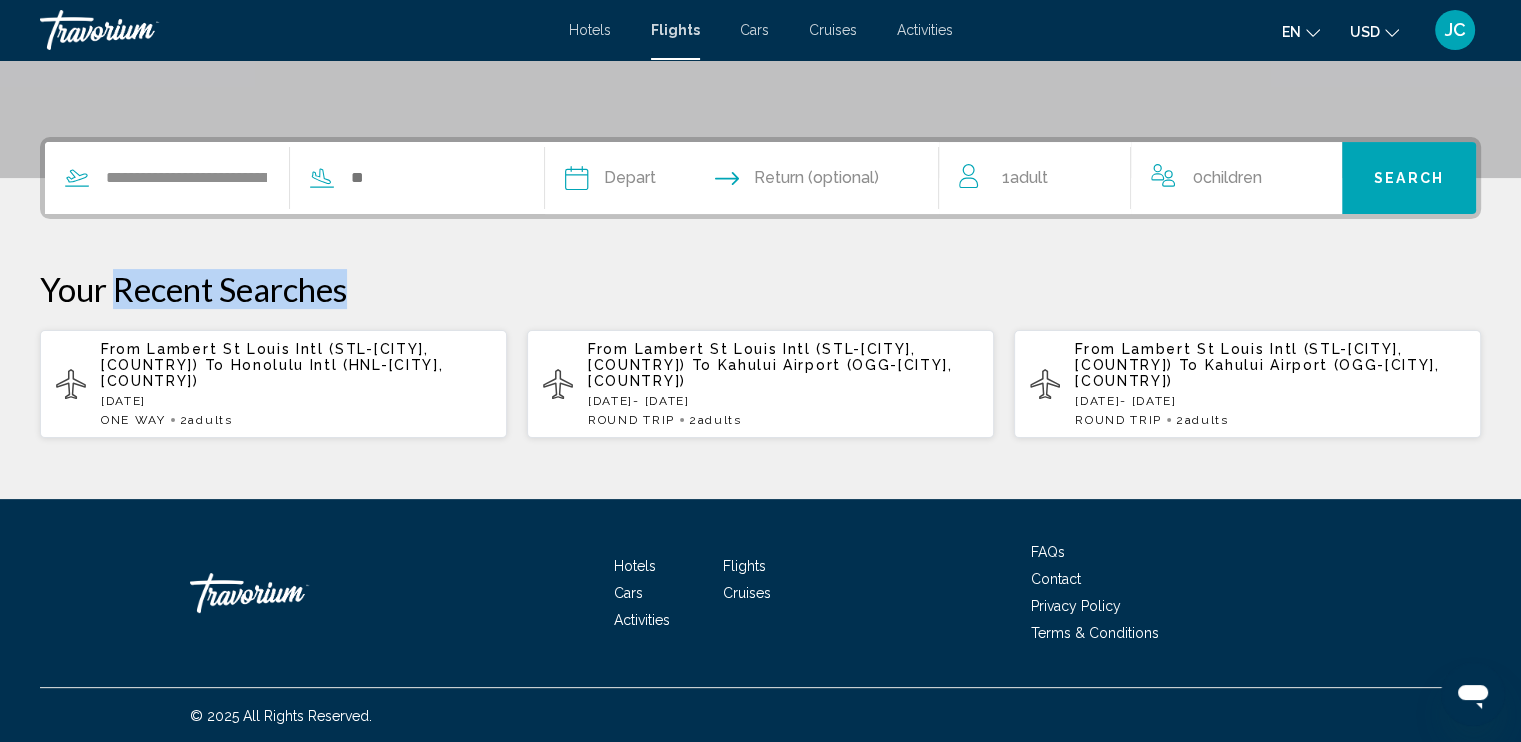 drag, startPoint x: 209, startPoint y: 245, endPoint x: 329, endPoint y: 222, distance: 122.18429 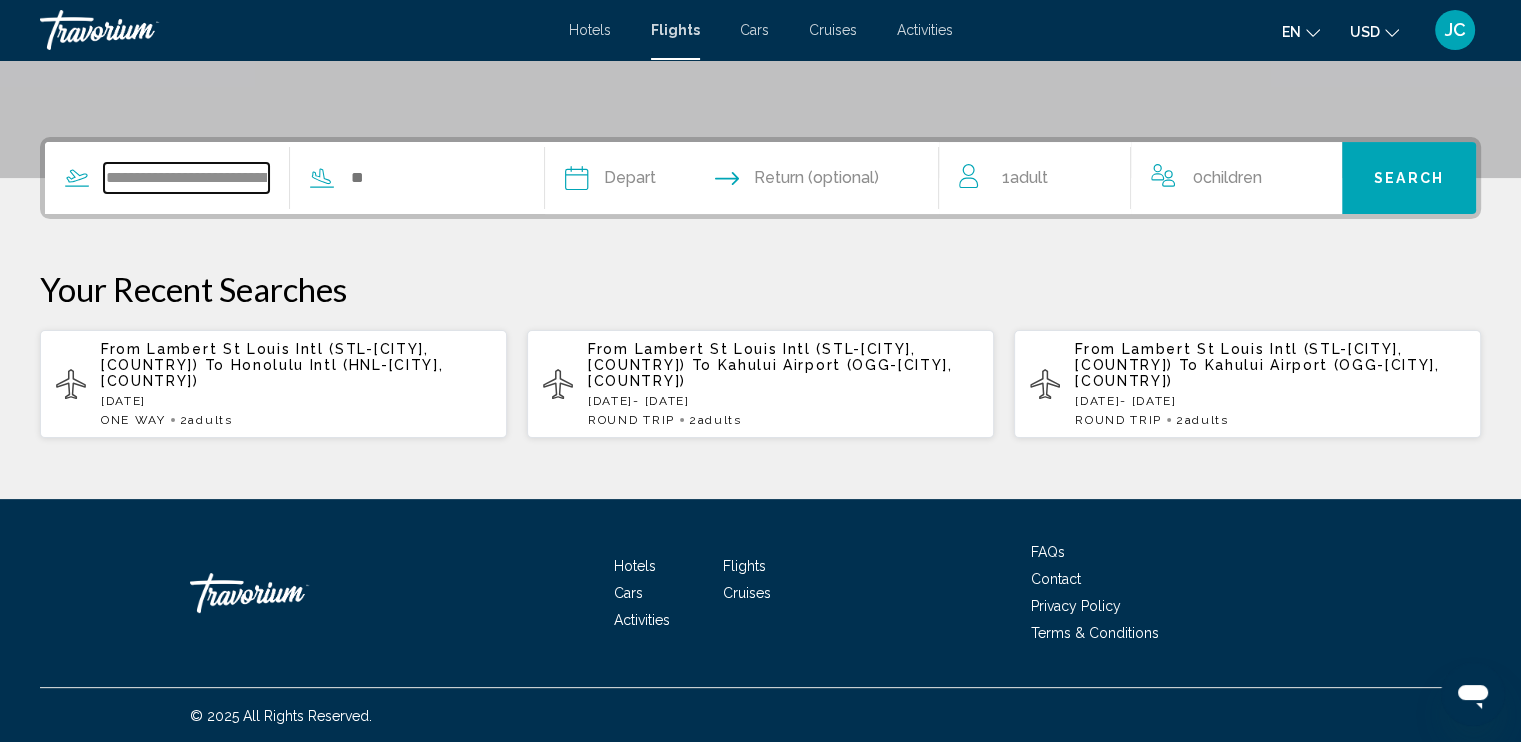 click on "**********" at bounding box center [186, 178] 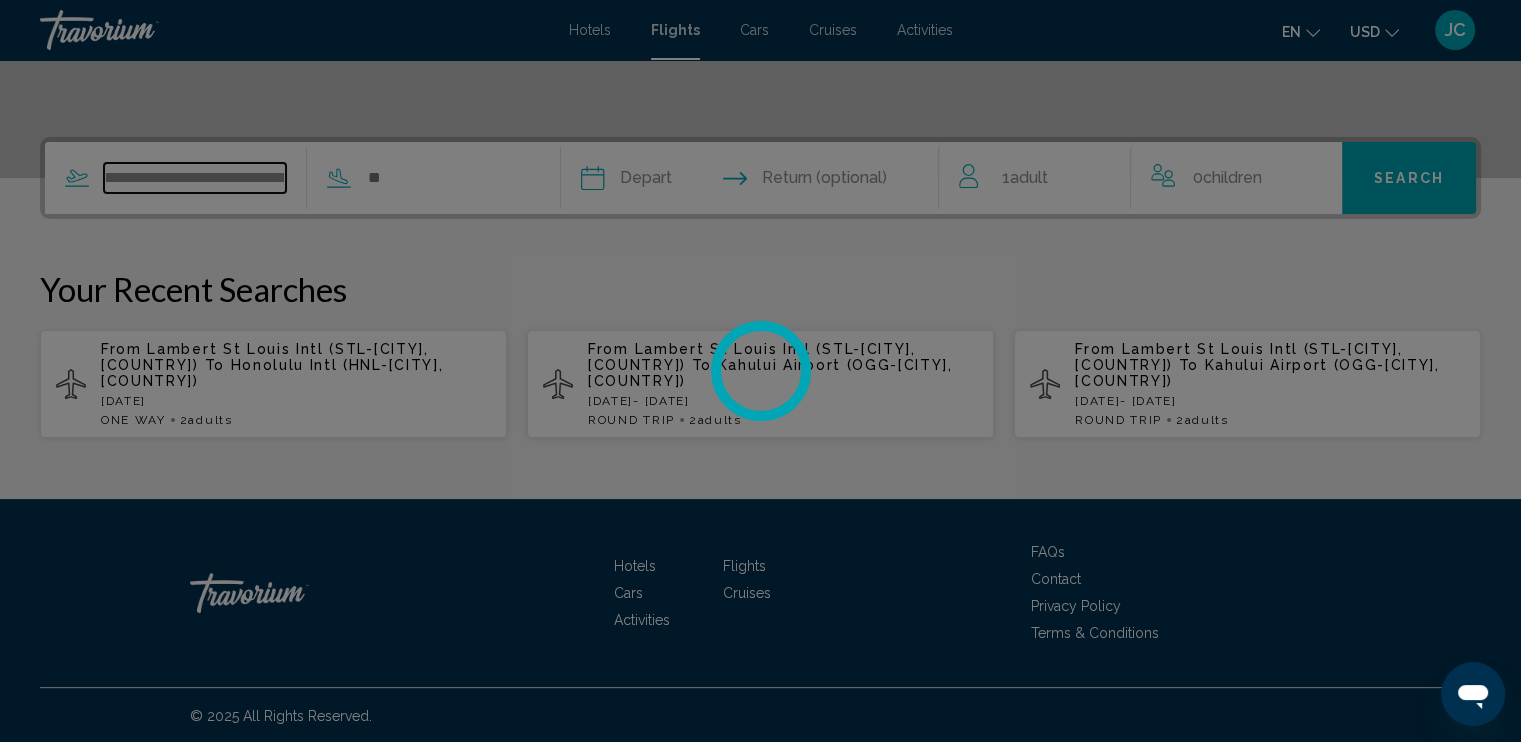 scroll, scrollTop: 0, scrollLeft: 125, axis: horizontal 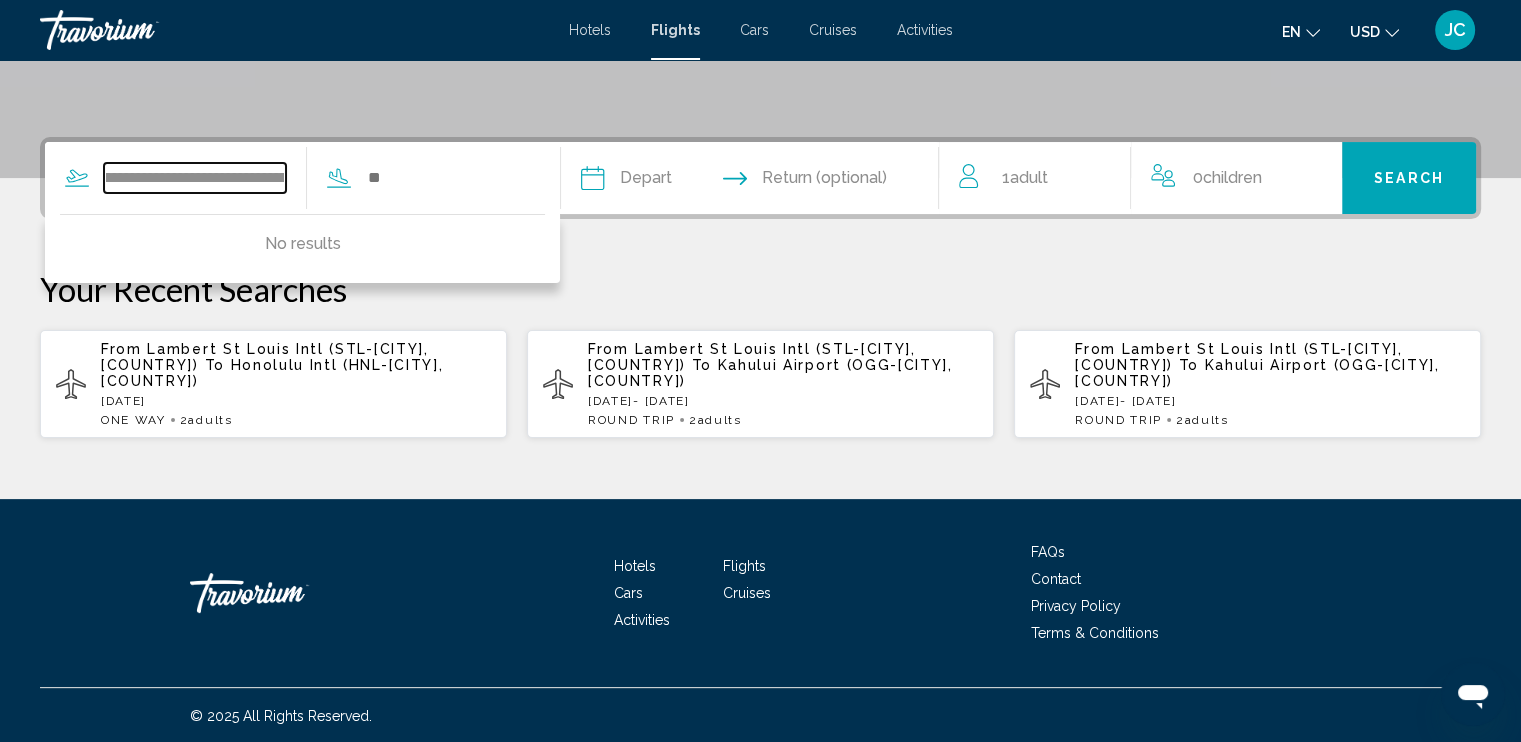 click on "**********" at bounding box center (195, 178) 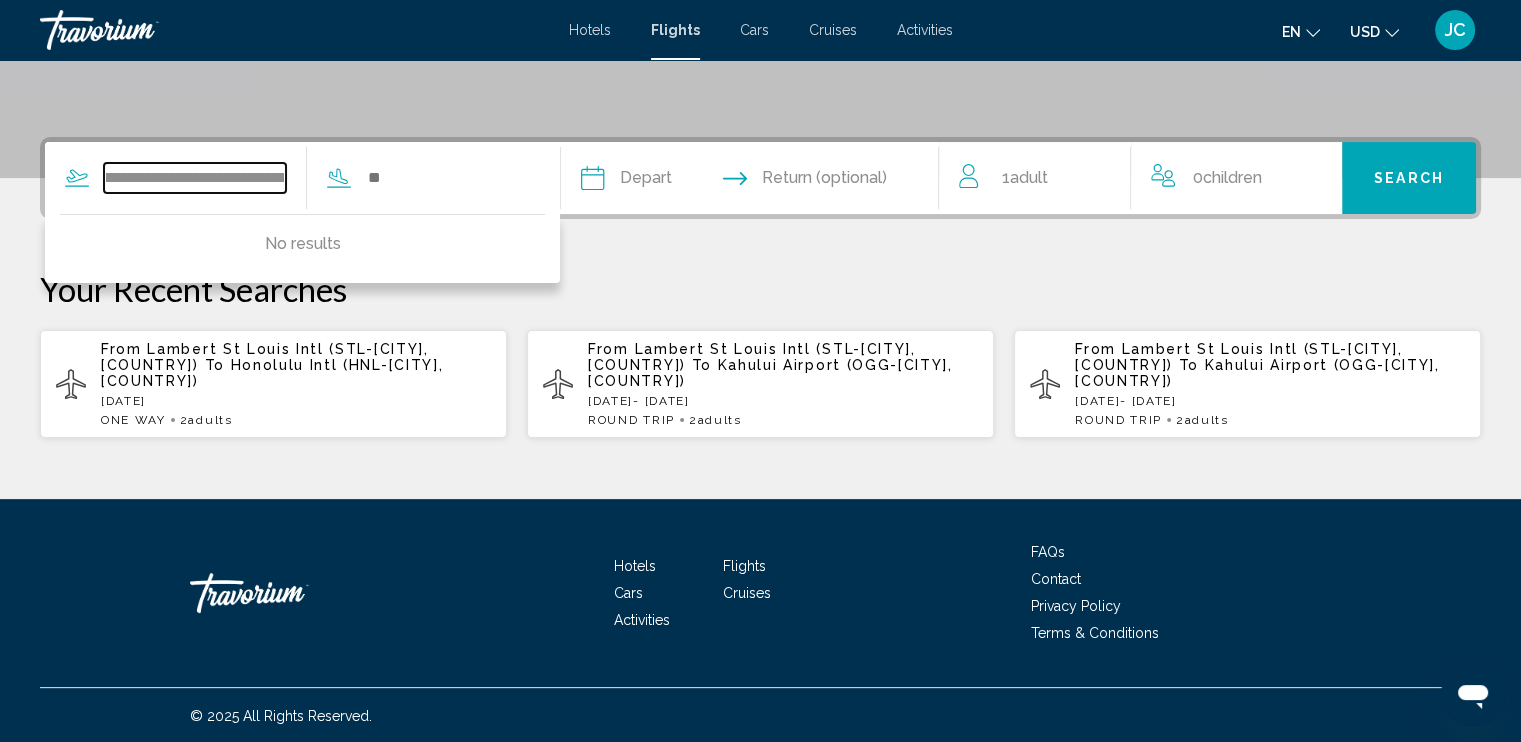 scroll, scrollTop: 0, scrollLeft: 285, axis: horizontal 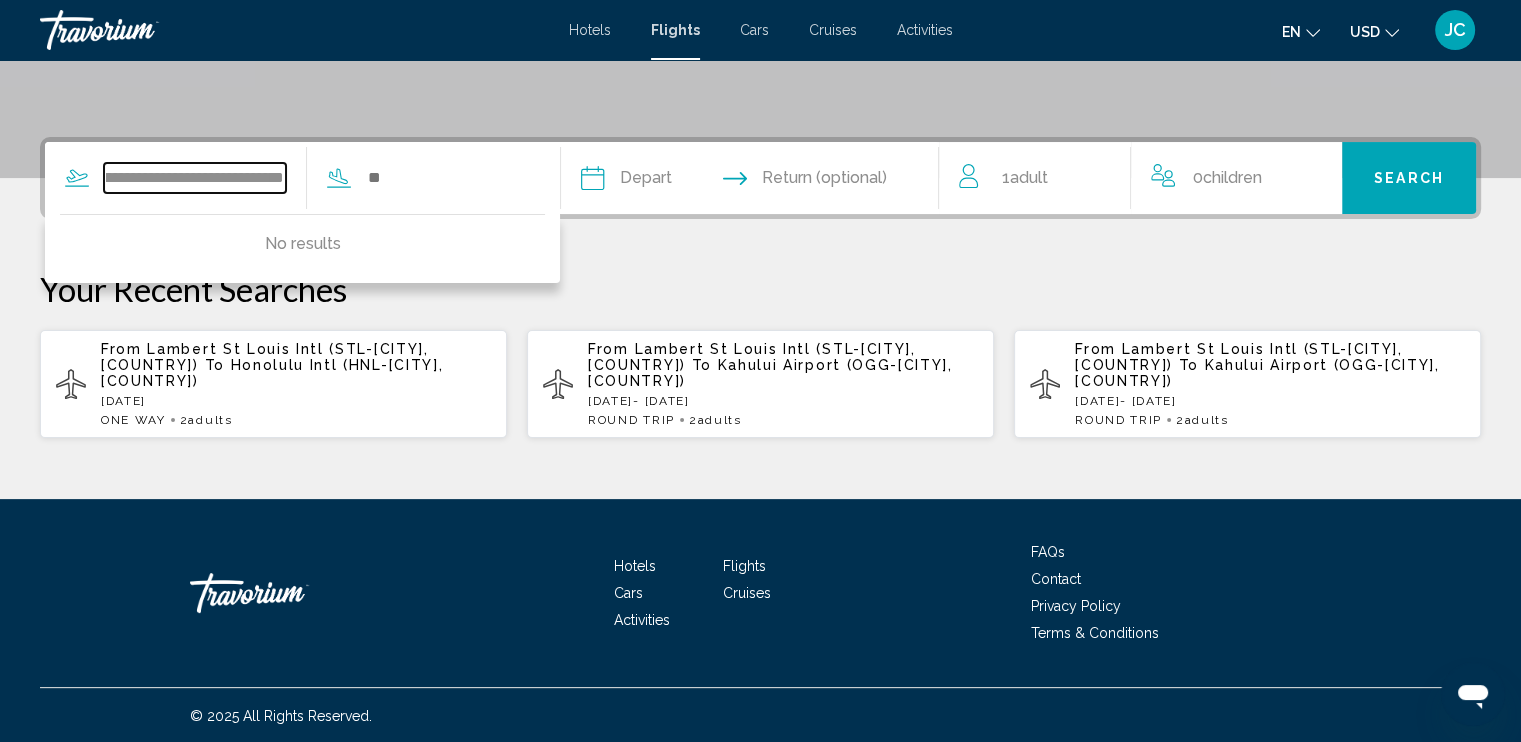 drag, startPoint x: 282, startPoint y: 171, endPoint x: 261, endPoint y: 191, distance: 29 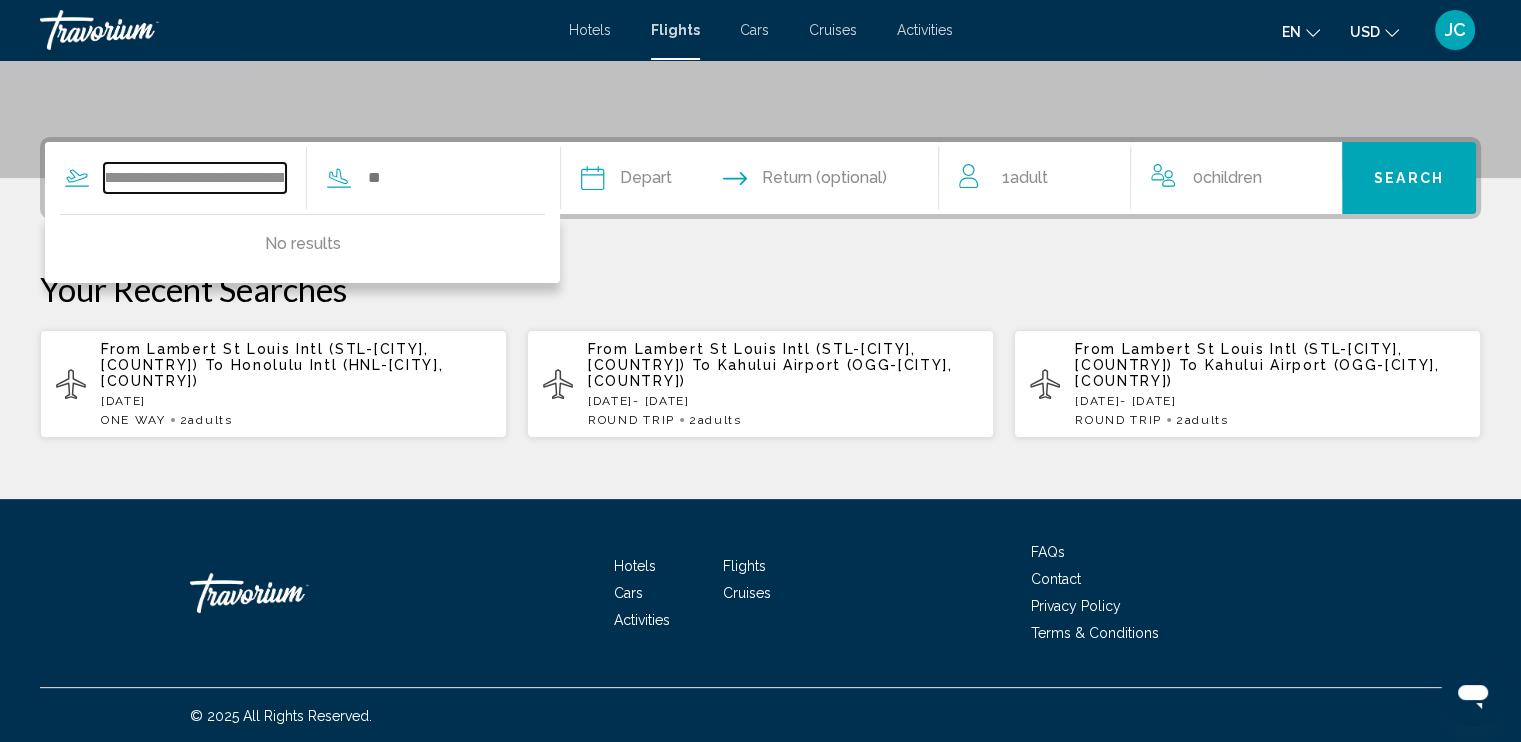 scroll, scrollTop: 0, scrollLeft: 0, axis: both 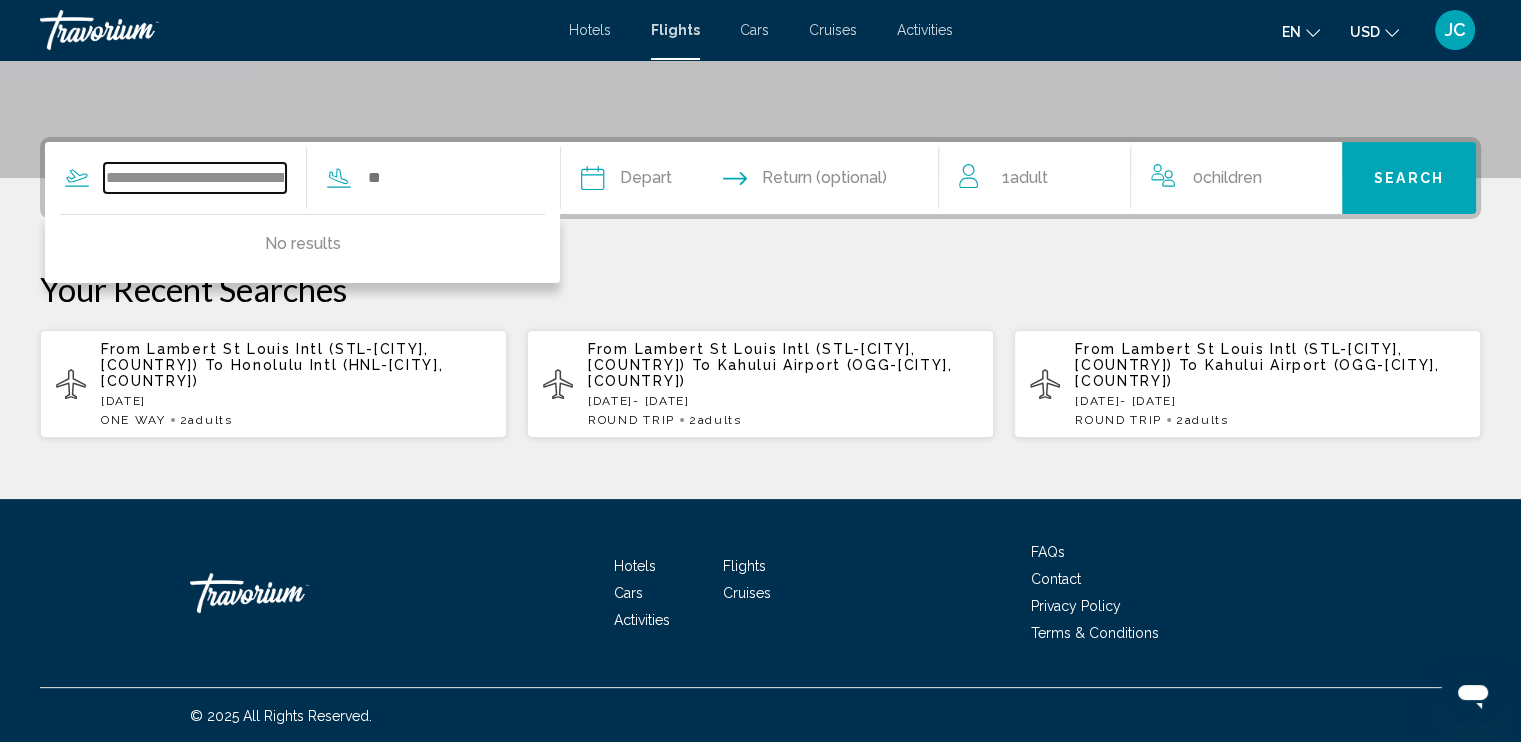 drag, startPoint x: 280, startPoint y: 175, endPoint x: 88, endPoint y: 159, distance: 192.66551 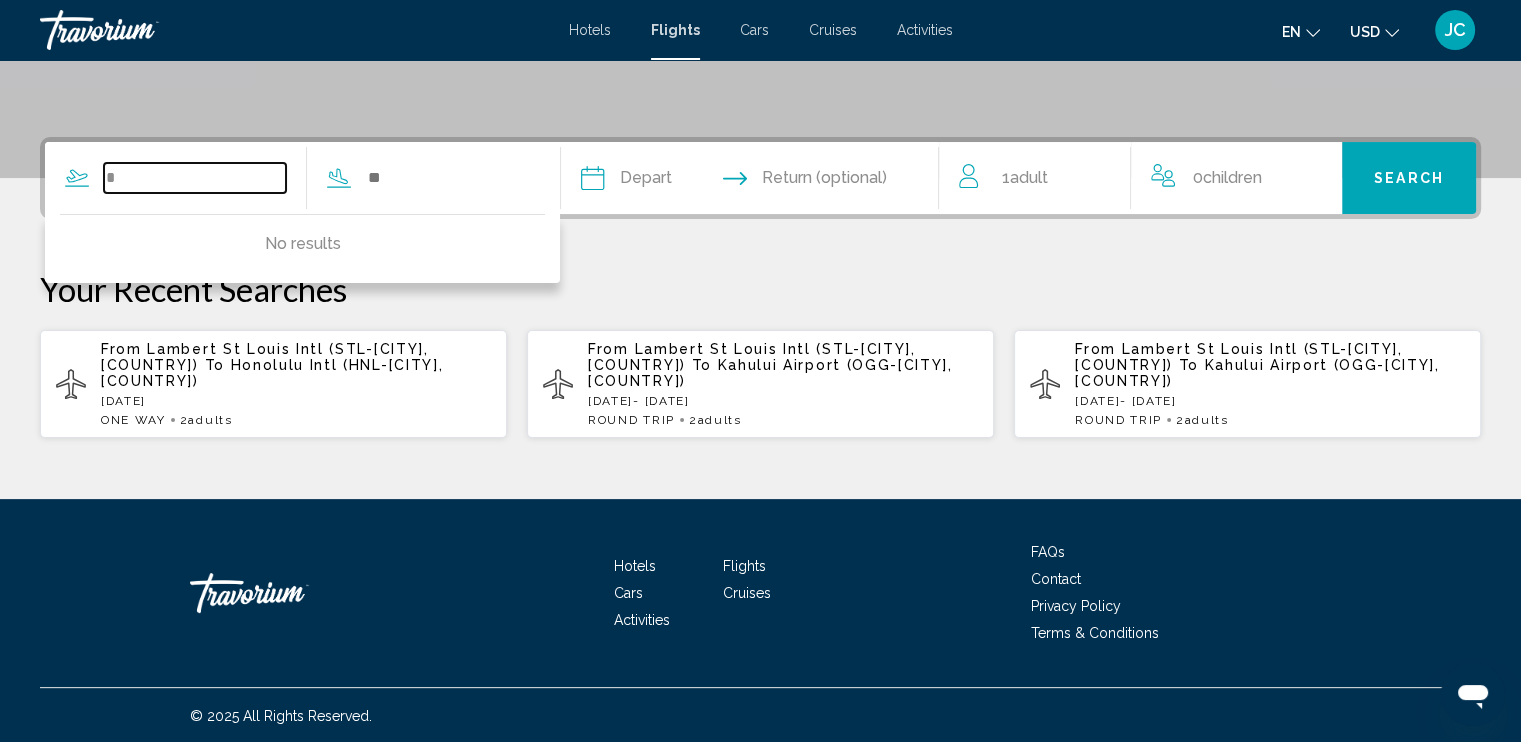 drag, startPoint x: 128, startPoint y: 173, endPoint x: 79, endPoint y: 168, distance: 49.25444 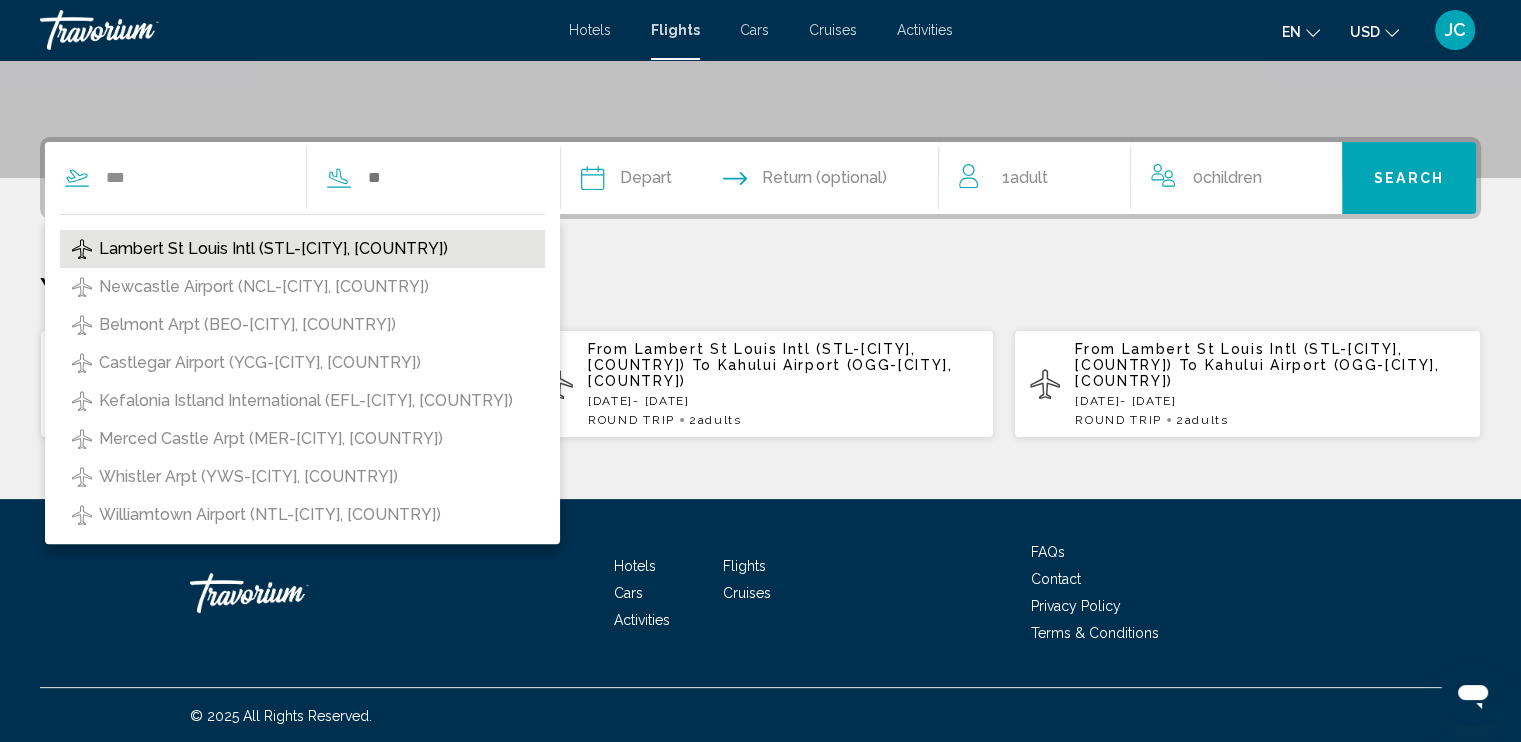 click on "Lambert St Louis Intl (STL-St Louis, US)" at bounding box center (273, 249) 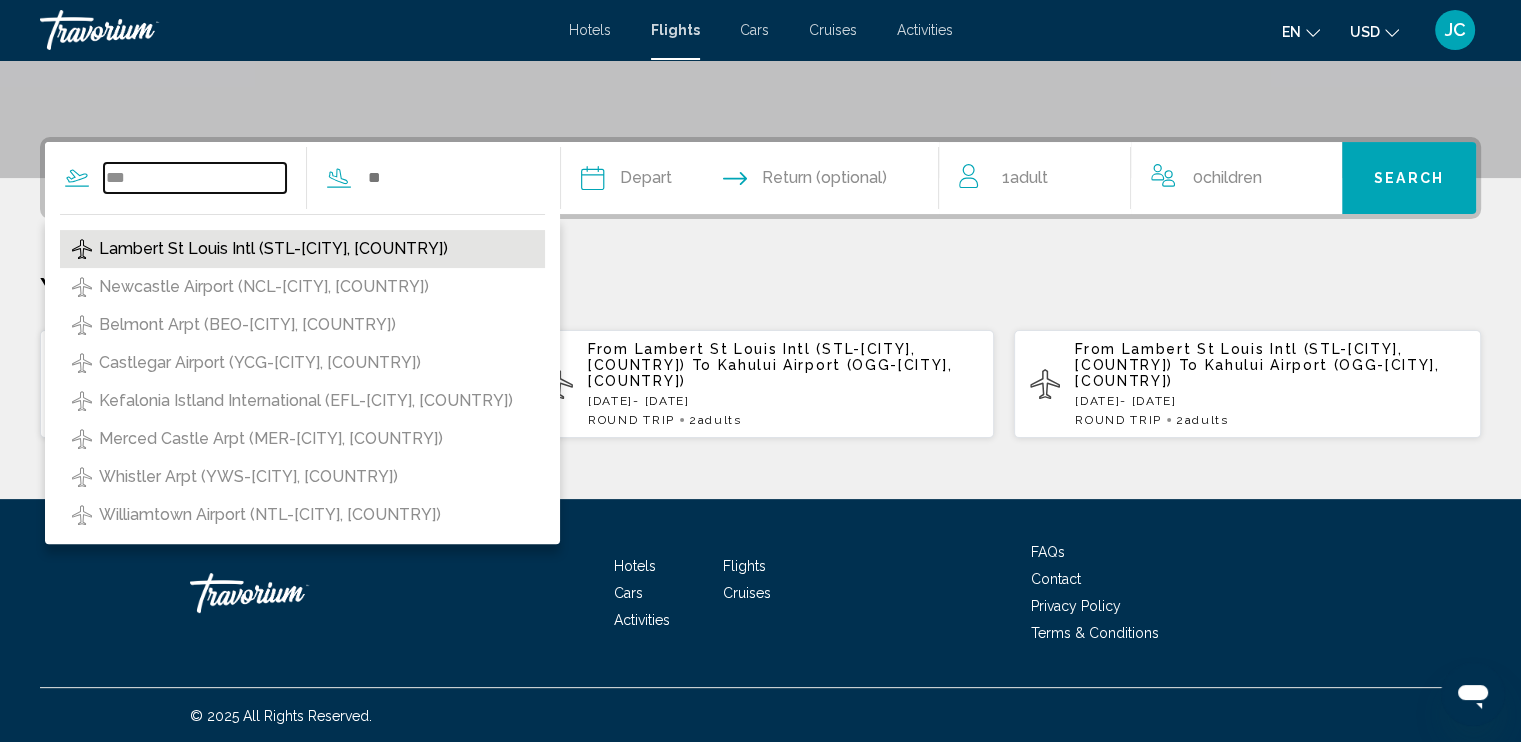 type on "**********" 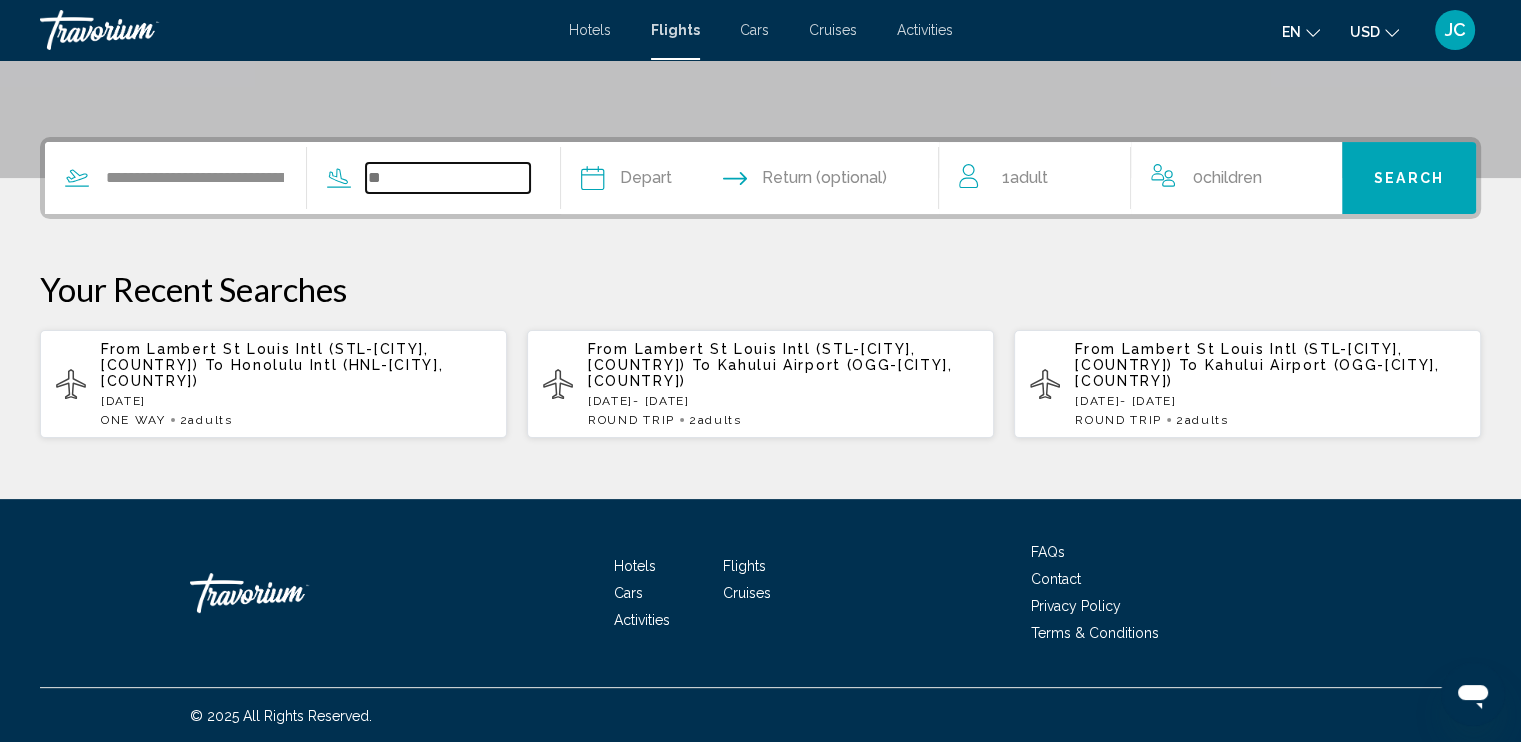 click at bounding box center (448, 178) 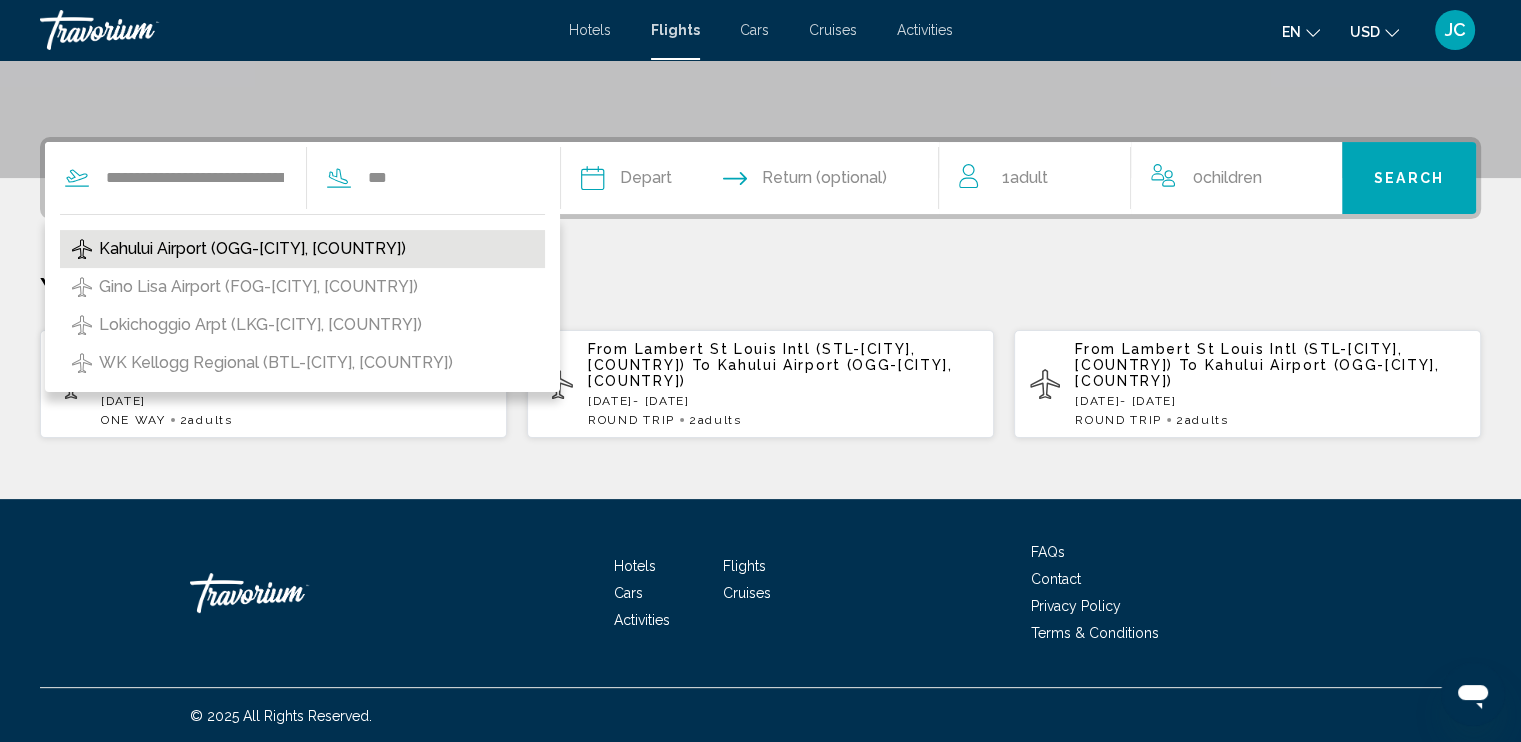 click on "Kahului Airport (OGG-Kahului, US)" at bounding box center (252, 249) 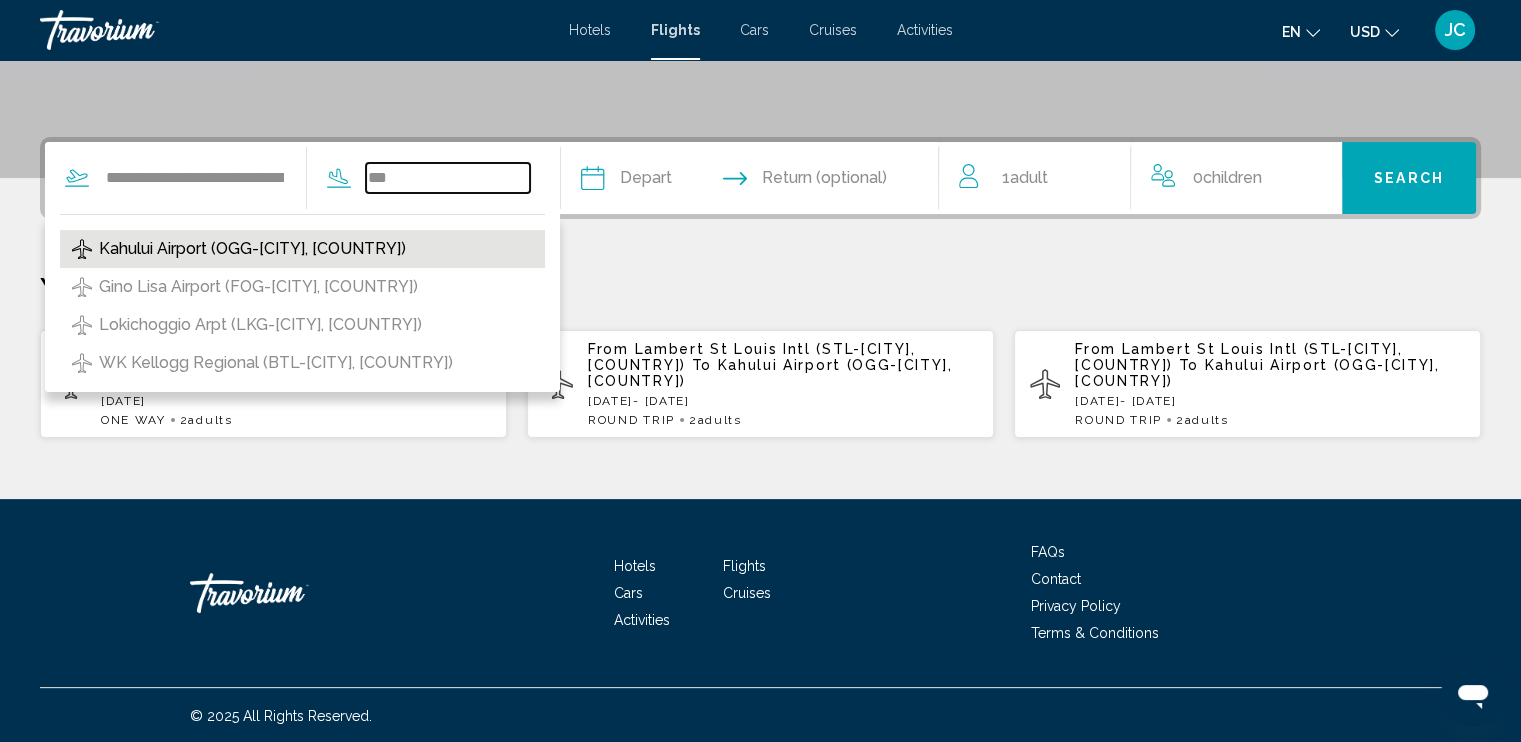 type on "**********" 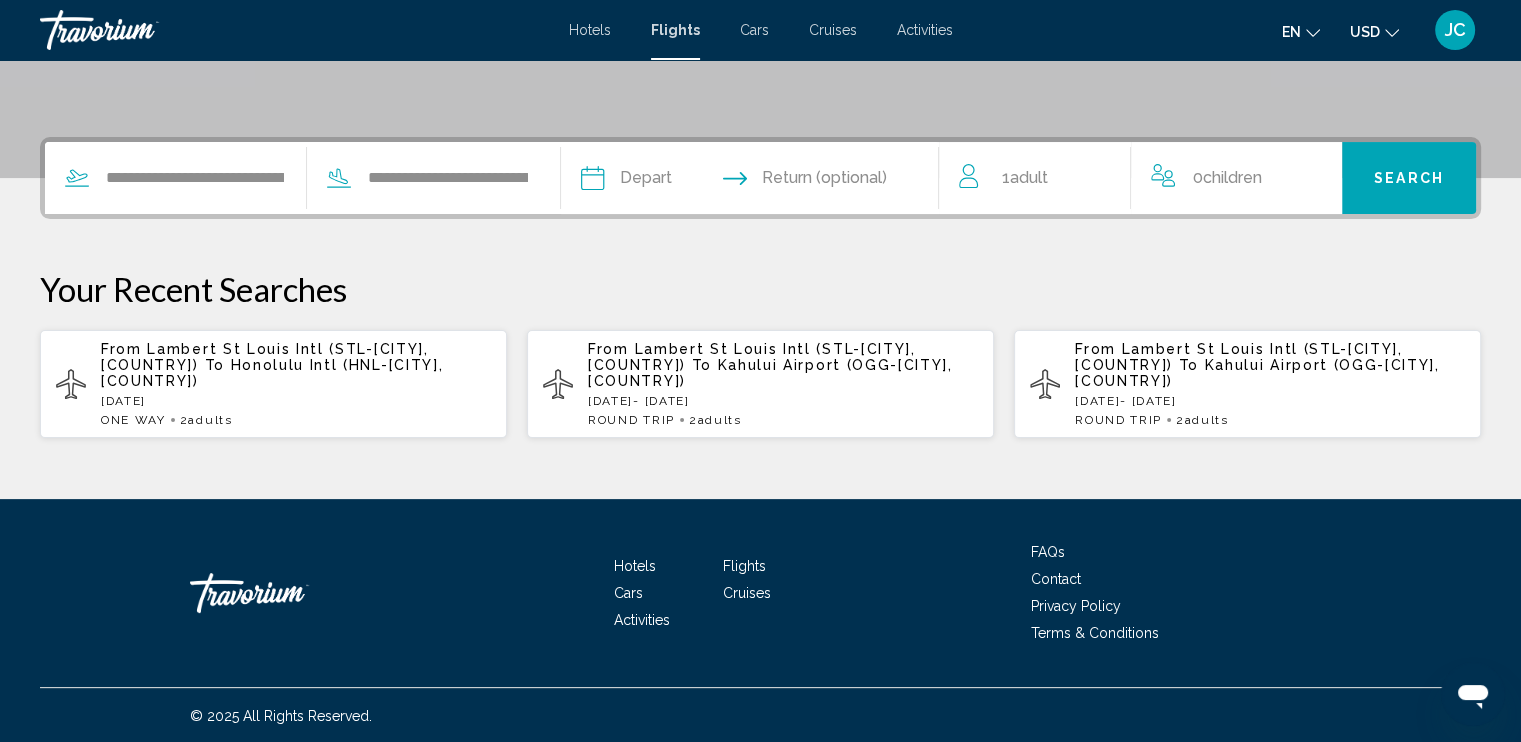 click at bounding box center [669, 181] 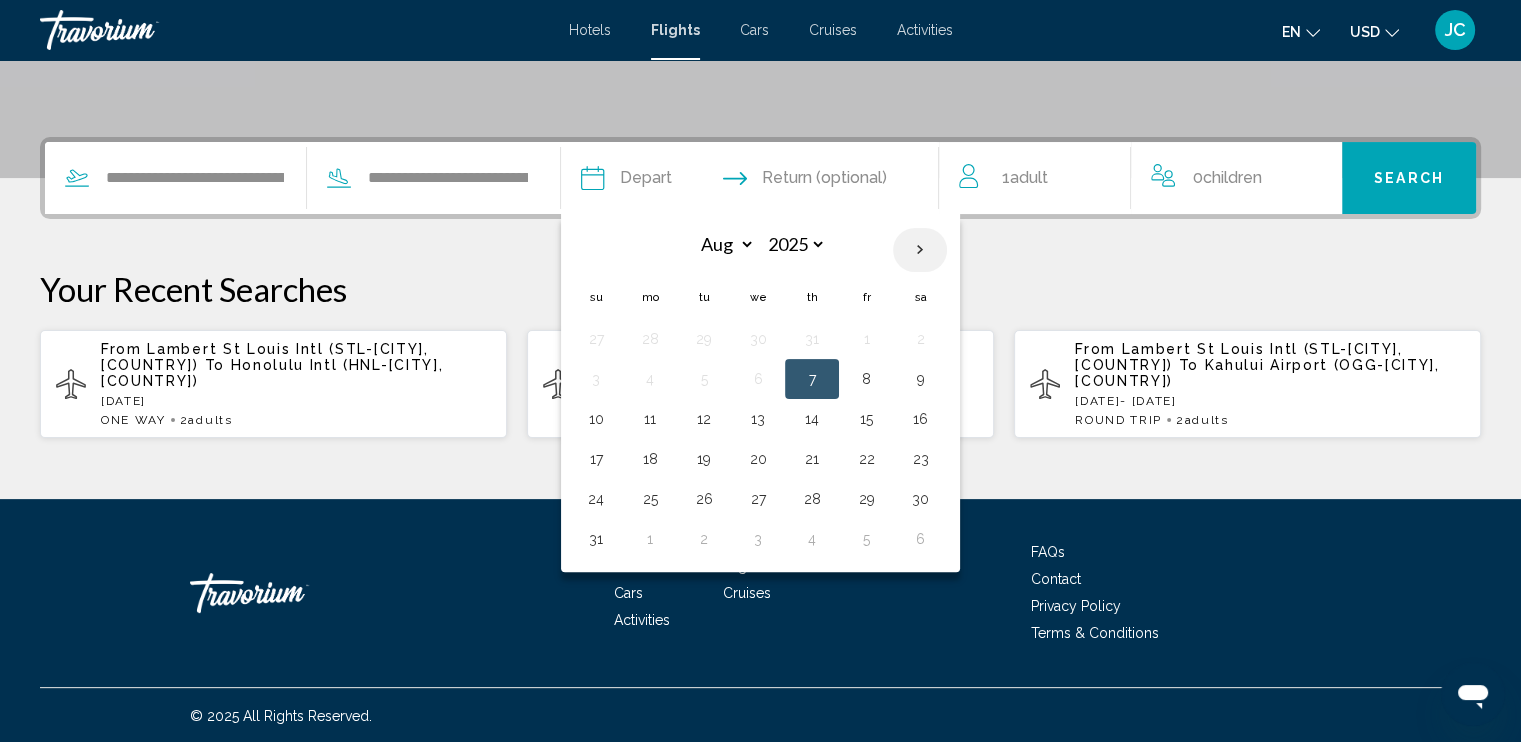 click at bounding box center (920, 250) 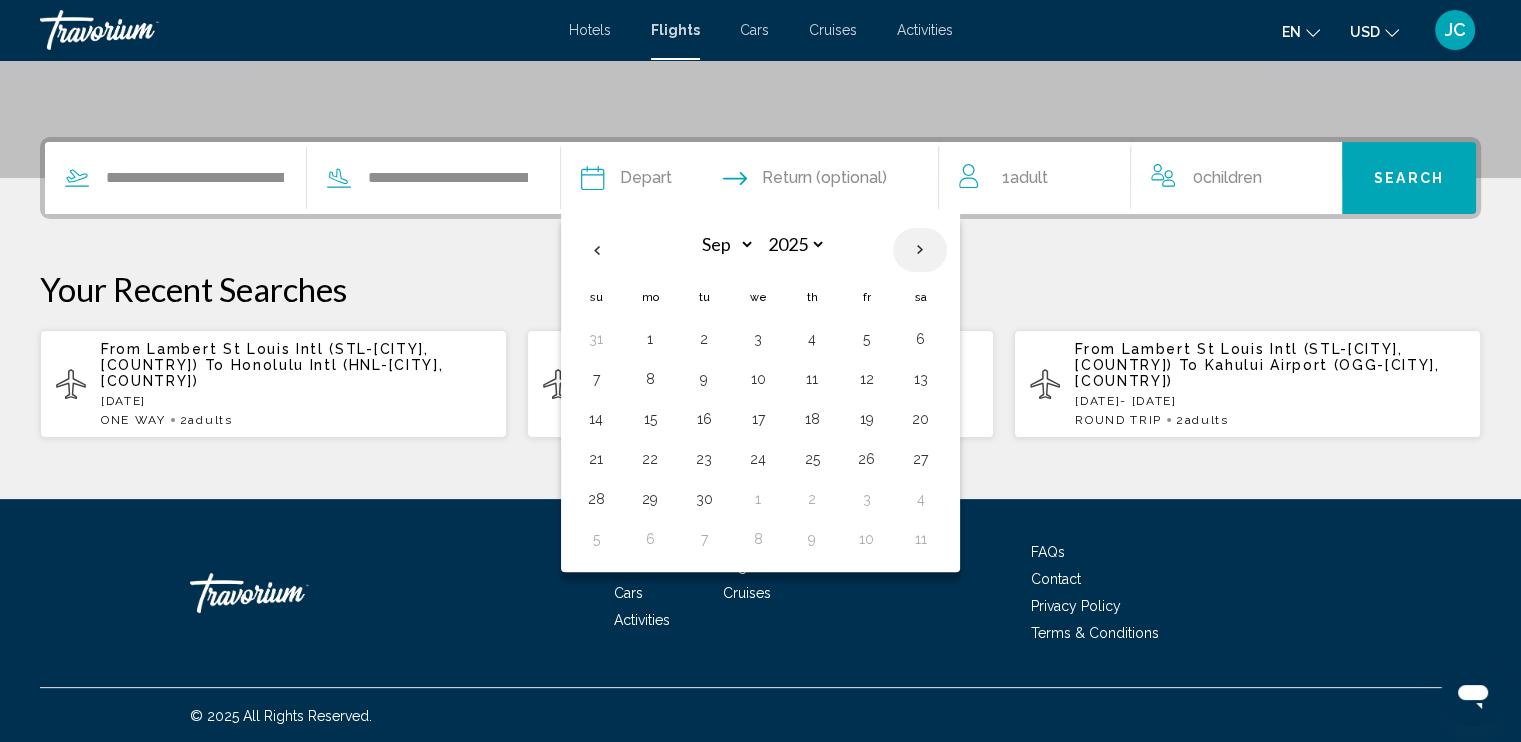 click at bounding box center [920, 250] 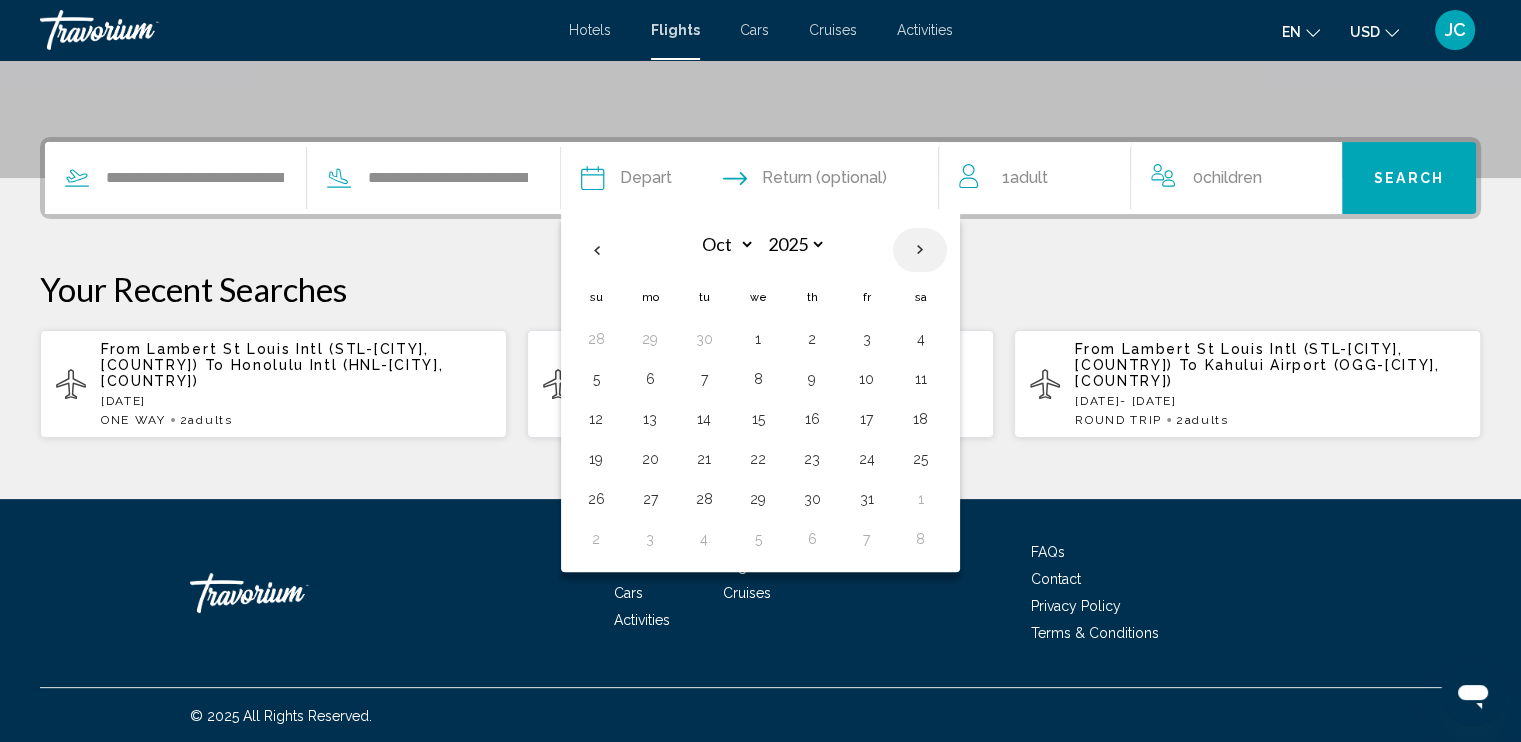 click at bounding box center (920, 250) 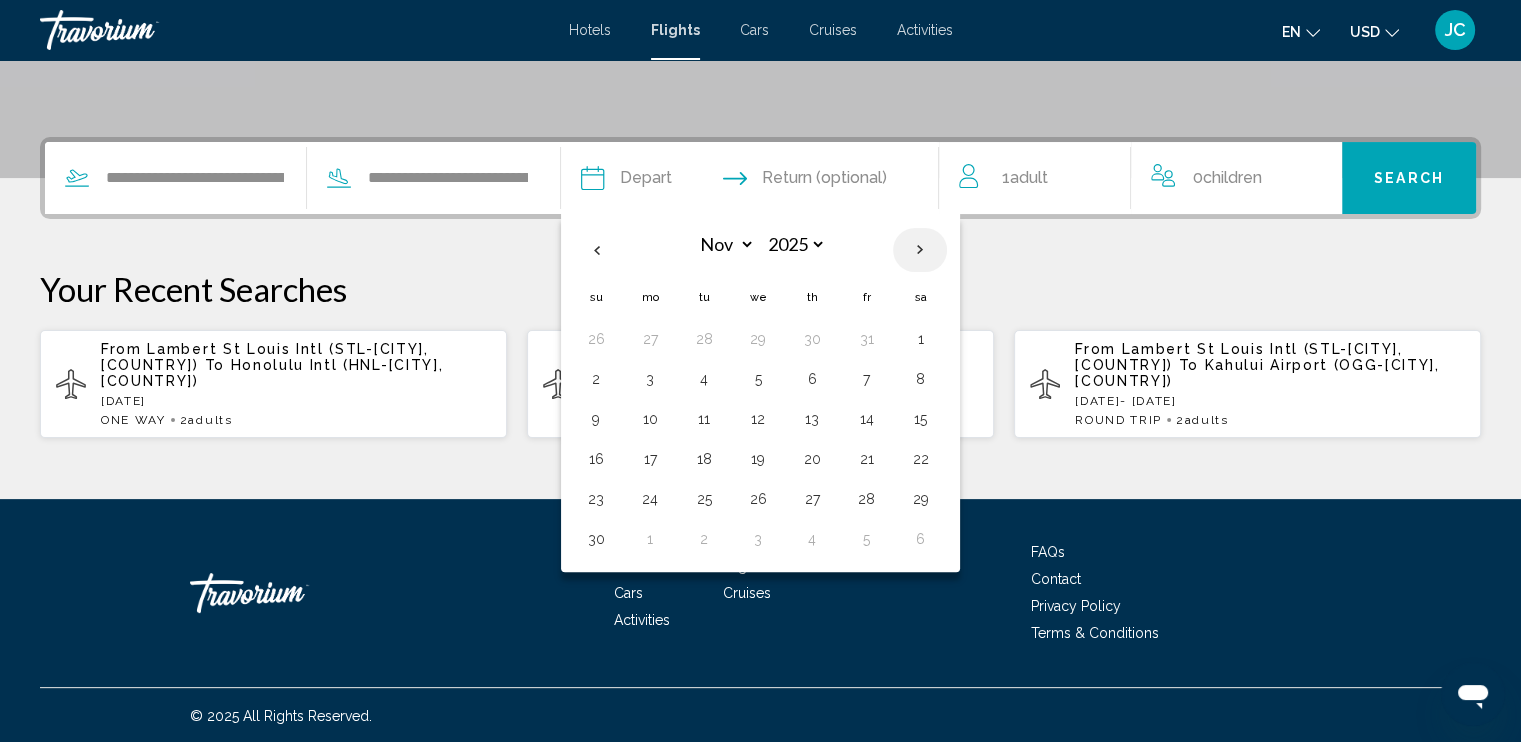 click at bounding box center [920, 250] 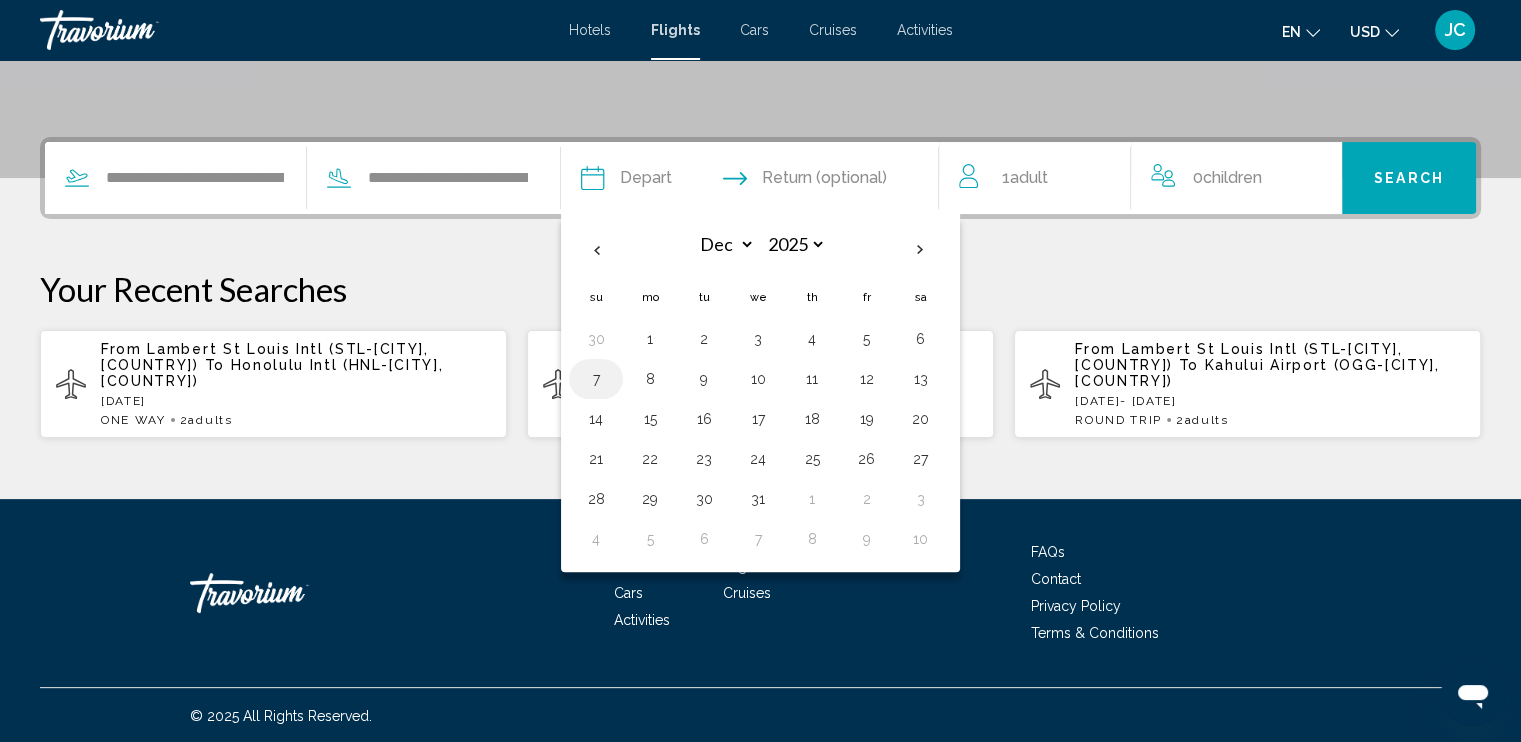 click on "7" at bounding box center [596, 379] 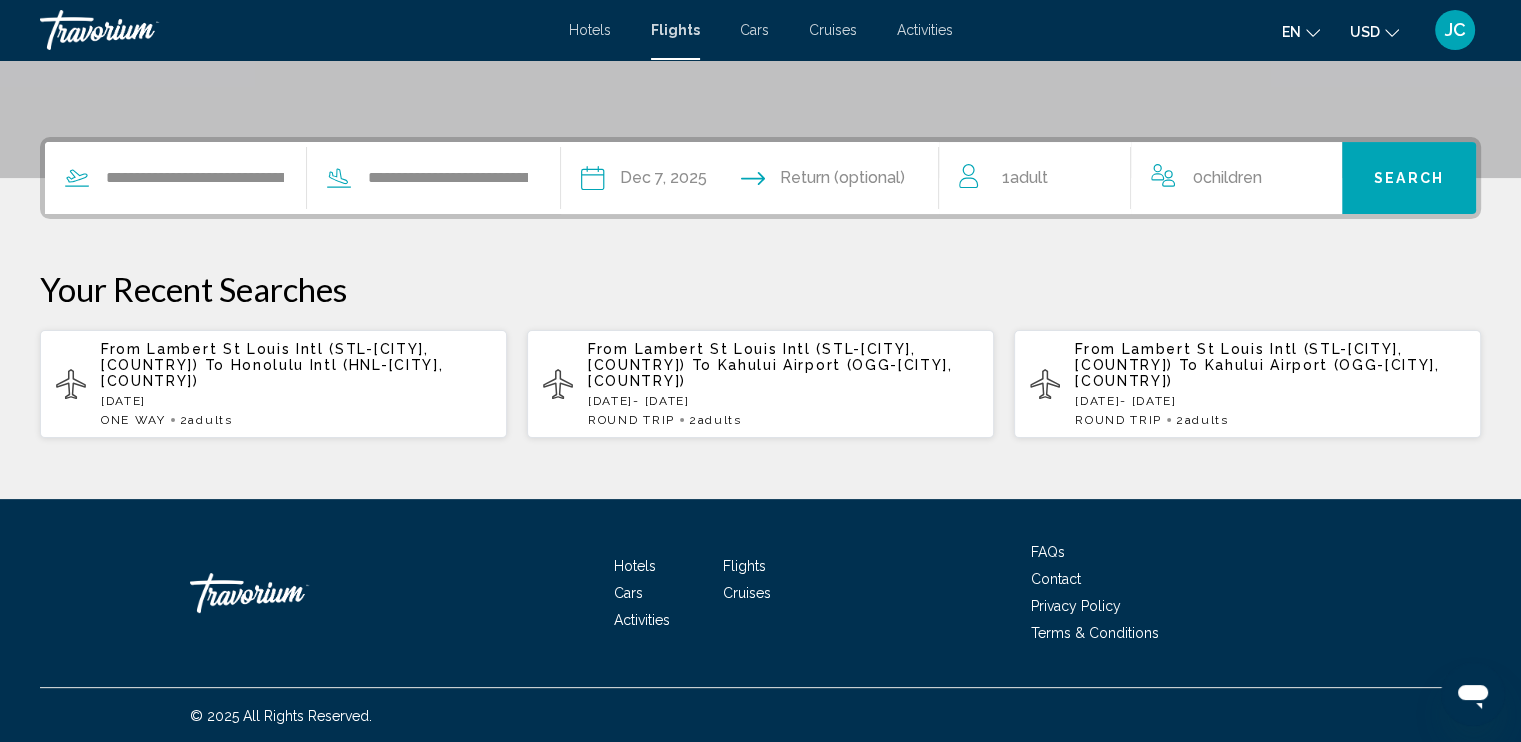 click at bounding box center (853, 181) 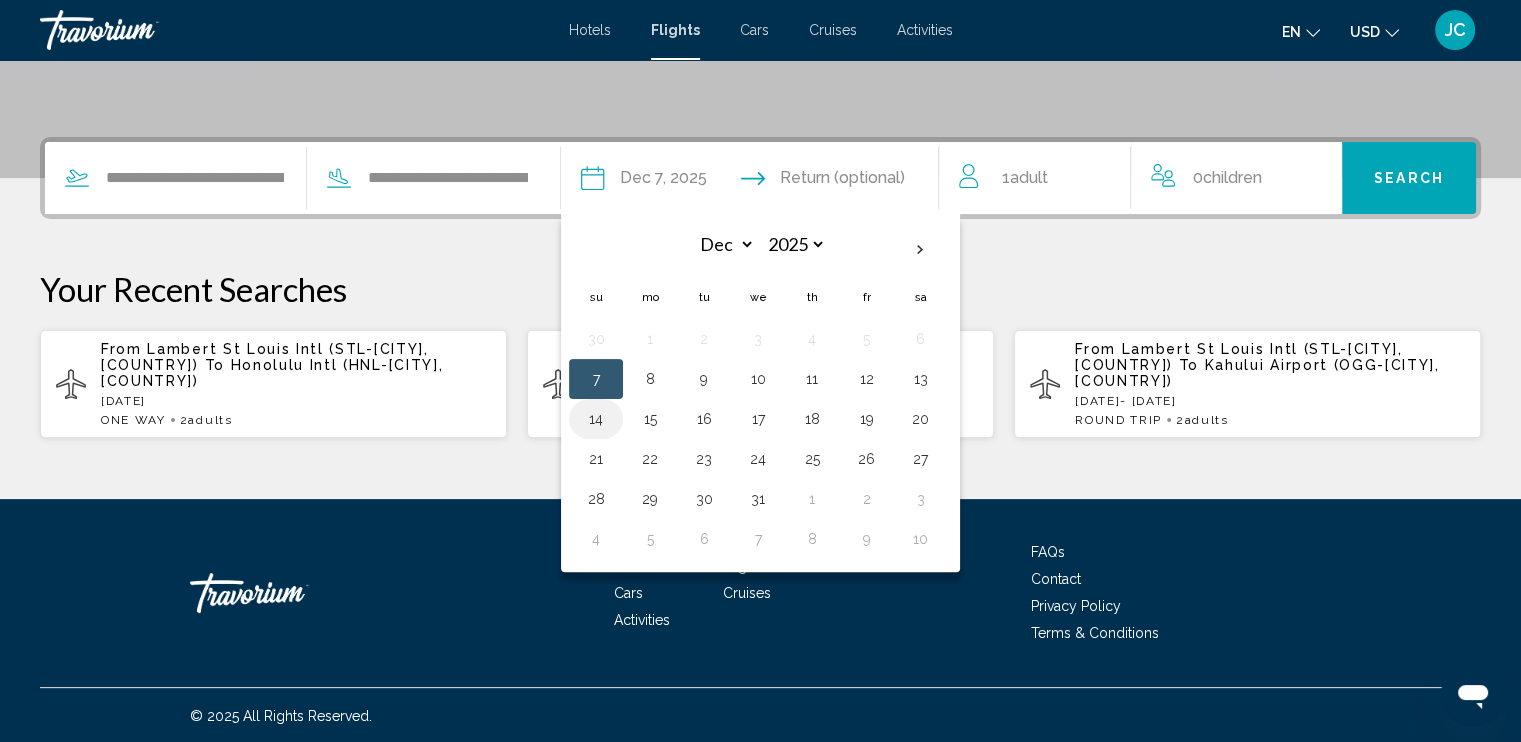 click on "14" at bounding box center (596, 419) 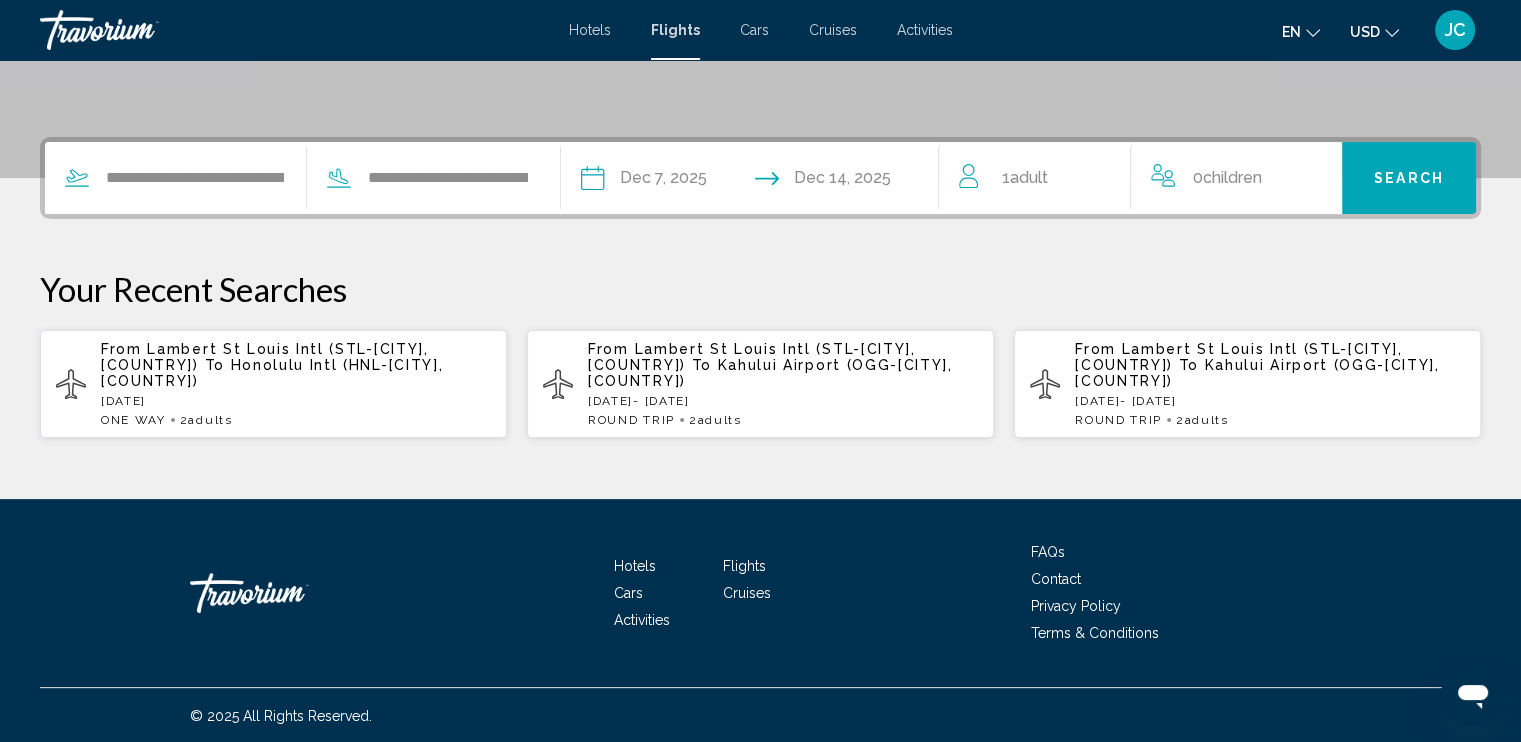 click on "Adult" at bounding box center [1028, 177] 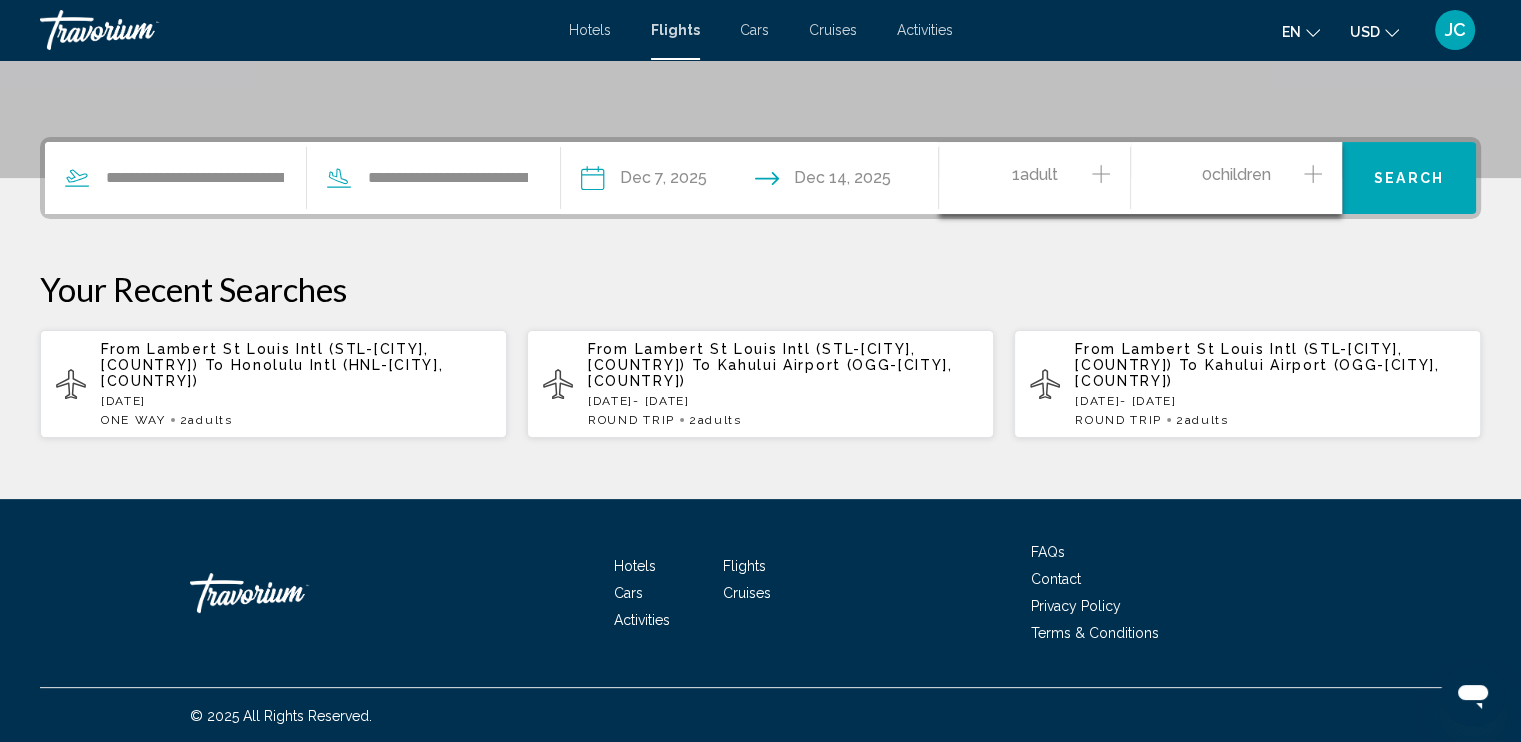 click 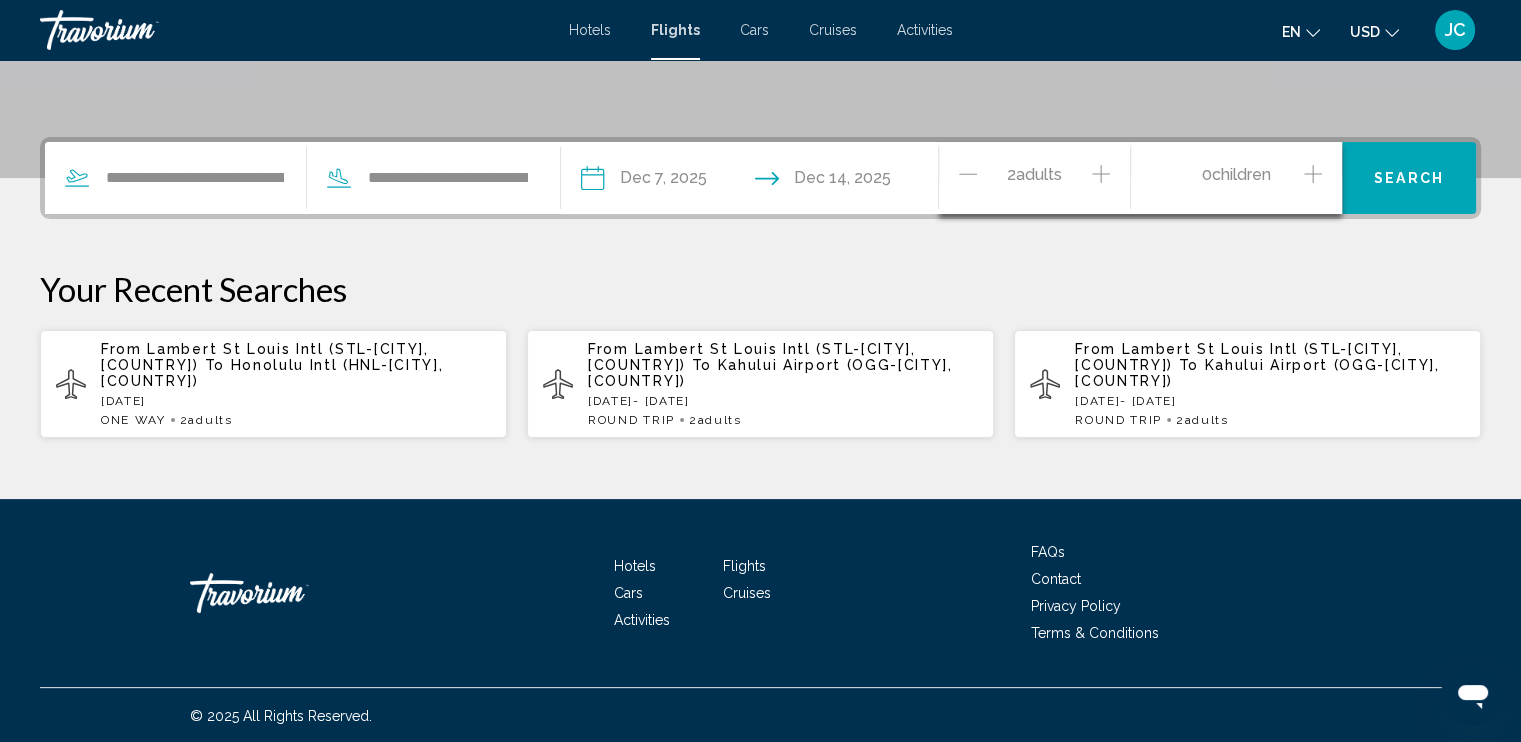 click on "Your Recent Searches" at bounding box center [760, 289] 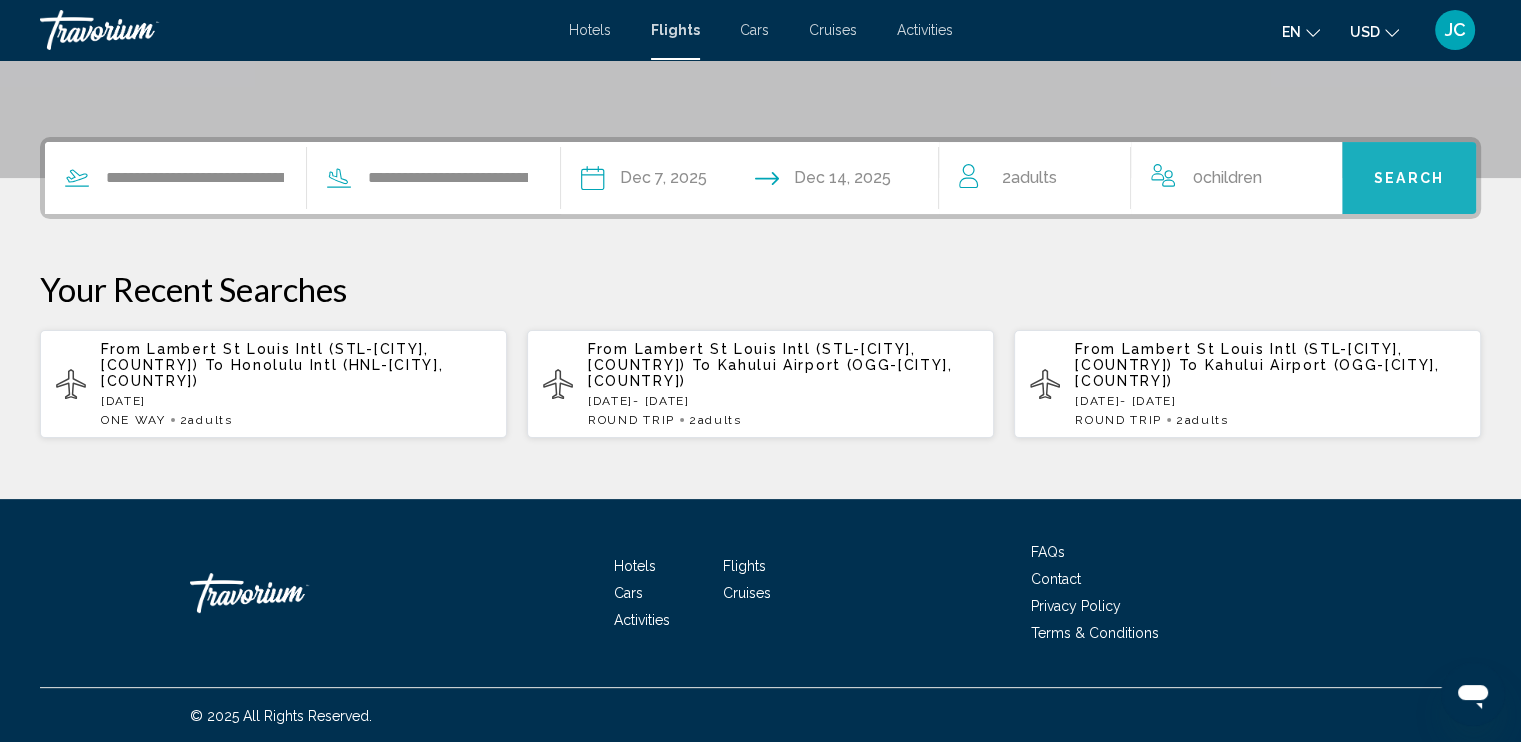 click on "Search" at bounding box center [1409, 179] 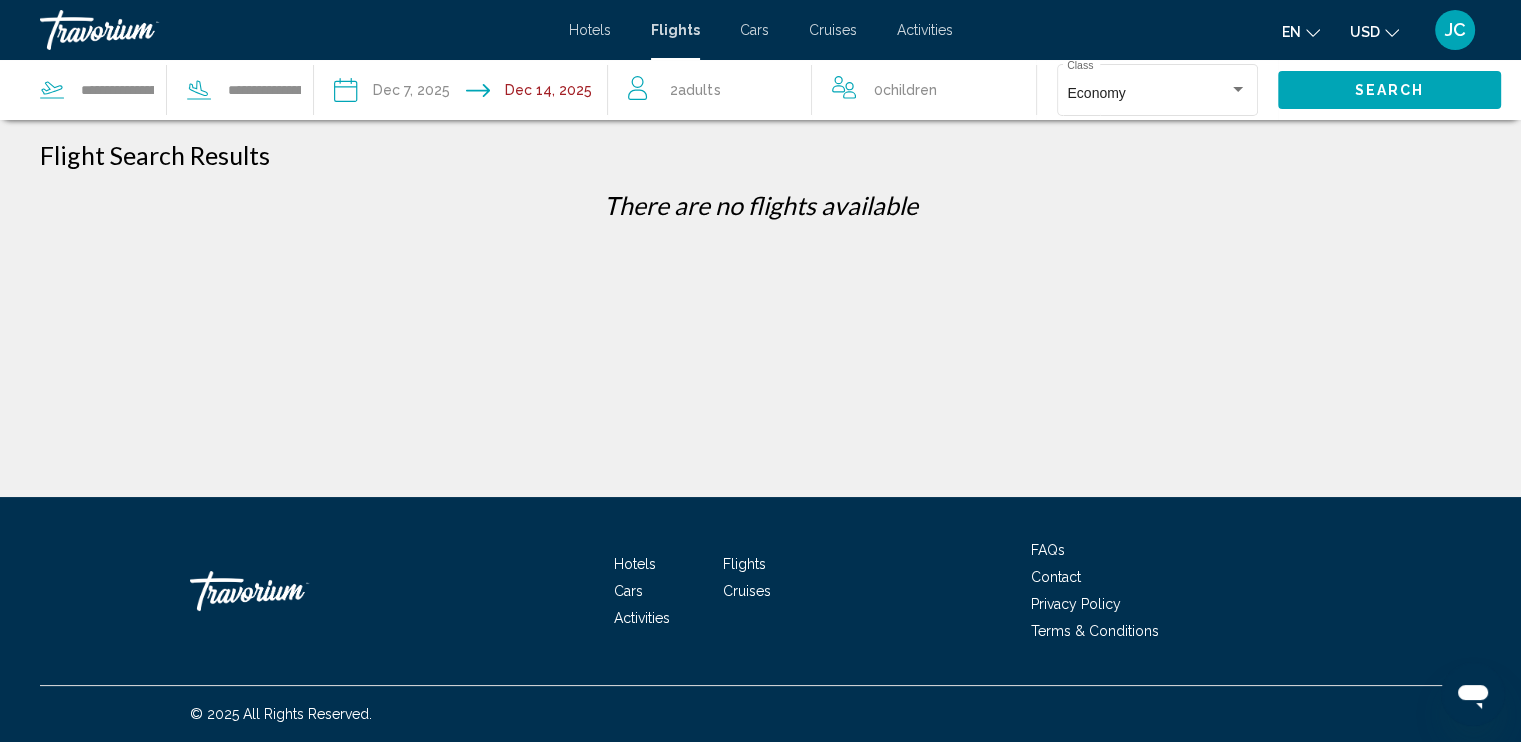 scroll, scrollTop: 0, scrollLeft: 0, axis: both 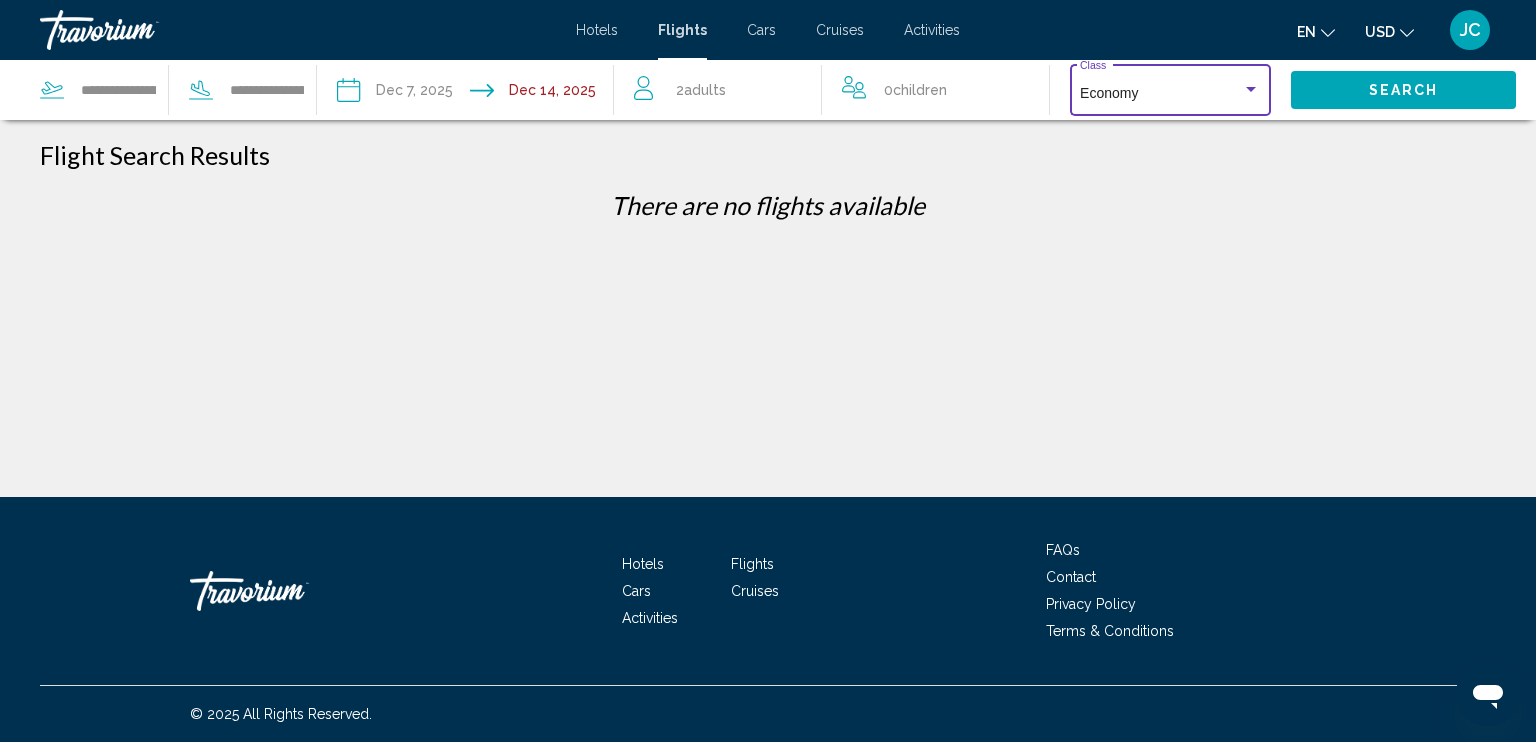 click at bounding box center [1251, 90] 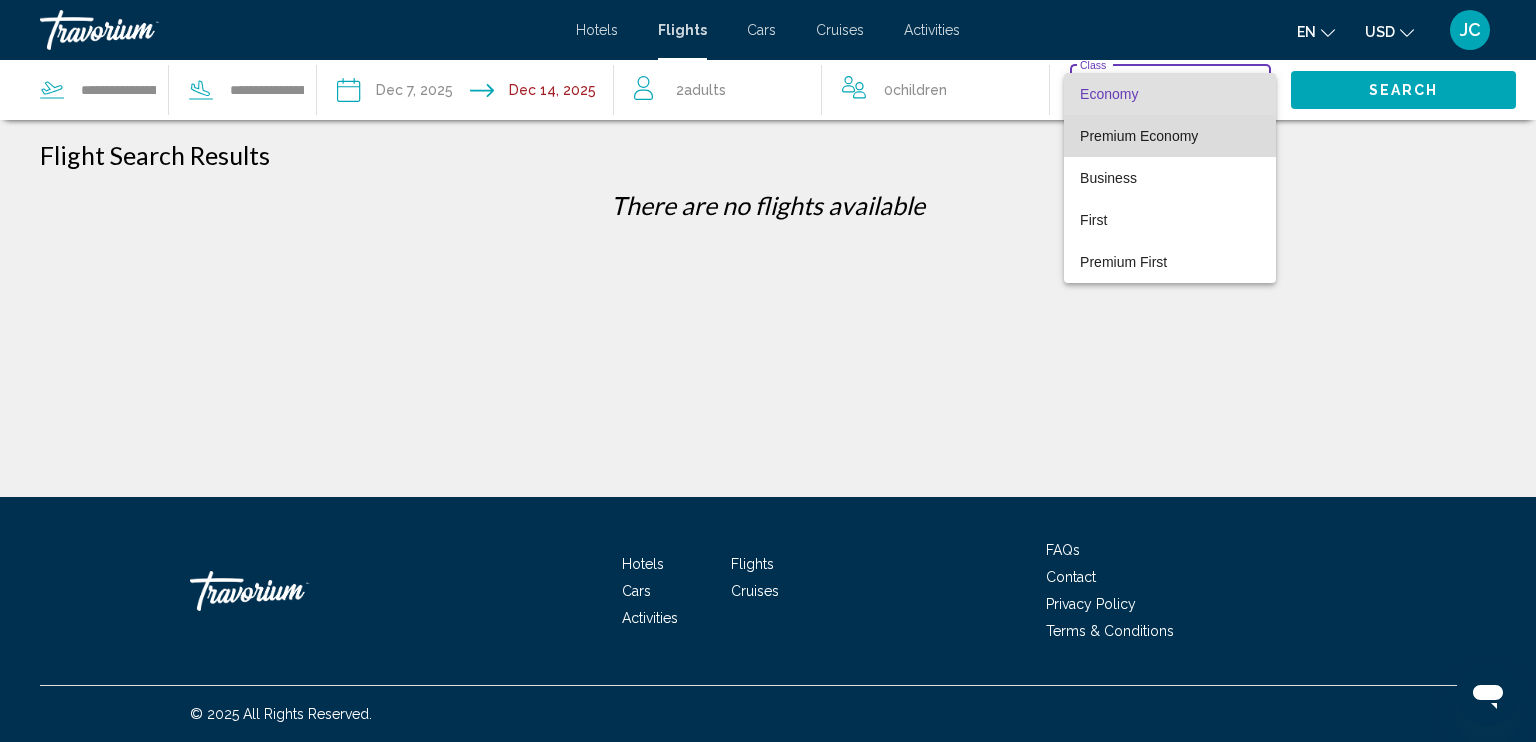 click on "Premium Economy" at bounding box center (1139, 136) 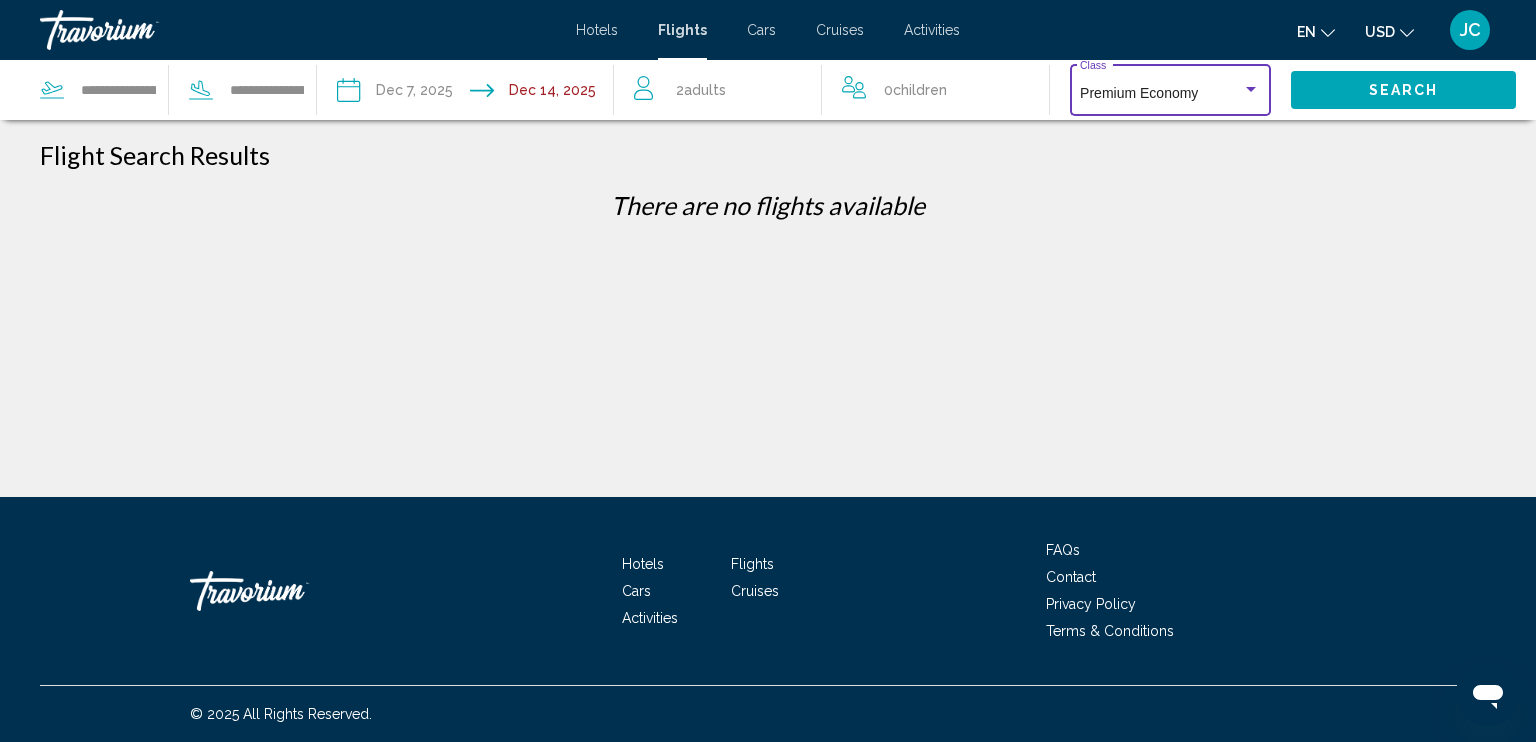 click on "Search" 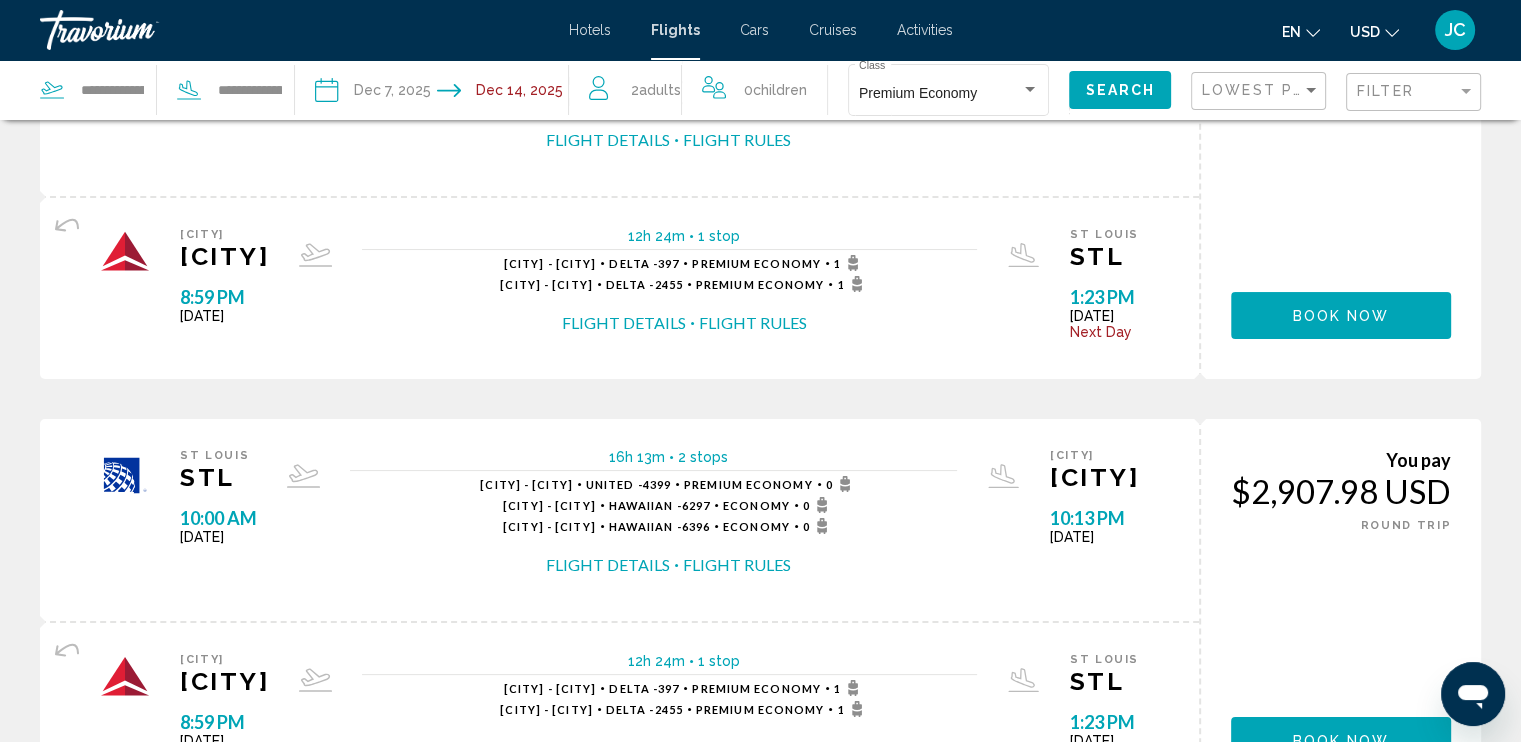 scroll, scrollTop: 0, scrollLeft: 0, axis: both 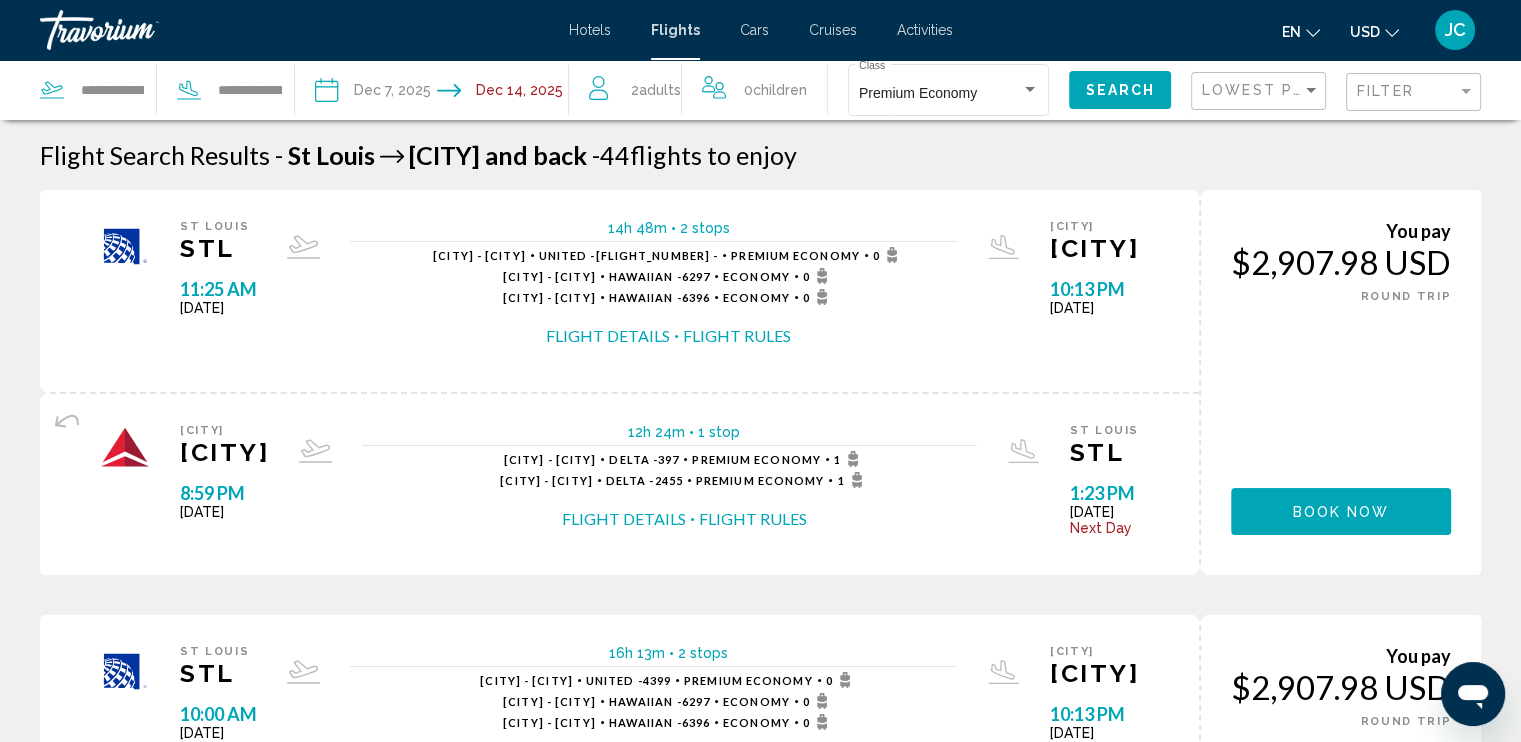 click on "Flight Details" at bounding box center (608, 336) 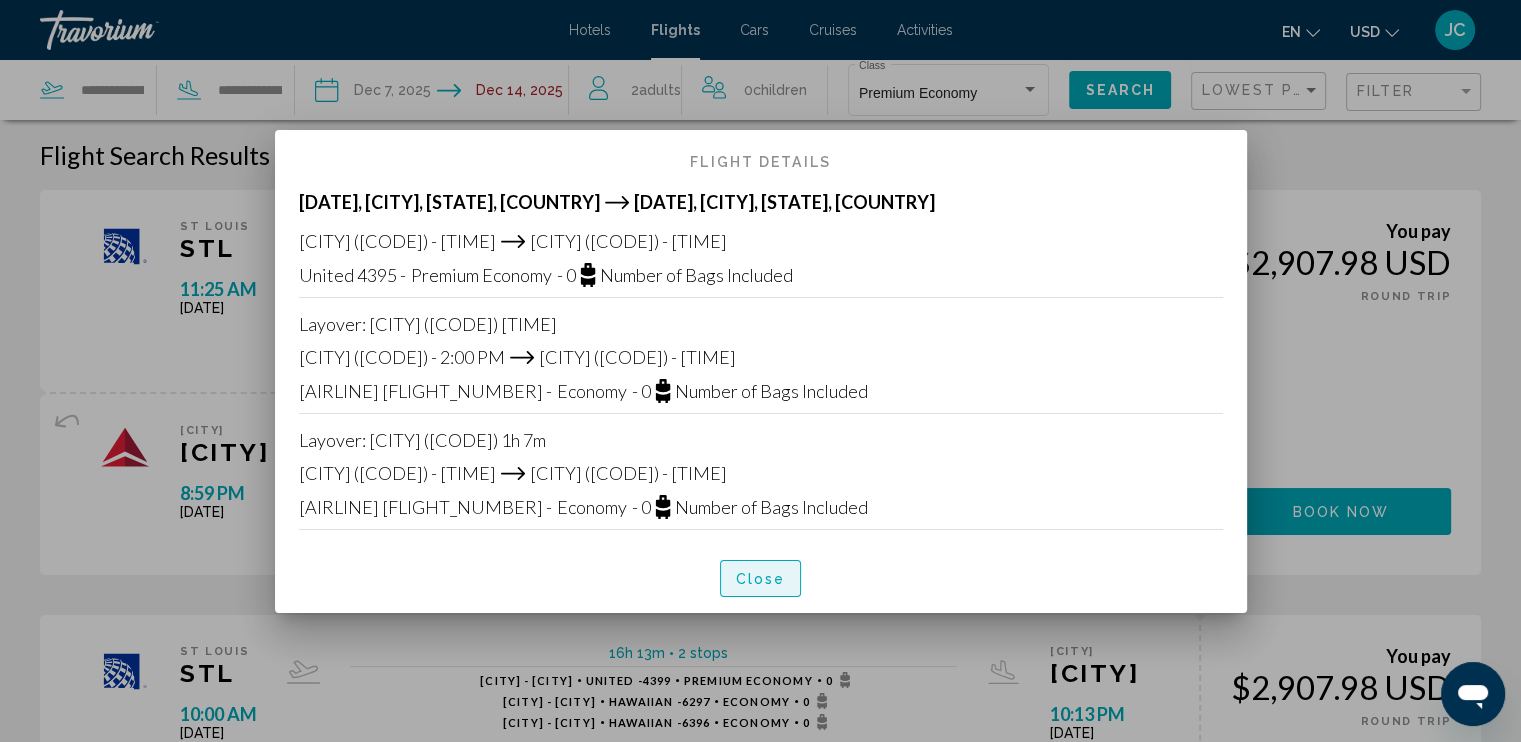 click on "Close" at bounding box center (761, 579) 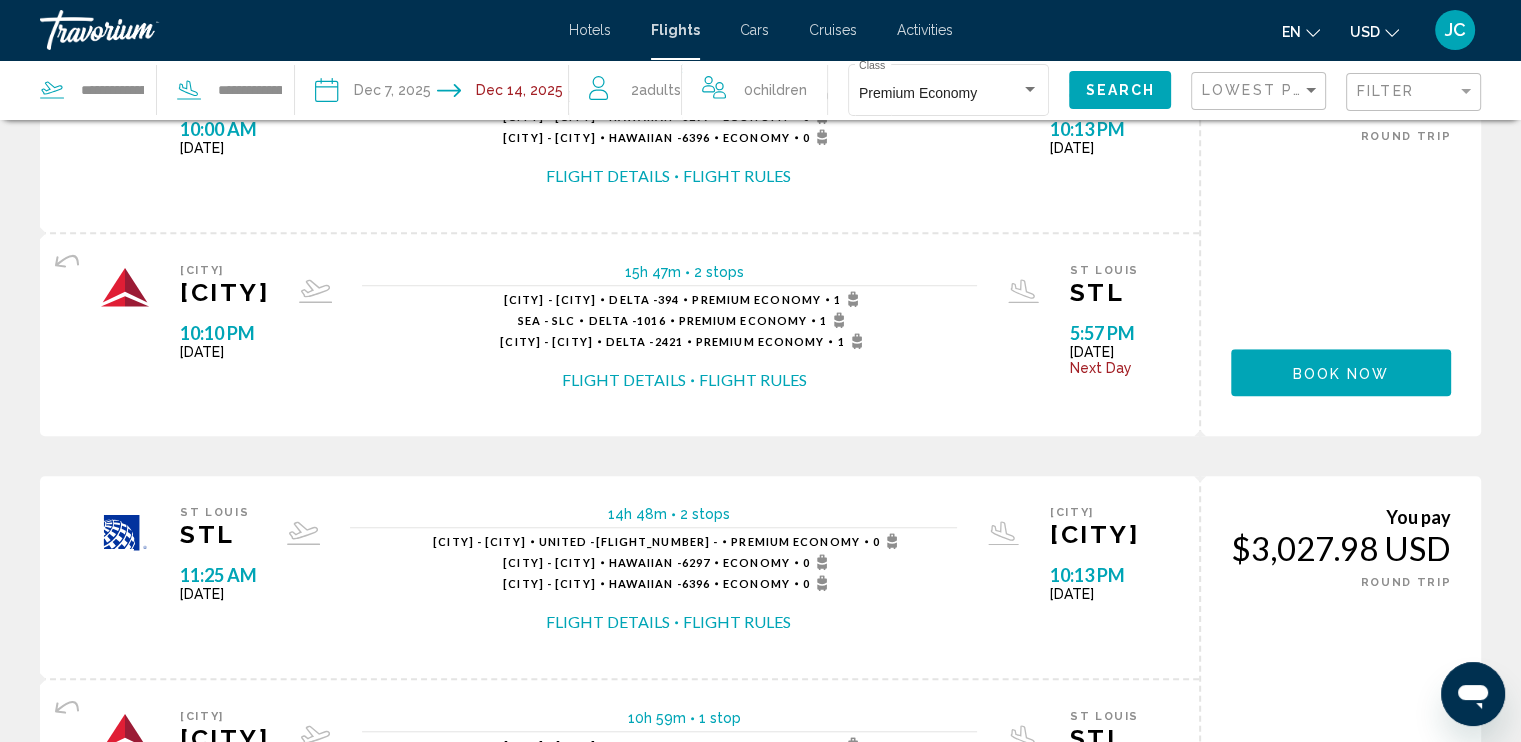 scroll, scrollTop: 1360, scrollLeft: 0, axis: vertical 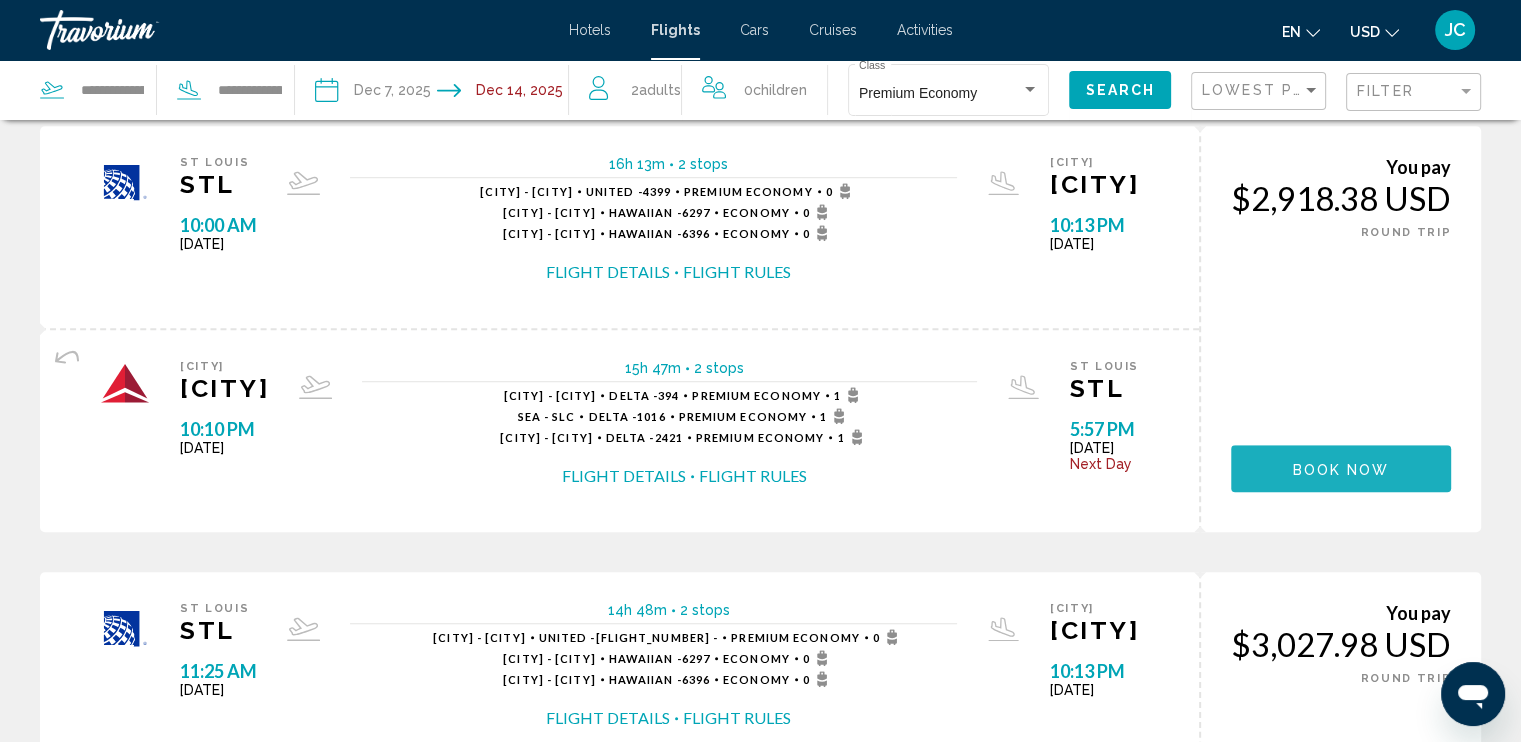 click on "Book now" at bounding box center (1341, 468) 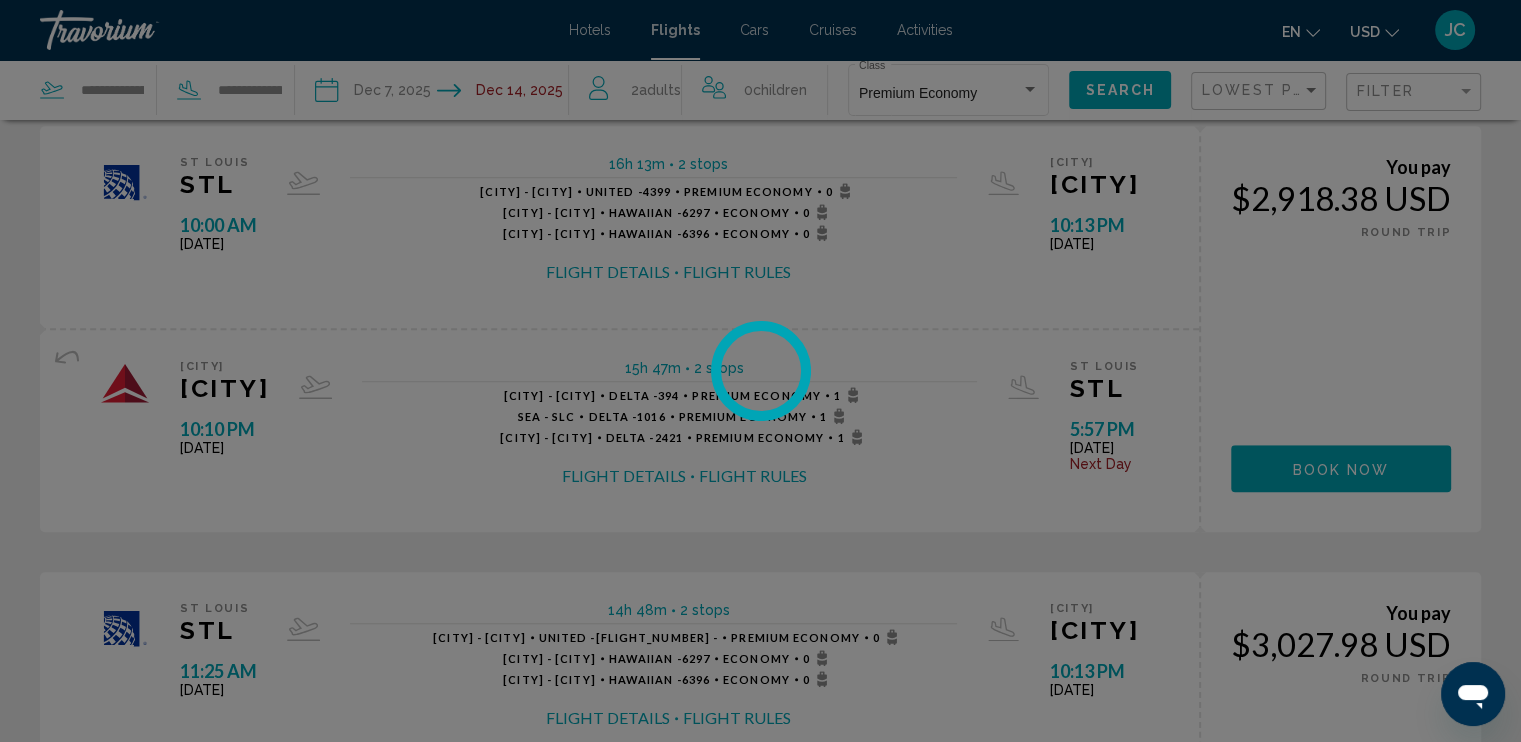 scroll, scrollTop: 0, scrollLeft: 0, axis: both 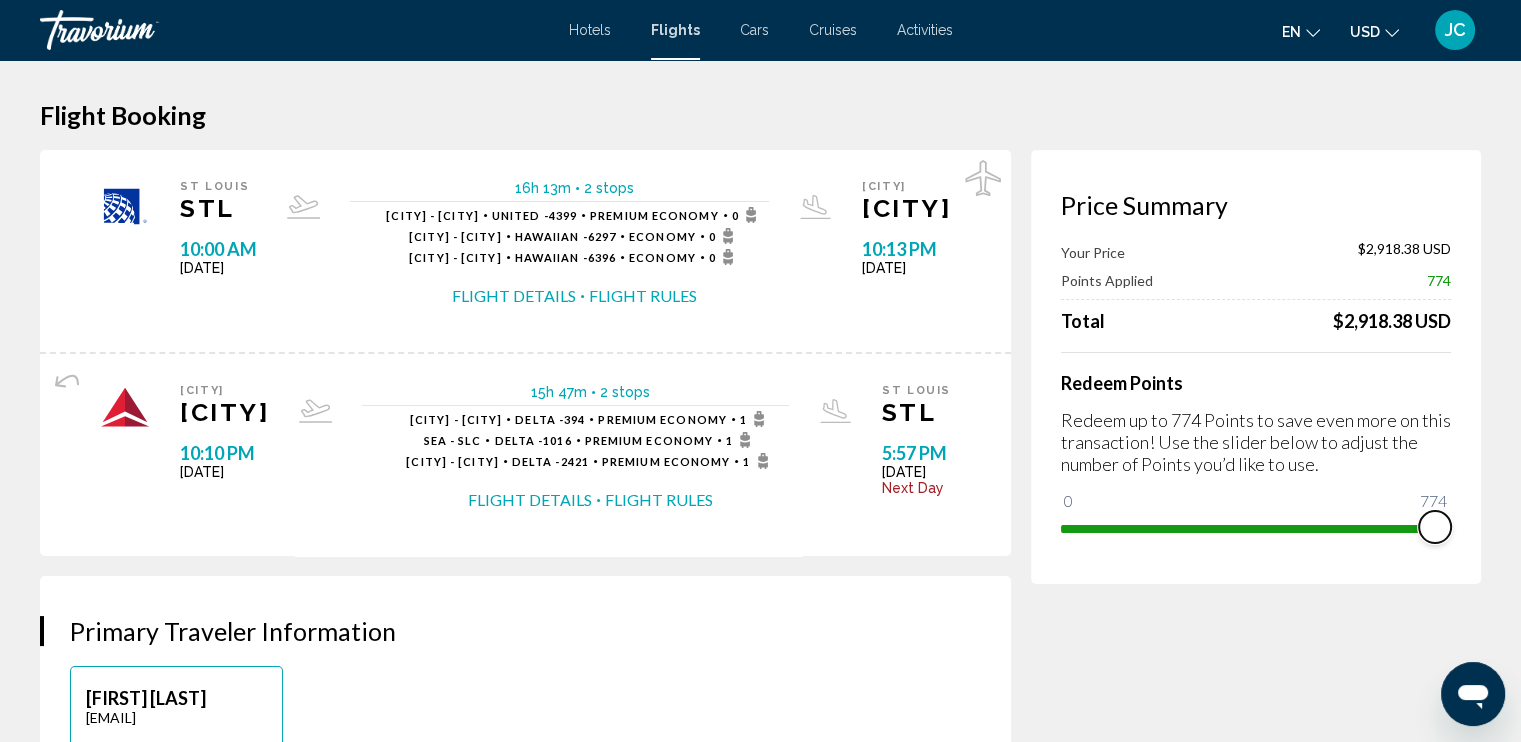drag, startPoint x: 1072, startPoint y: 495, endPoint x: 1473, endPoint y: 515, distance: 401.49844 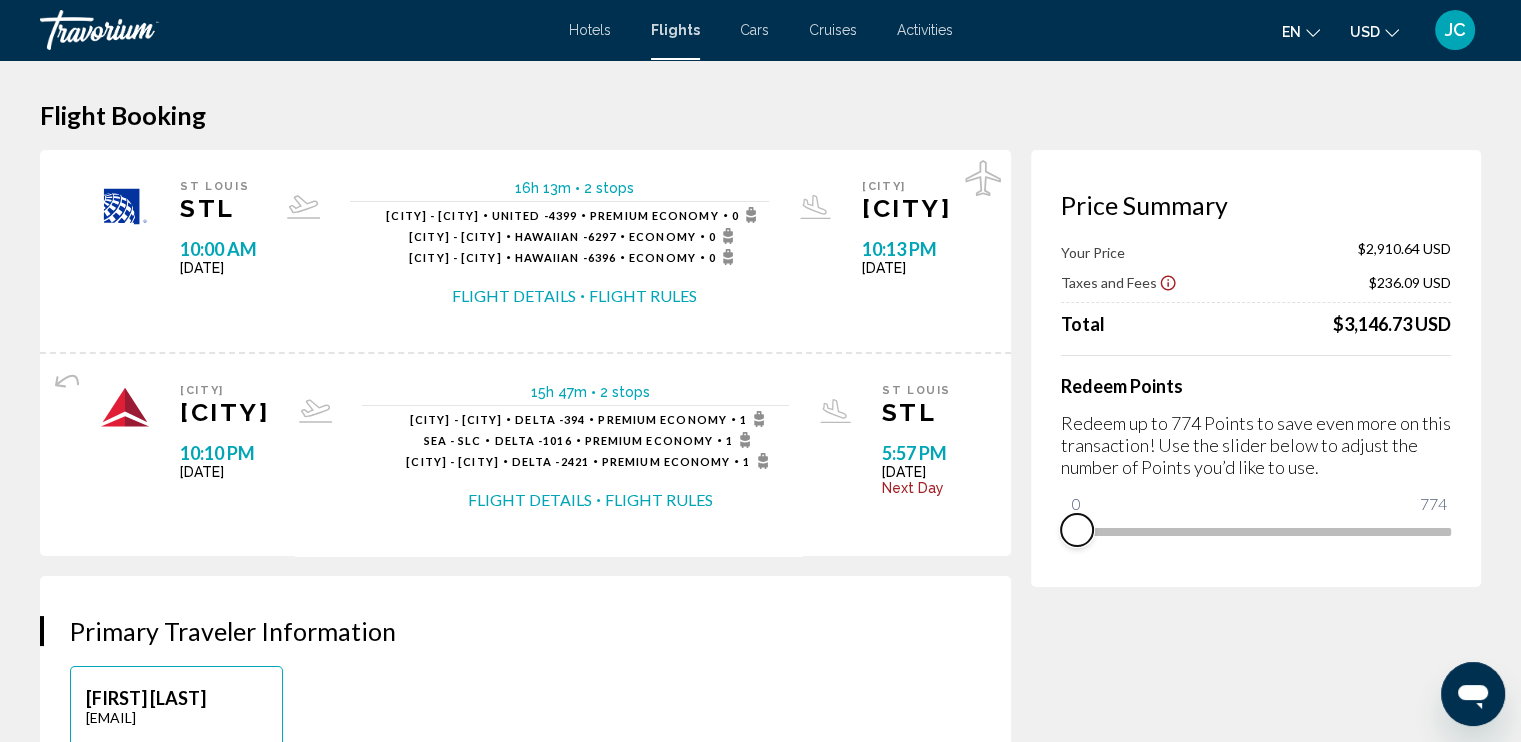 drag, startPoint x: 1436, startPoint y: 553, endPoint x: 1046, endPoint y: 531, distance: 390.62003 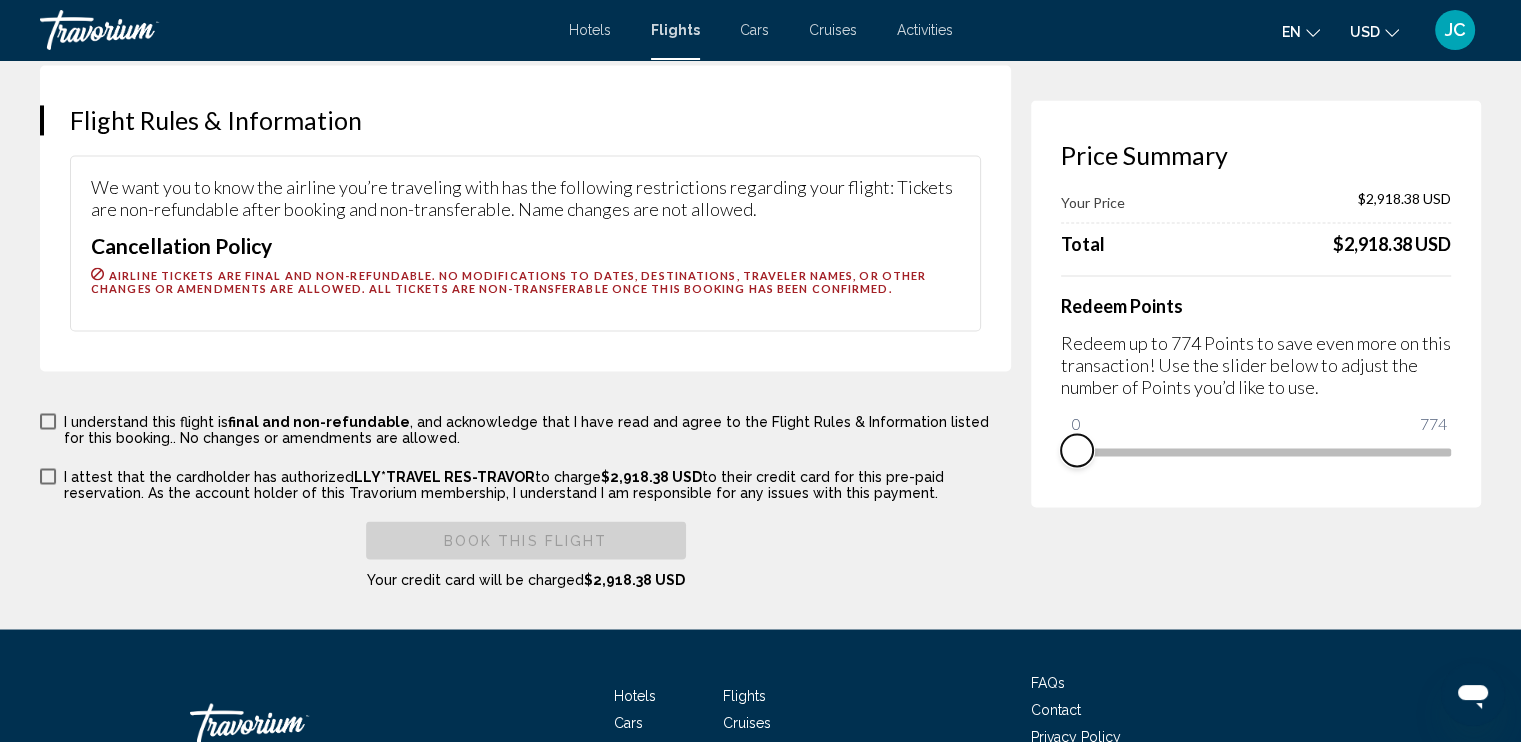scroll, scrollTop: 3300, scrollLeft: 0, axis: vertical 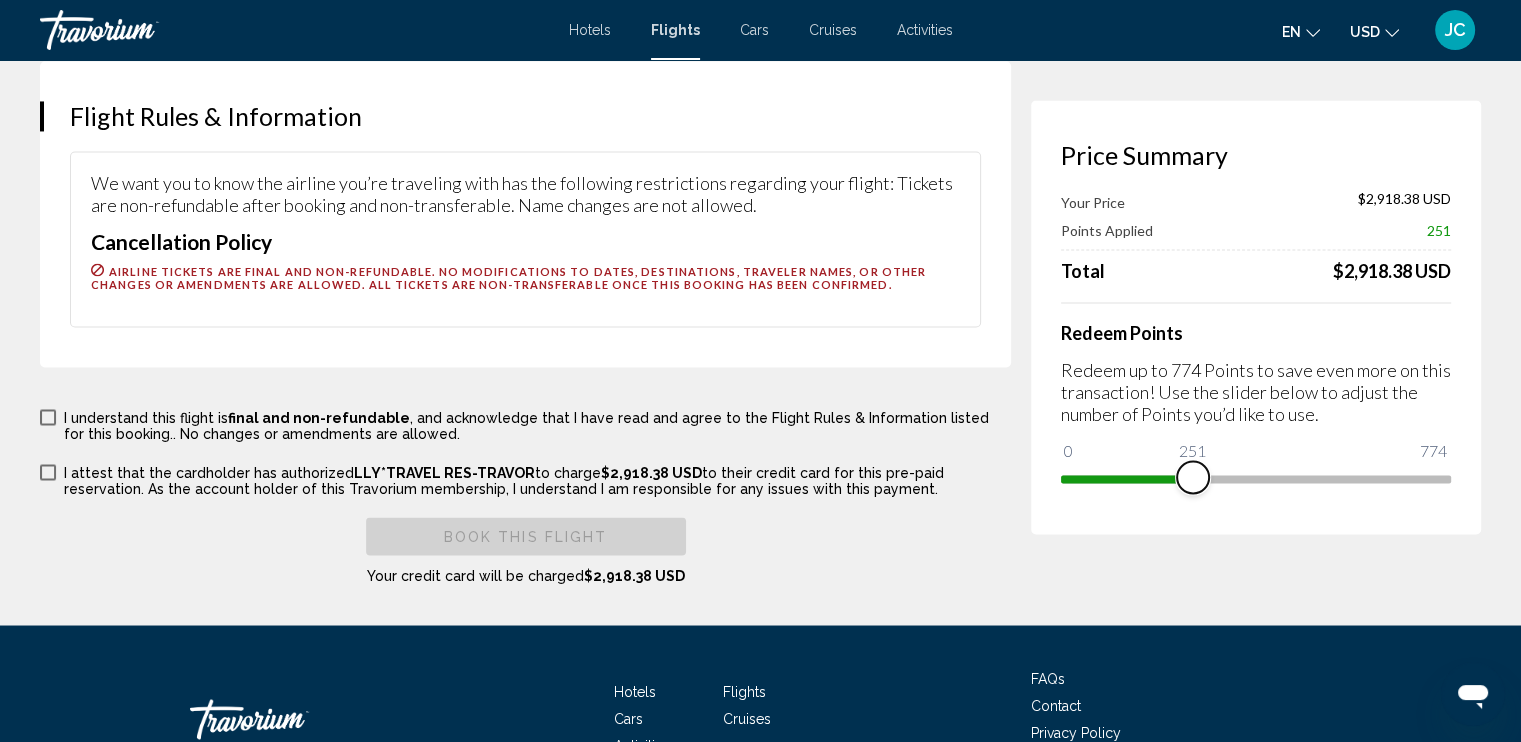 drag, startPoint x: 1086, startPoint y: 451, endPoint x: 1193, endPoint y: 450, distance: 107.00467 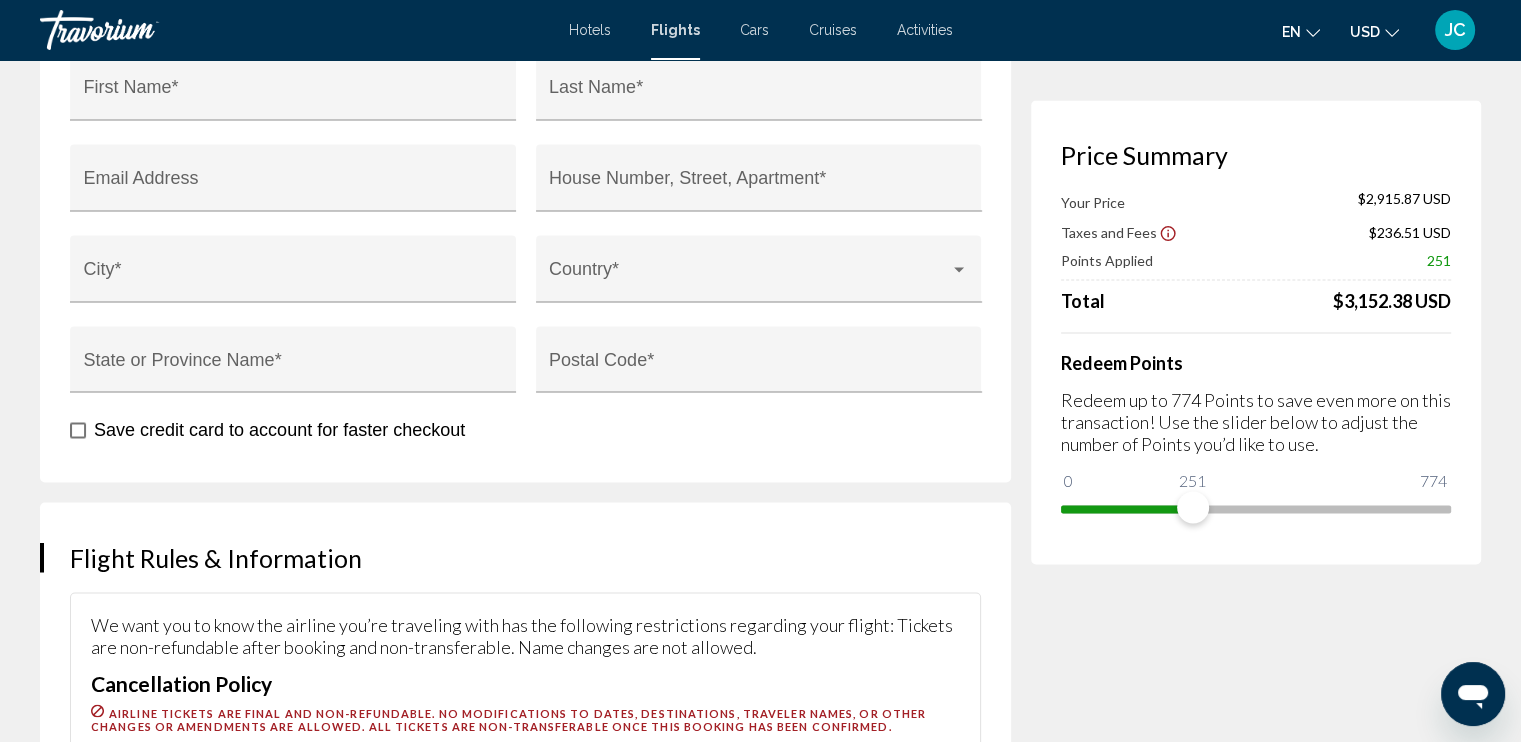 drag, startPoint x: 1193, startPoint y: 450, endPoint x: 1102, endPoint y: 474, distance: 94.11163 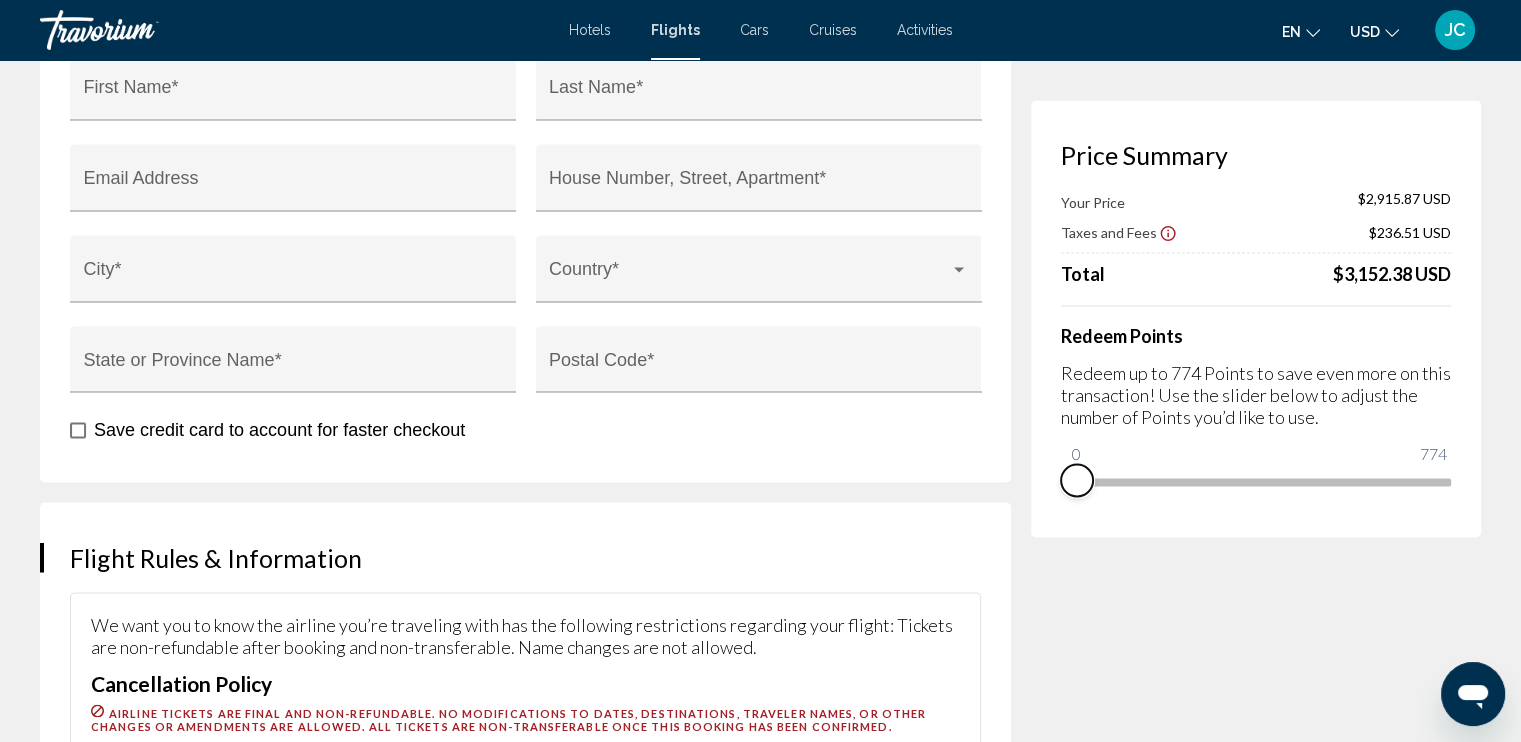 drag, startPoint x: 1196, startPoint y: 499, endPoint x: 996, endPoint y: 504, distance: 200.06248 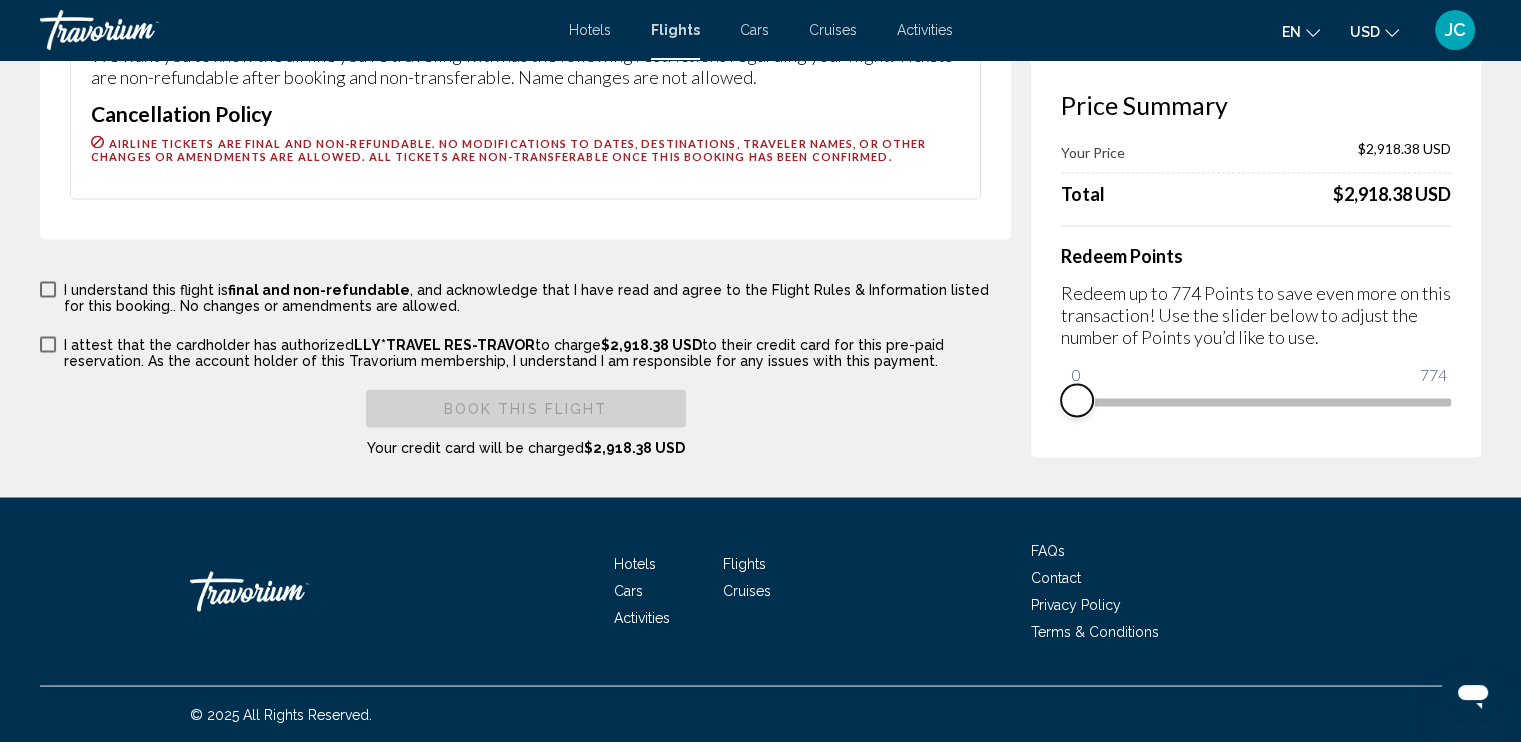 scroll, scrollTop: 3444, scrollLeft: 0, axis: vertical 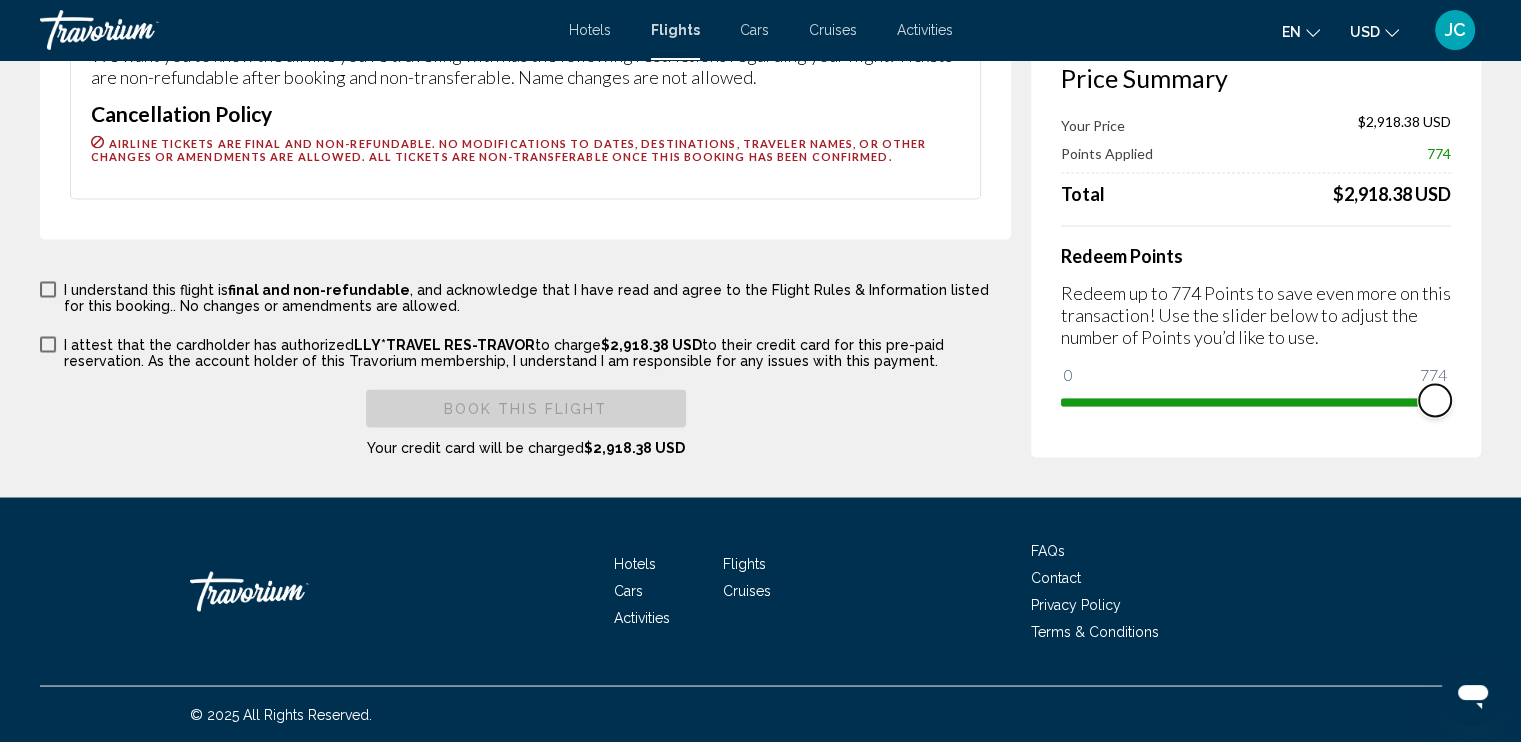 drag, startPoint x: 1081, startPoint y: 396, endPoint x: 1456, endPoint y: 412, distance: 375.3412 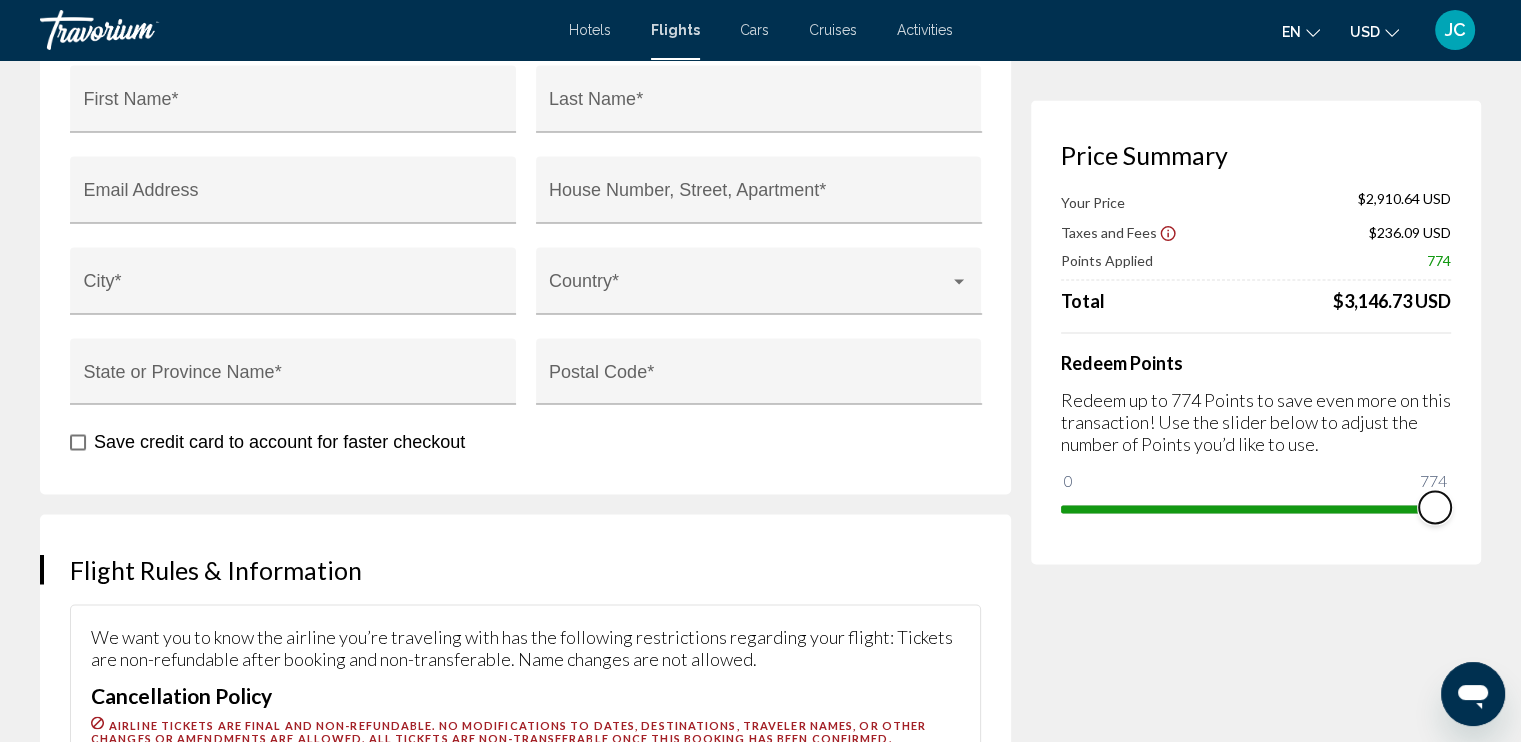 scroll, scrollTop: 3284, scrollLeft: 0, axis: vertical 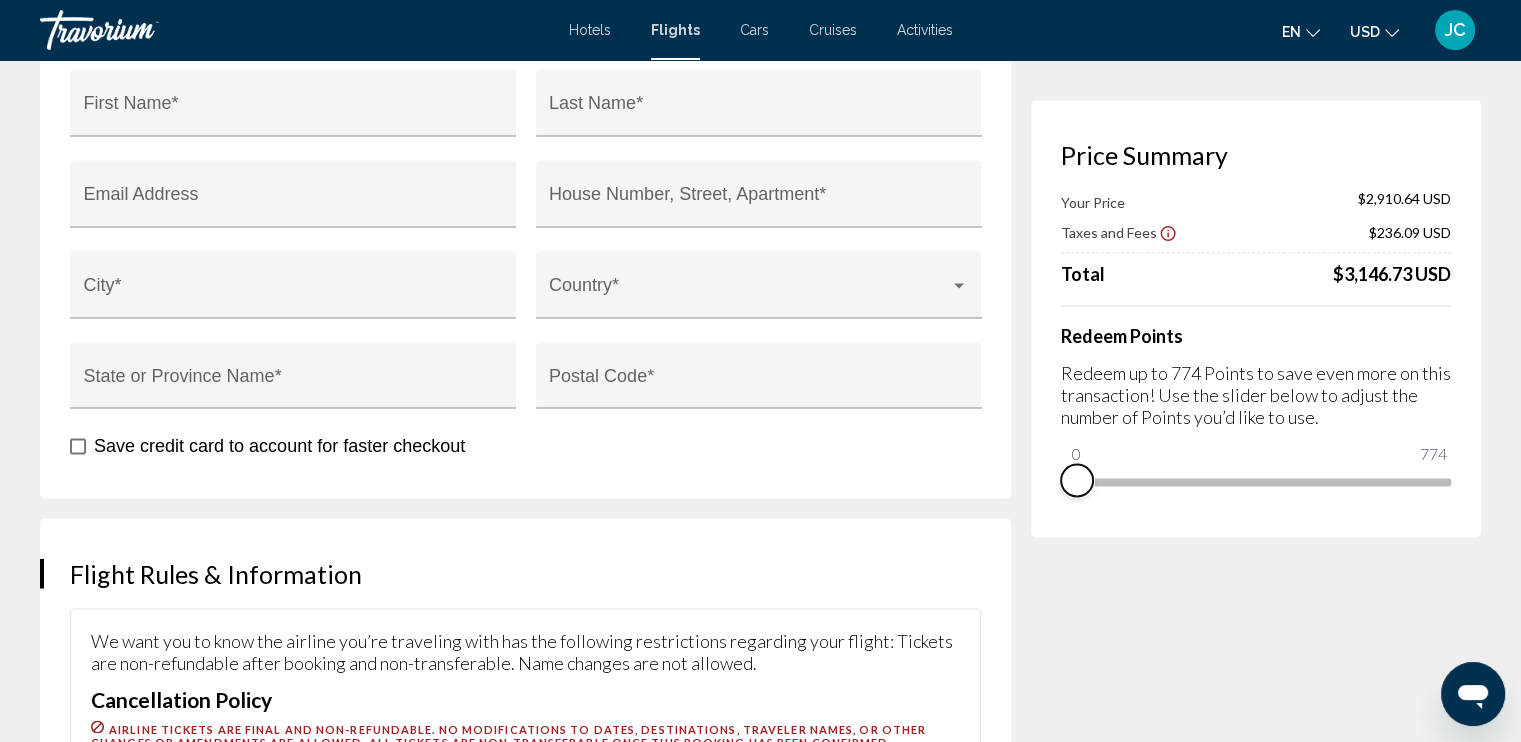 drag, startPoint x: 1430, startPoint y: 505, endPoint x: 984, endPoint y: 465, distance: 447.79013 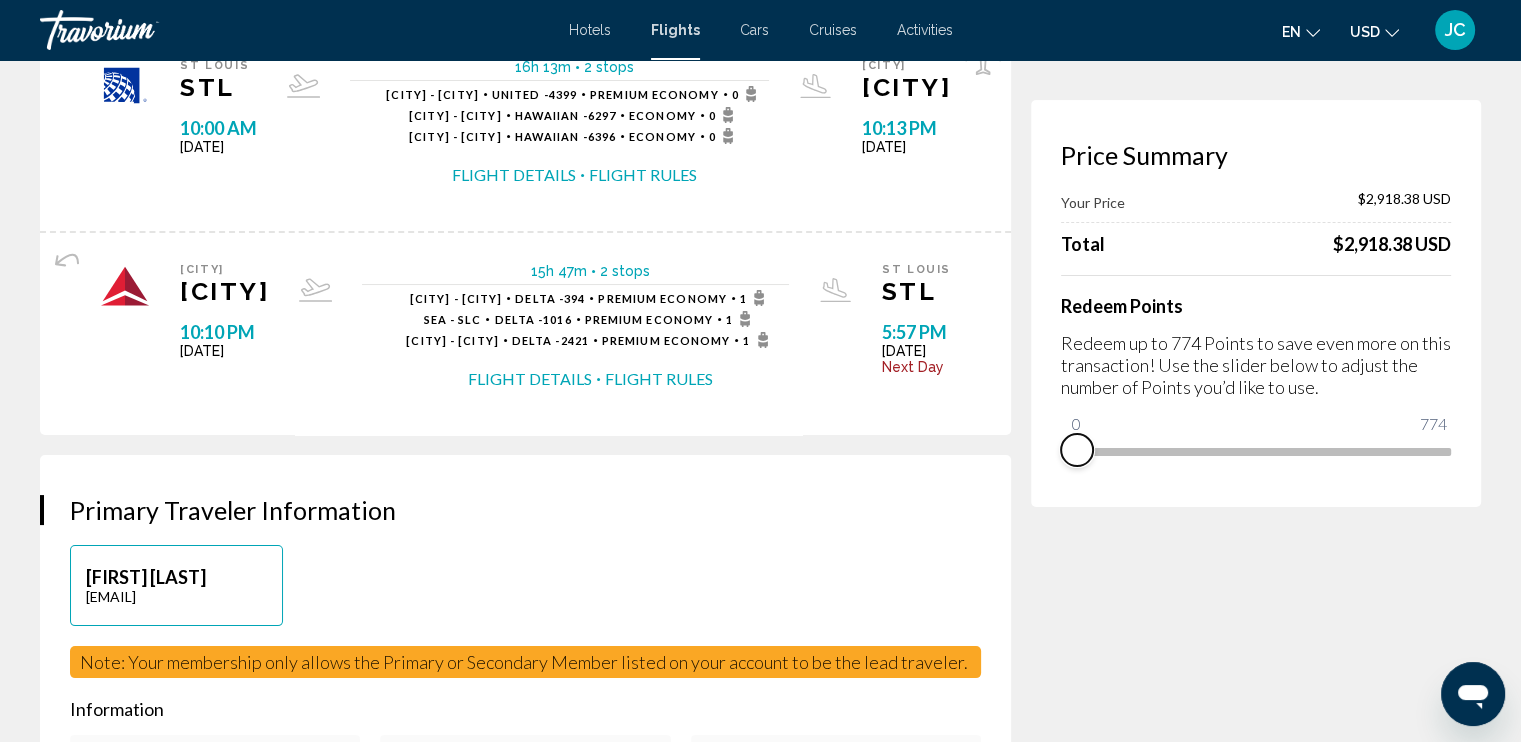scroll, scrollTop: 0, scrollLeft: 0, axis: both 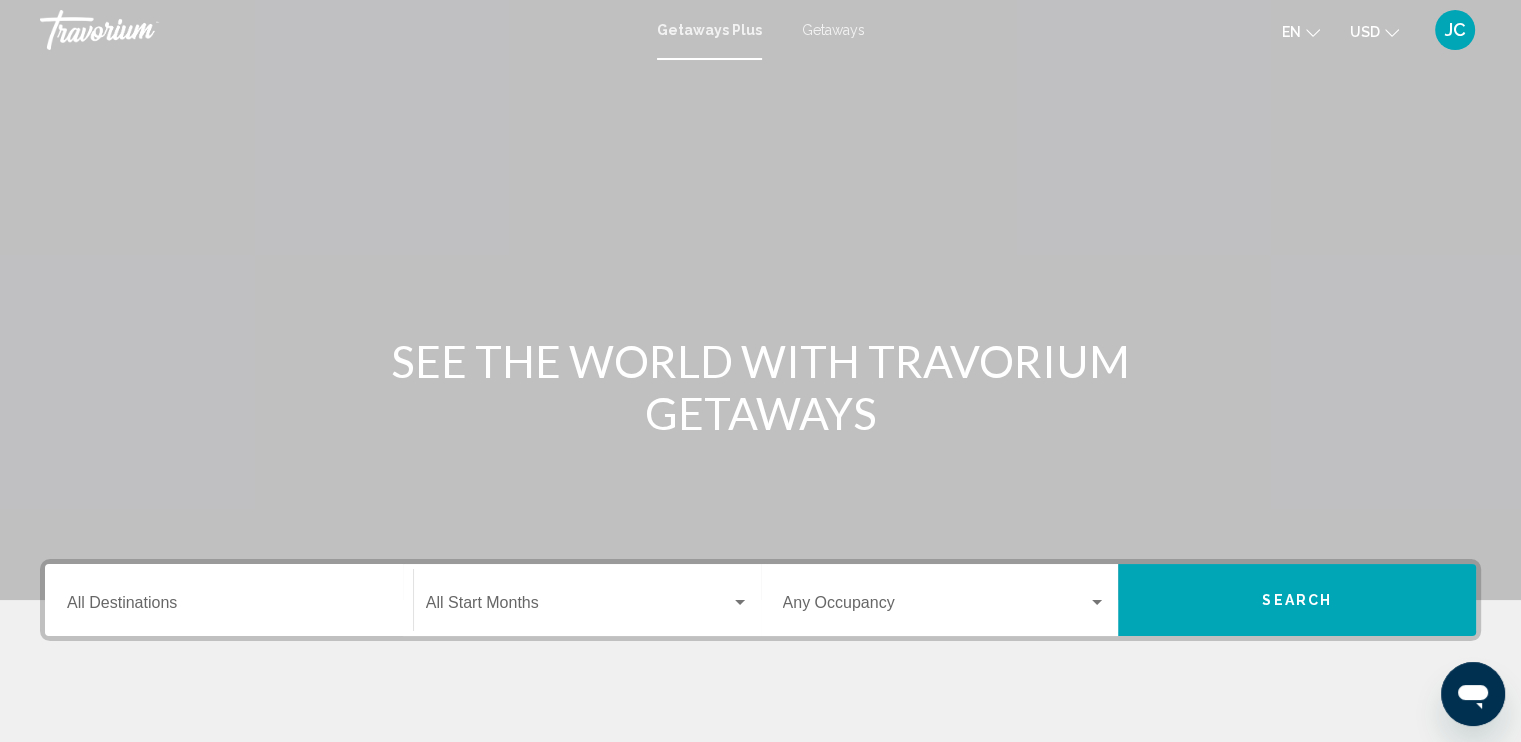 click on "Getaways Plus" at bounding box center (709, 30) 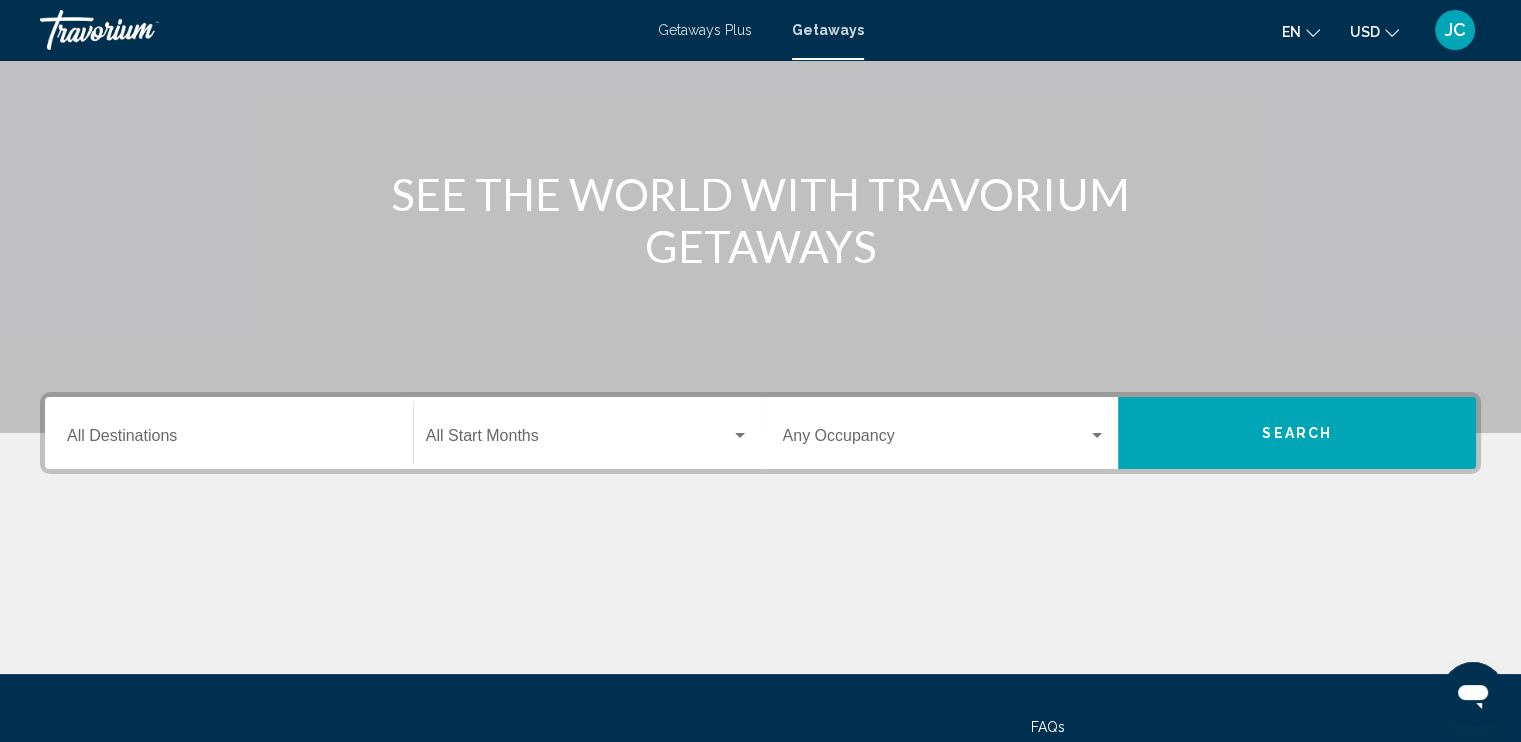scroll, scrollTop: 200, scrollLeft: 0, axis: vertical 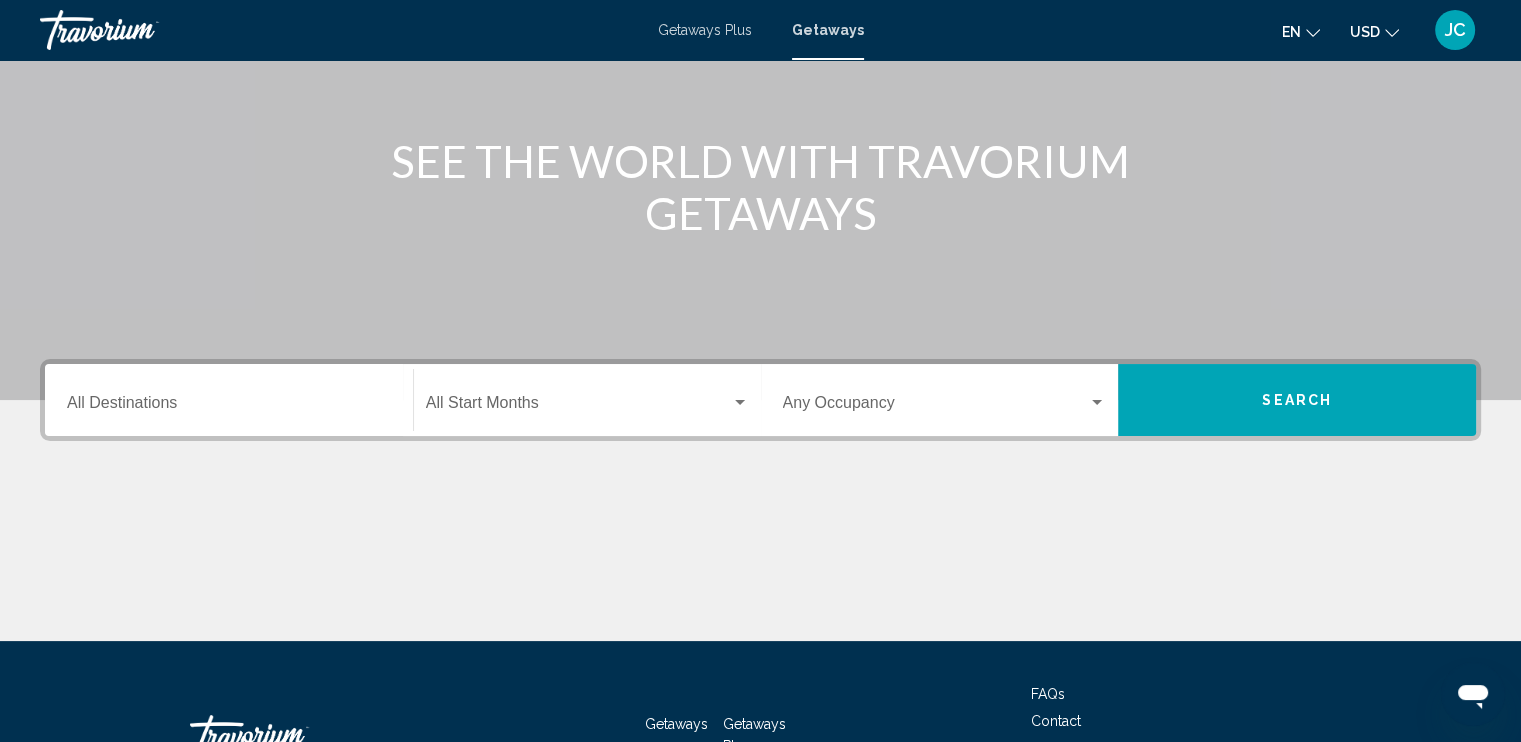 click on "Destination All Destinations" at bounding box center [229, 400] 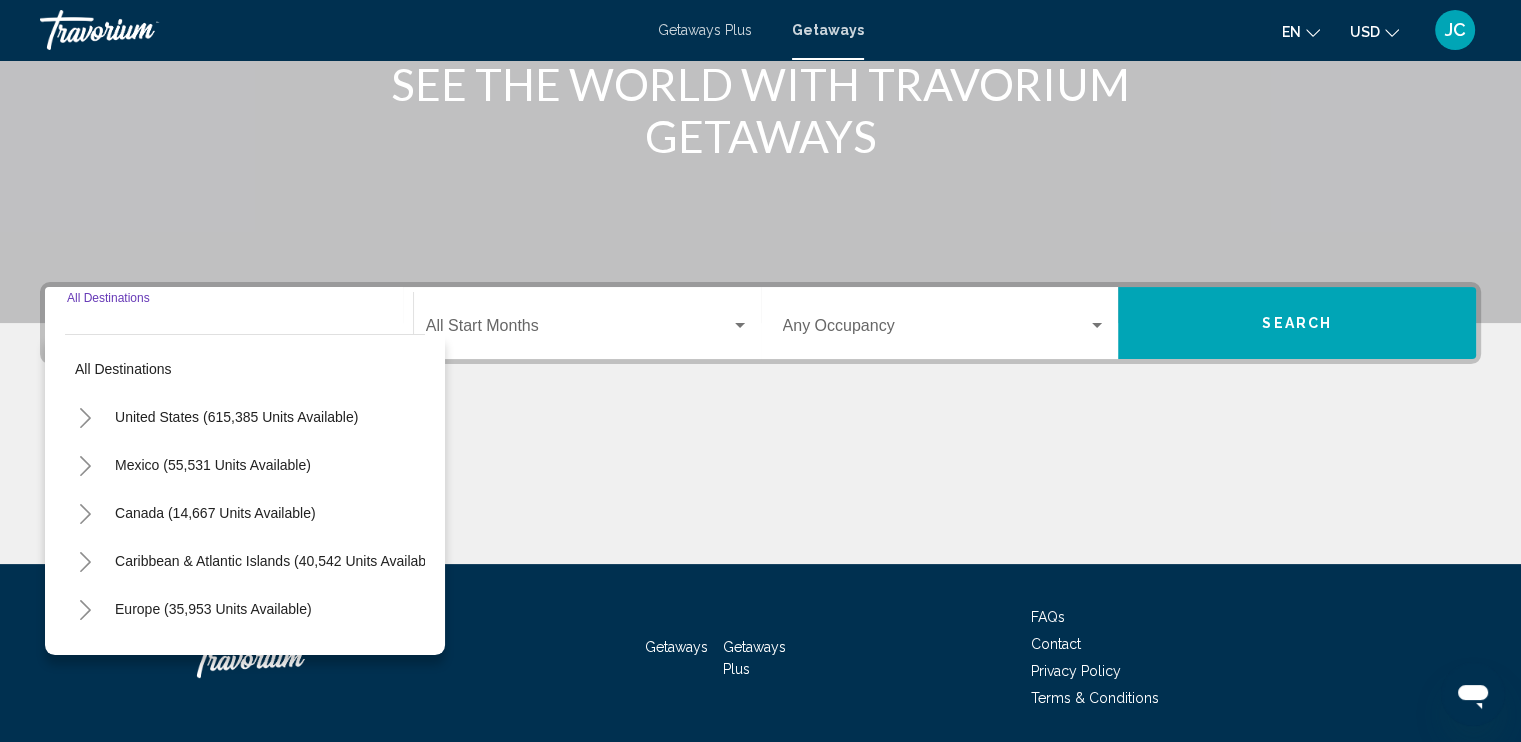 scroll, scrollTop: 343, scrollLeft: 0, axis: vertical 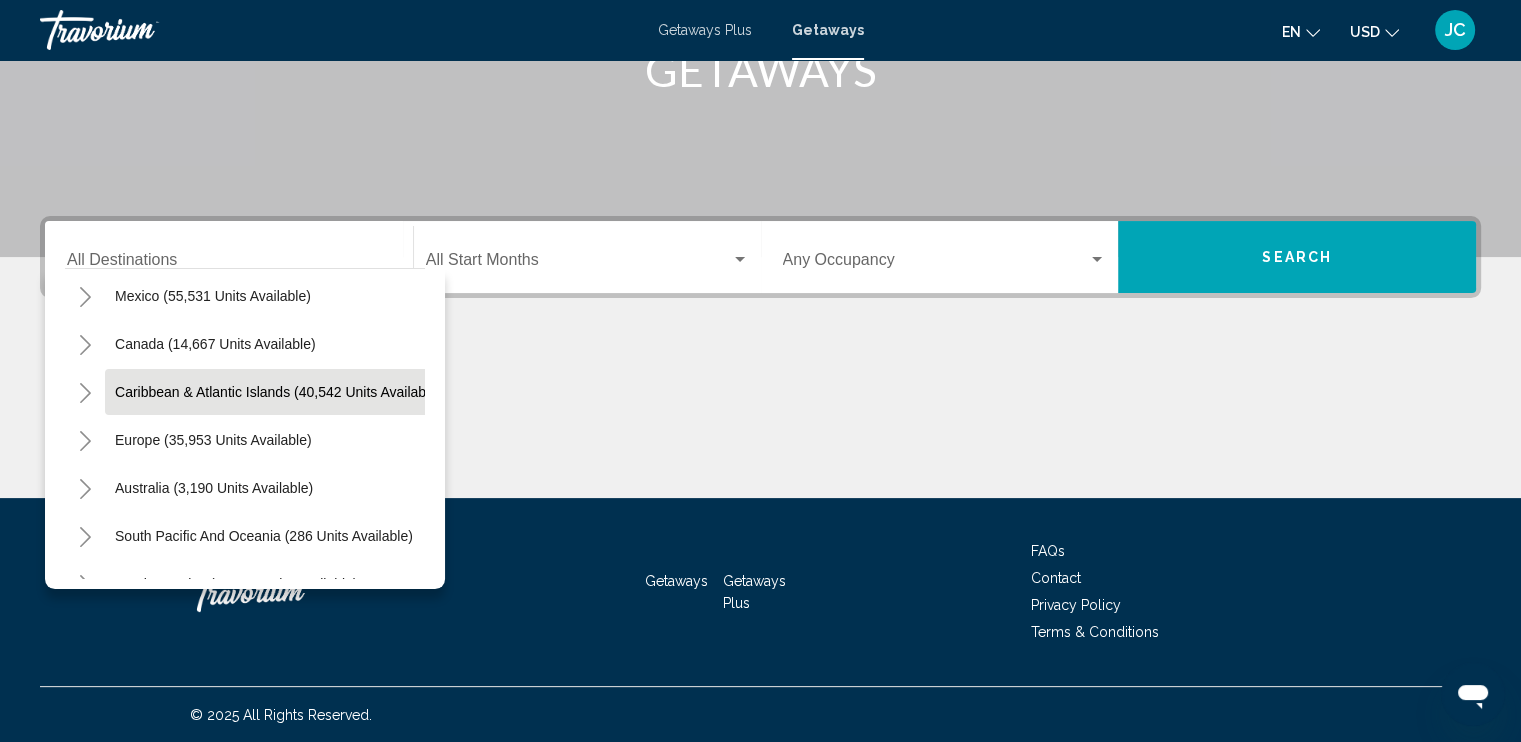 click on "Caribbean & Atlantic Islands (40,542 units available)" at bounding box center (213, 440) 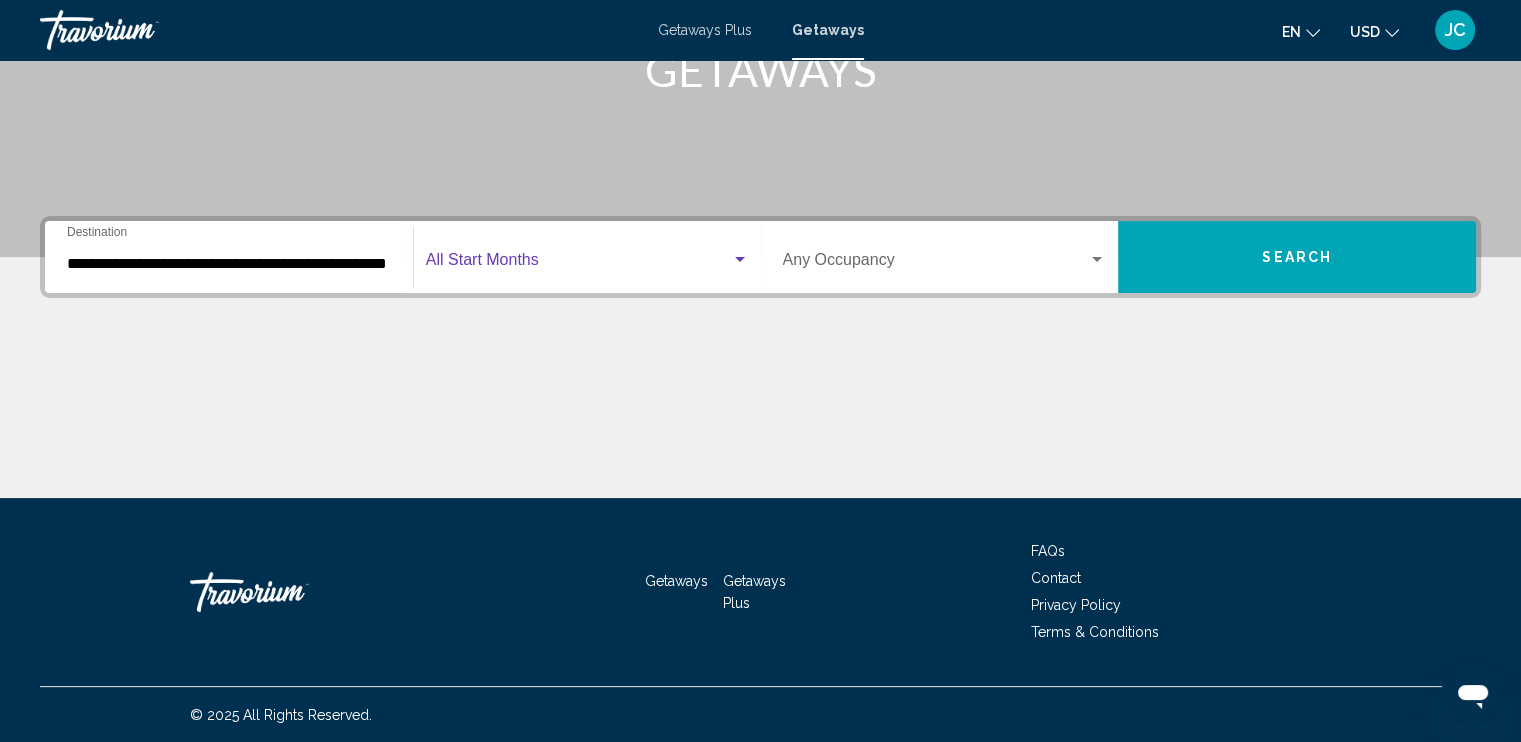 click at bounding box center (740, 259) 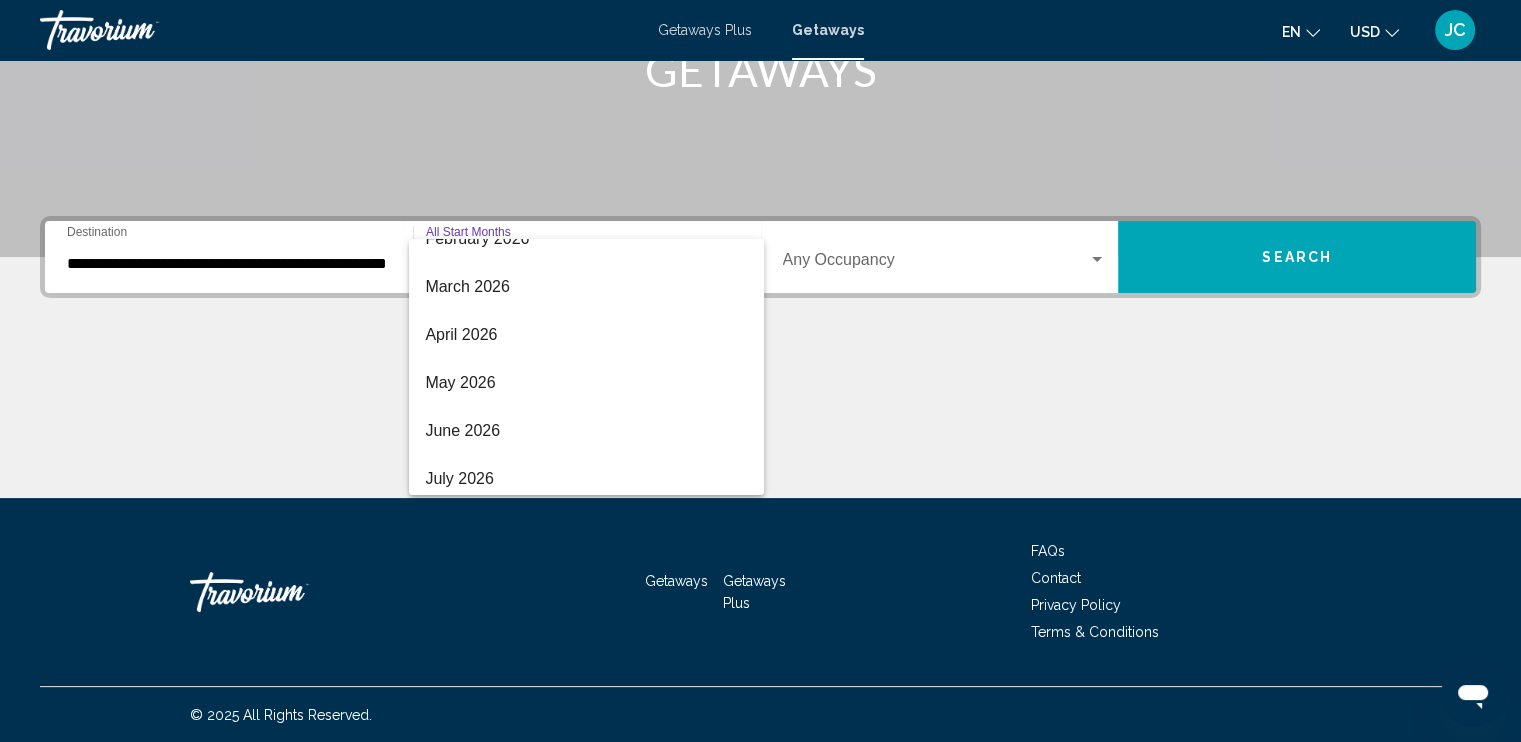 scroll, scrollTop: 362, scrollLeft: 0, axis: vertical 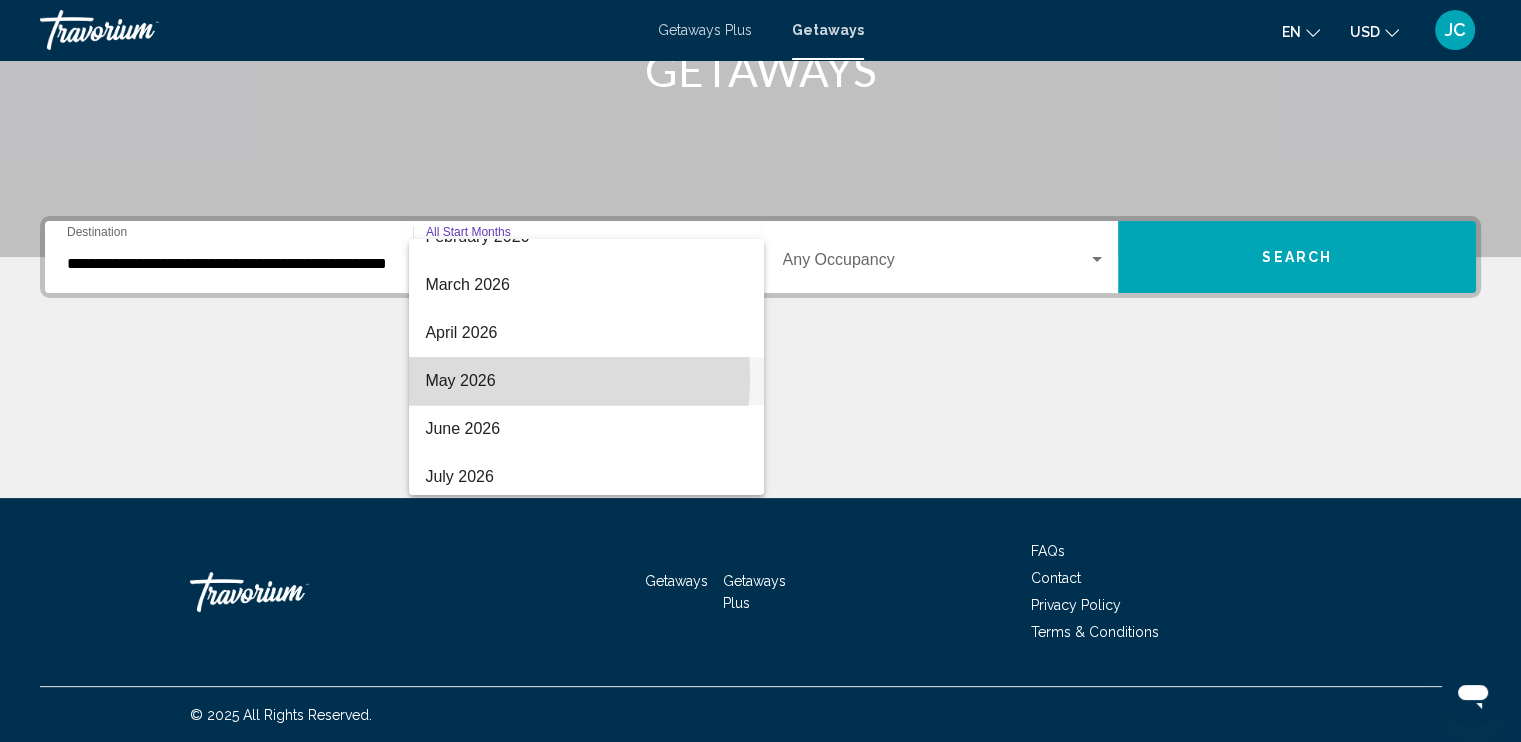 click on "May 2026" at bounding box center [586, 381] 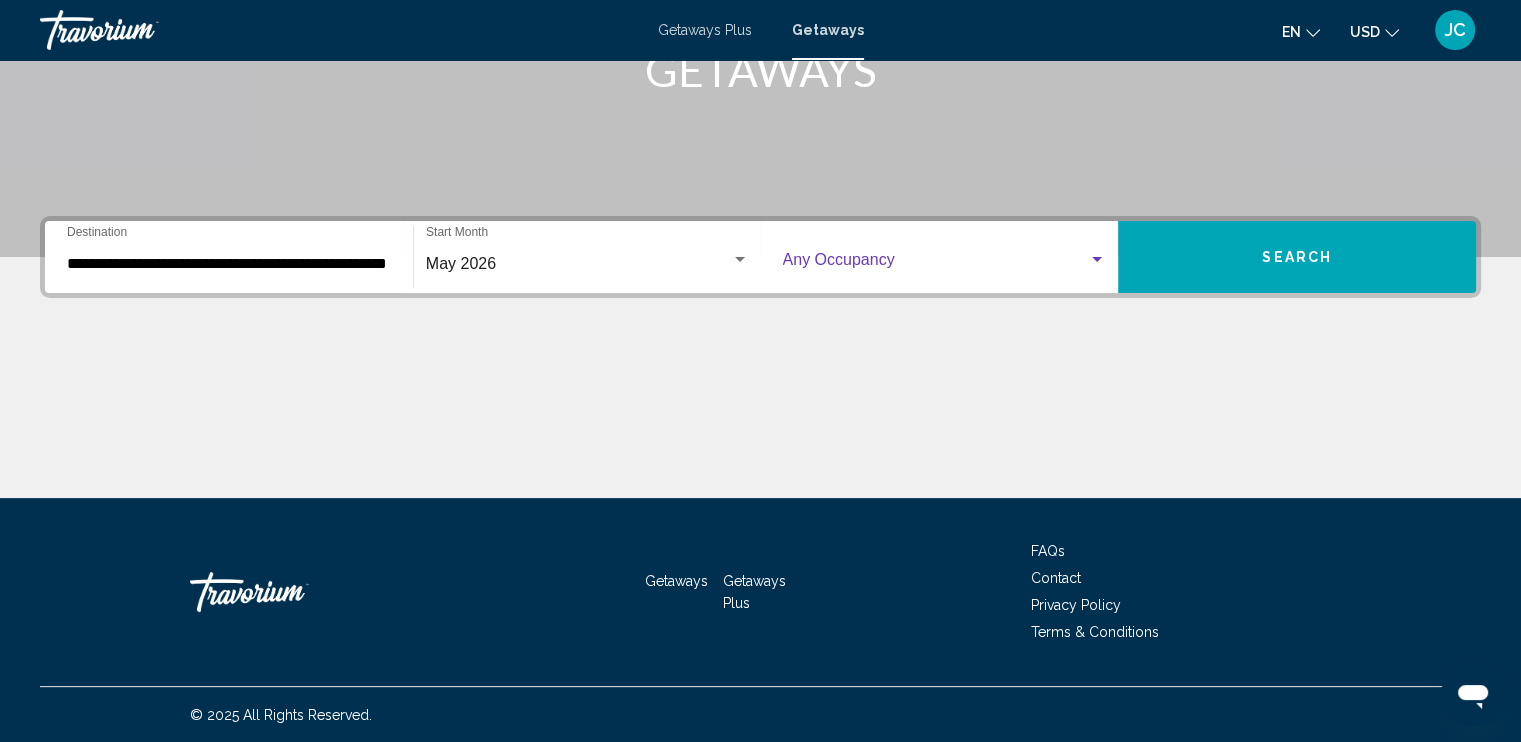 click at bounding box center (1097, 259) 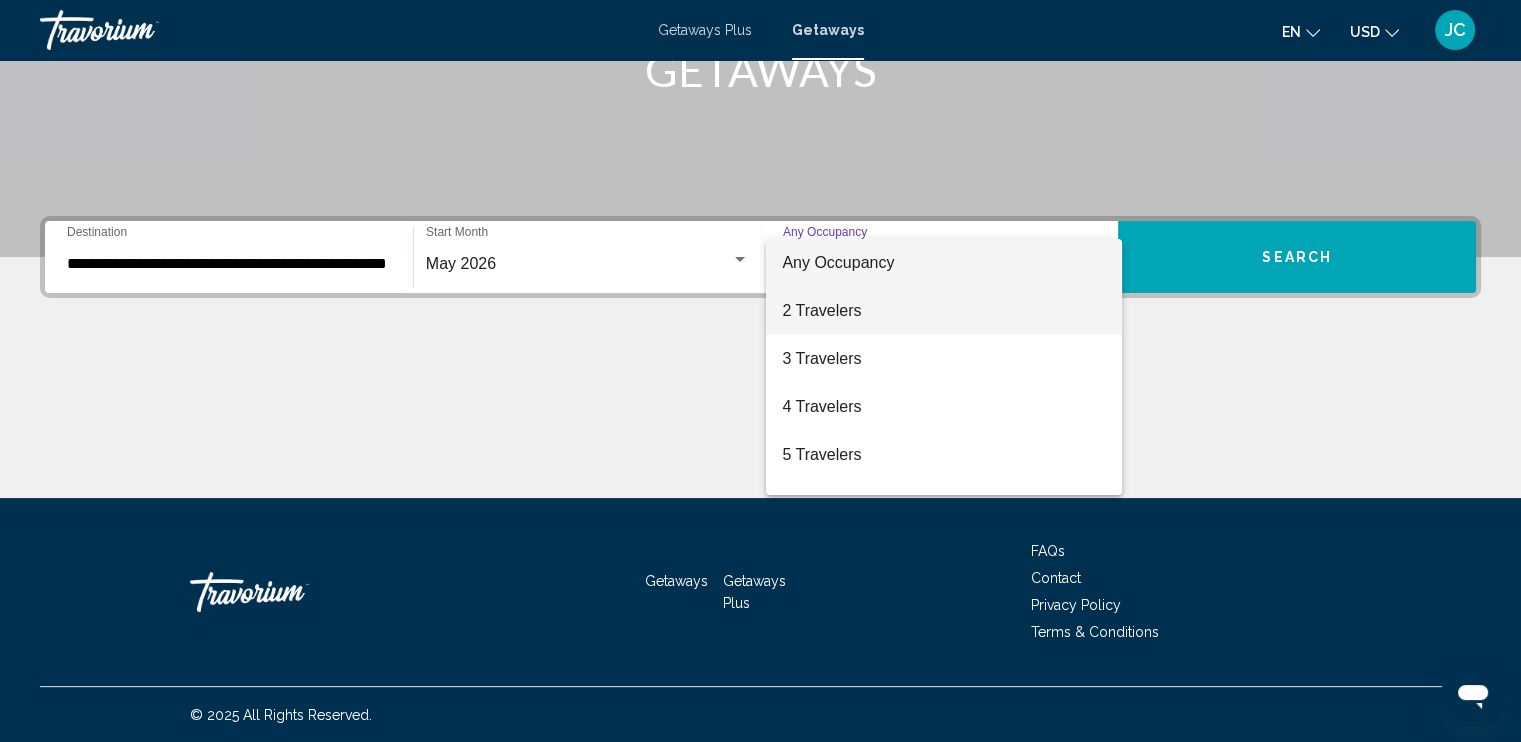 click on "2 Travelers" at bounding box center (944, 311) 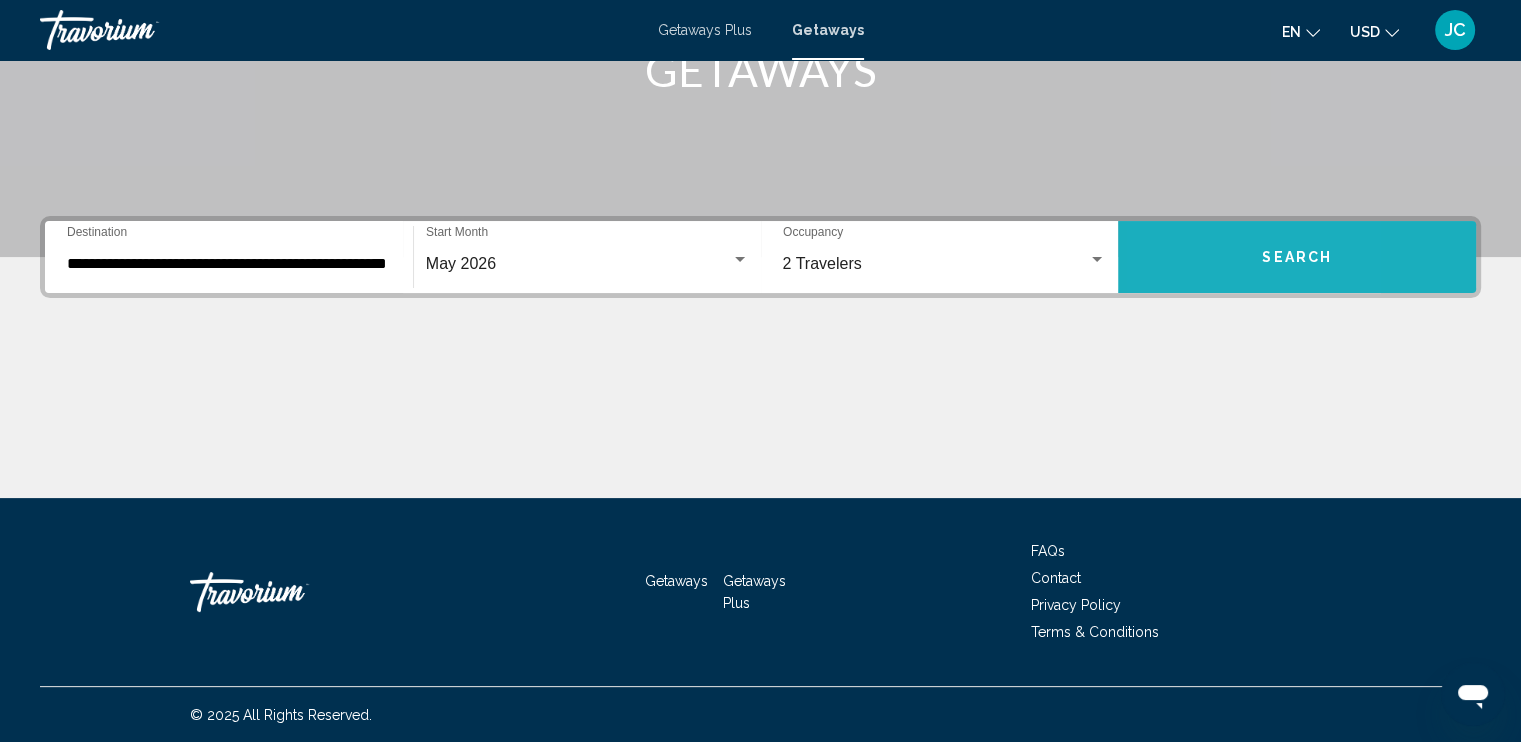 click on "Search" at bounding box center [1297, 257] 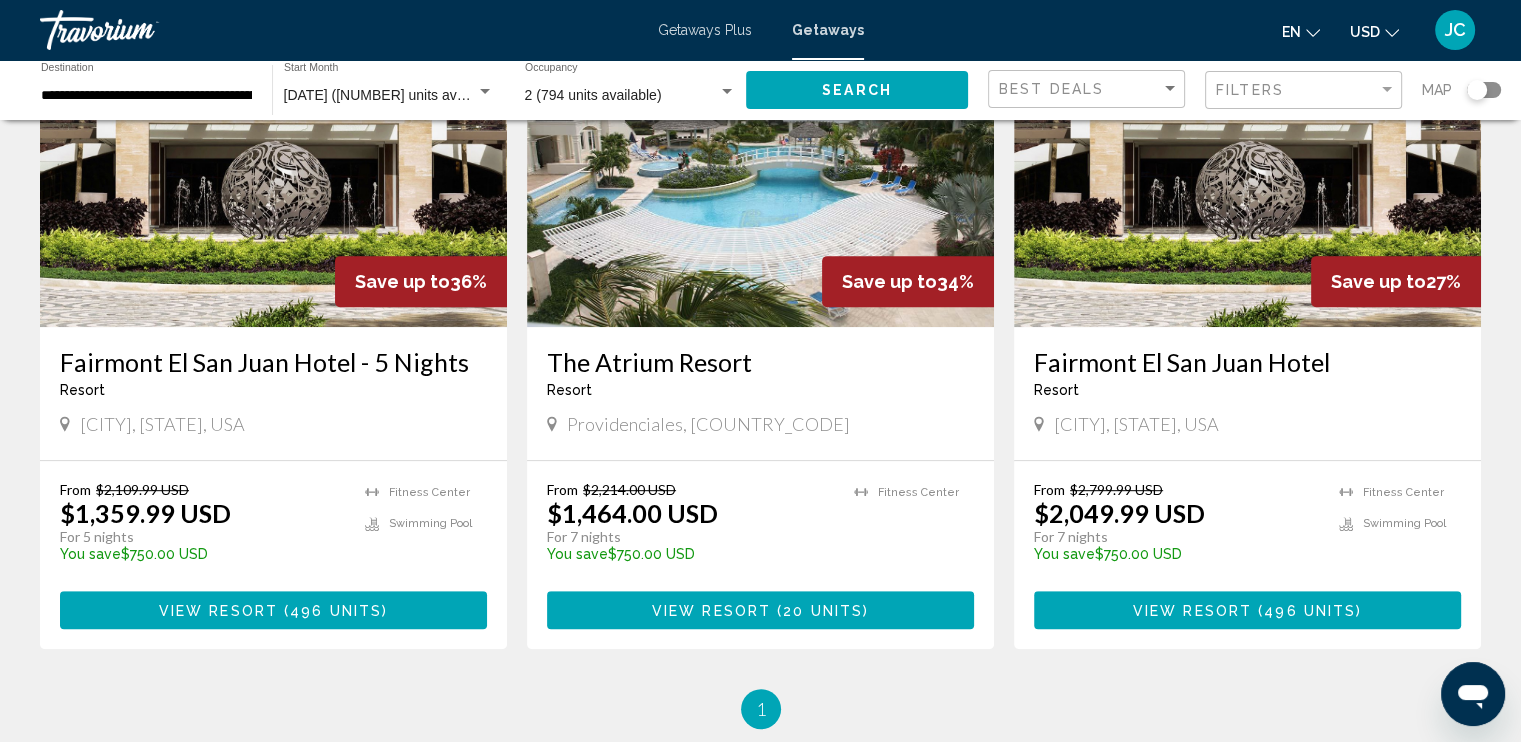 scroll, scrollTop: 900, scrollLeft: 0, axis: vertical 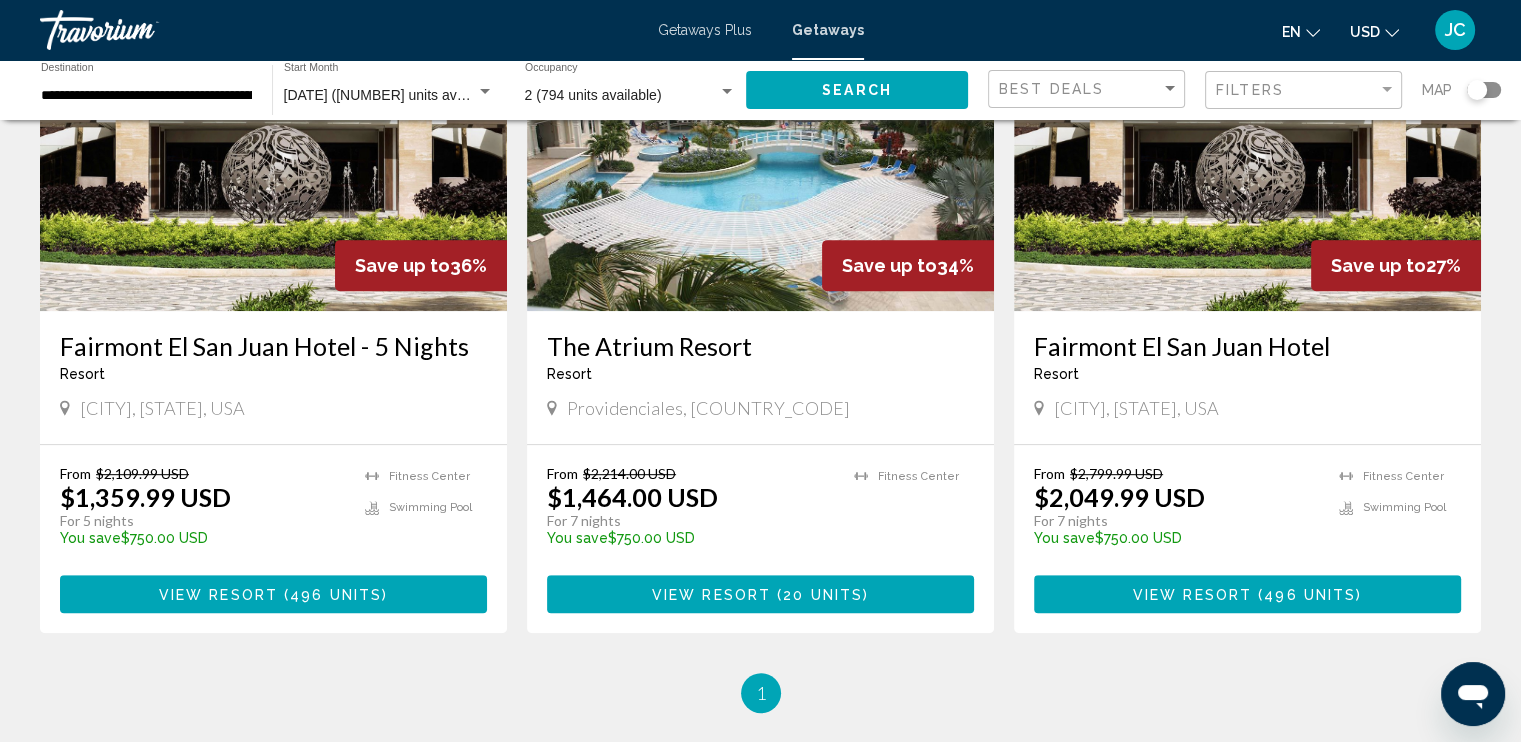 click on "Fairmont El San Juan Hotel - 5 Nights" at bounding box center [273, 346] 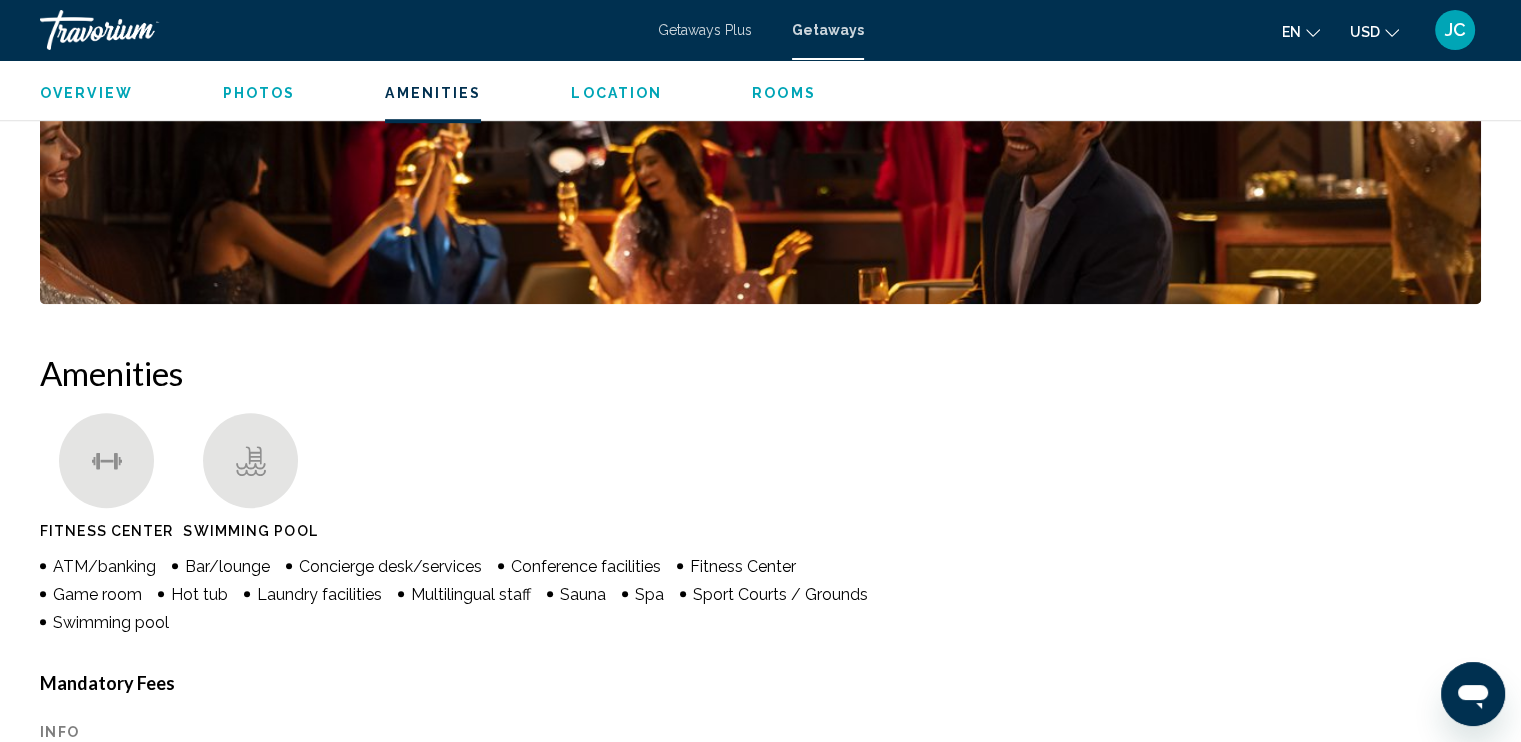 scroll, scrollTop: 1300, scrollLeft: 0, axis: vertical 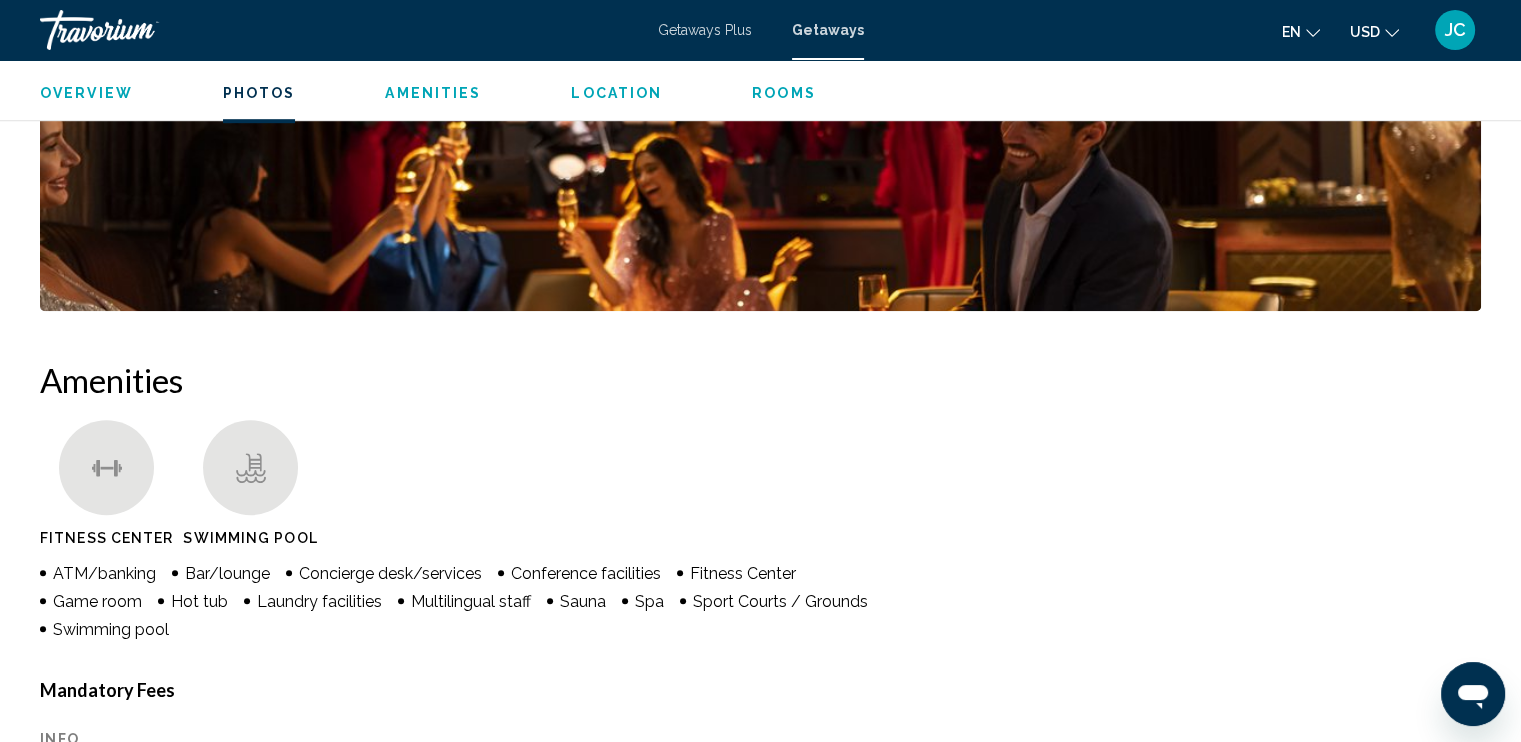 click on "Getaways Plus" at bounding box center [705, 30] 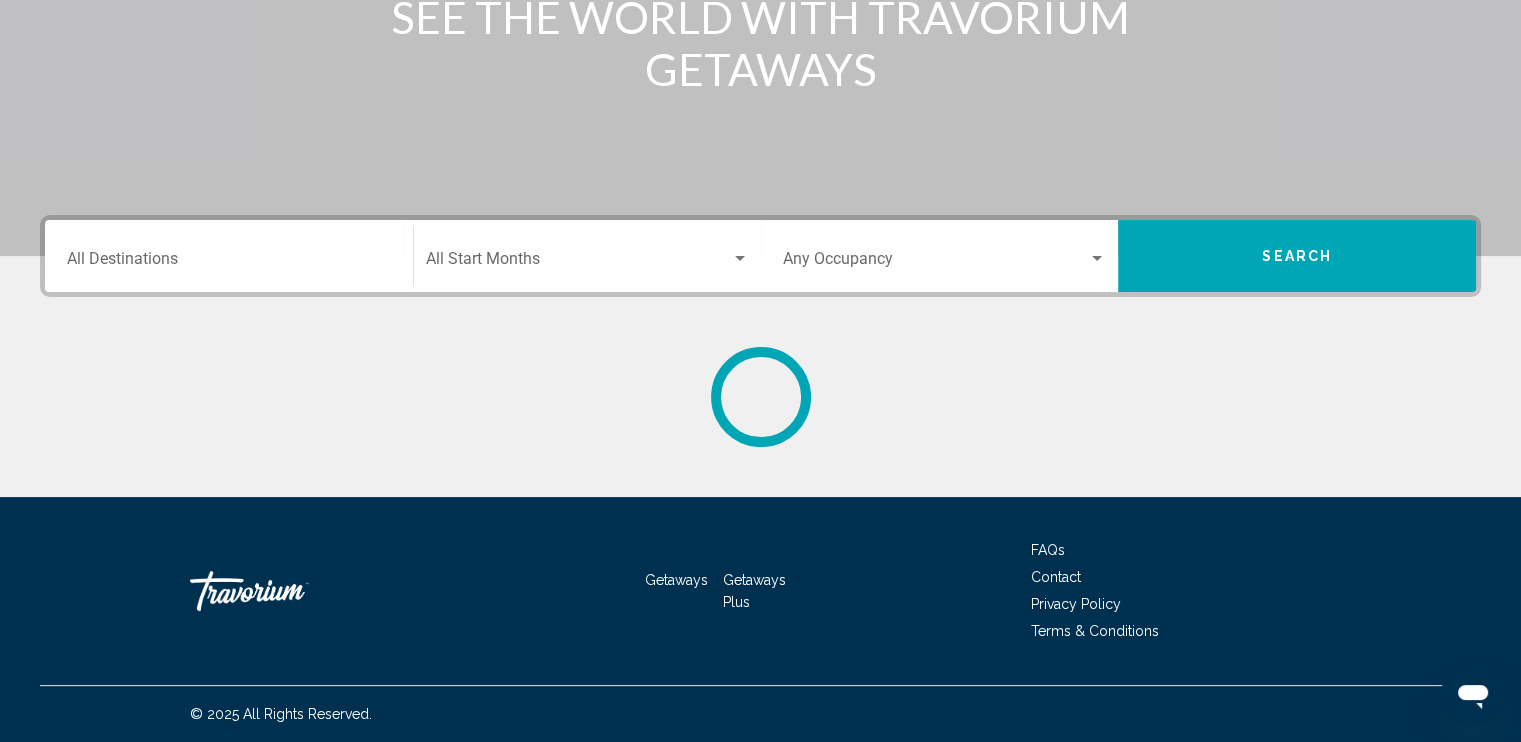 scroll, scrollTop: 0, scrollLeft: 0, axis: both 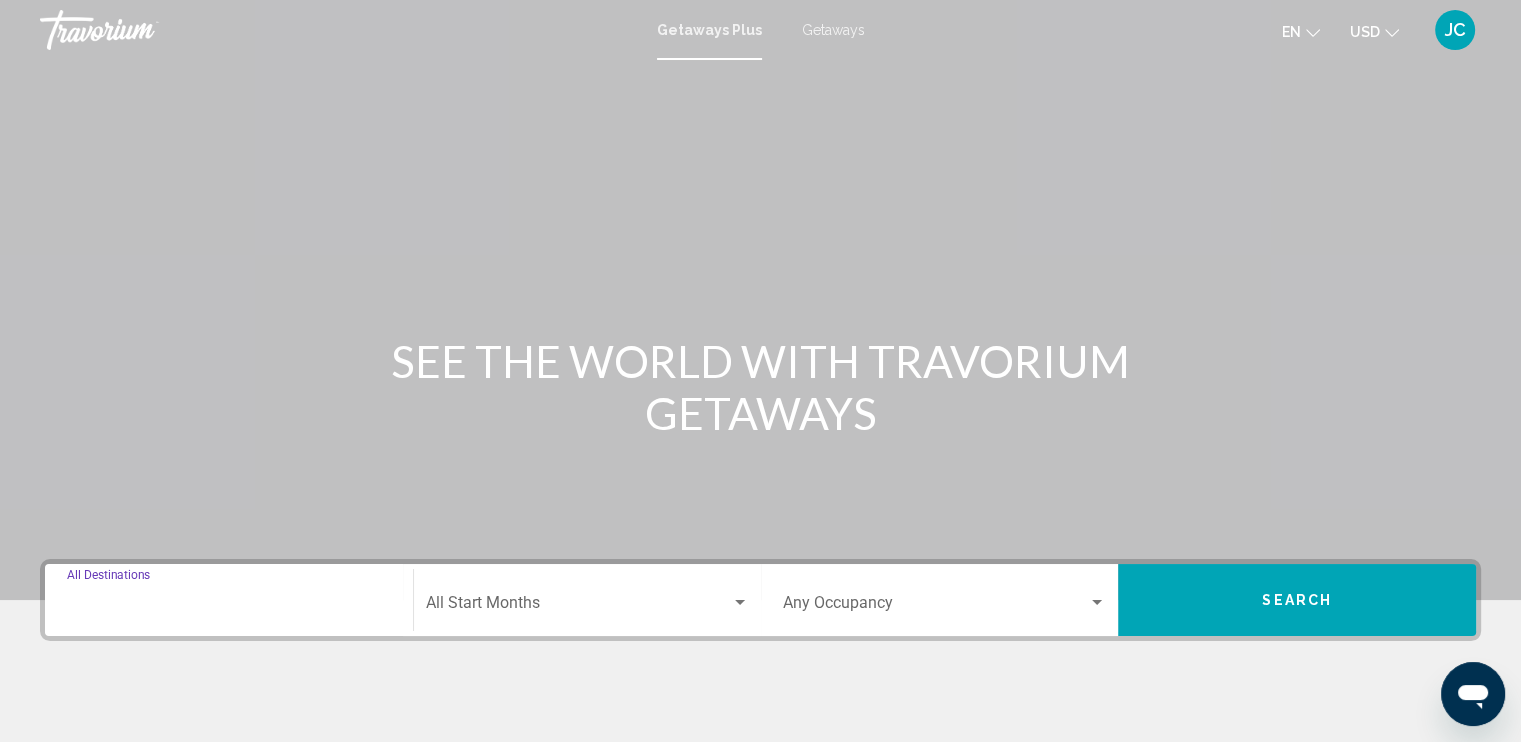 click on "Destination All Destinations" at bounding box center (229, 607) 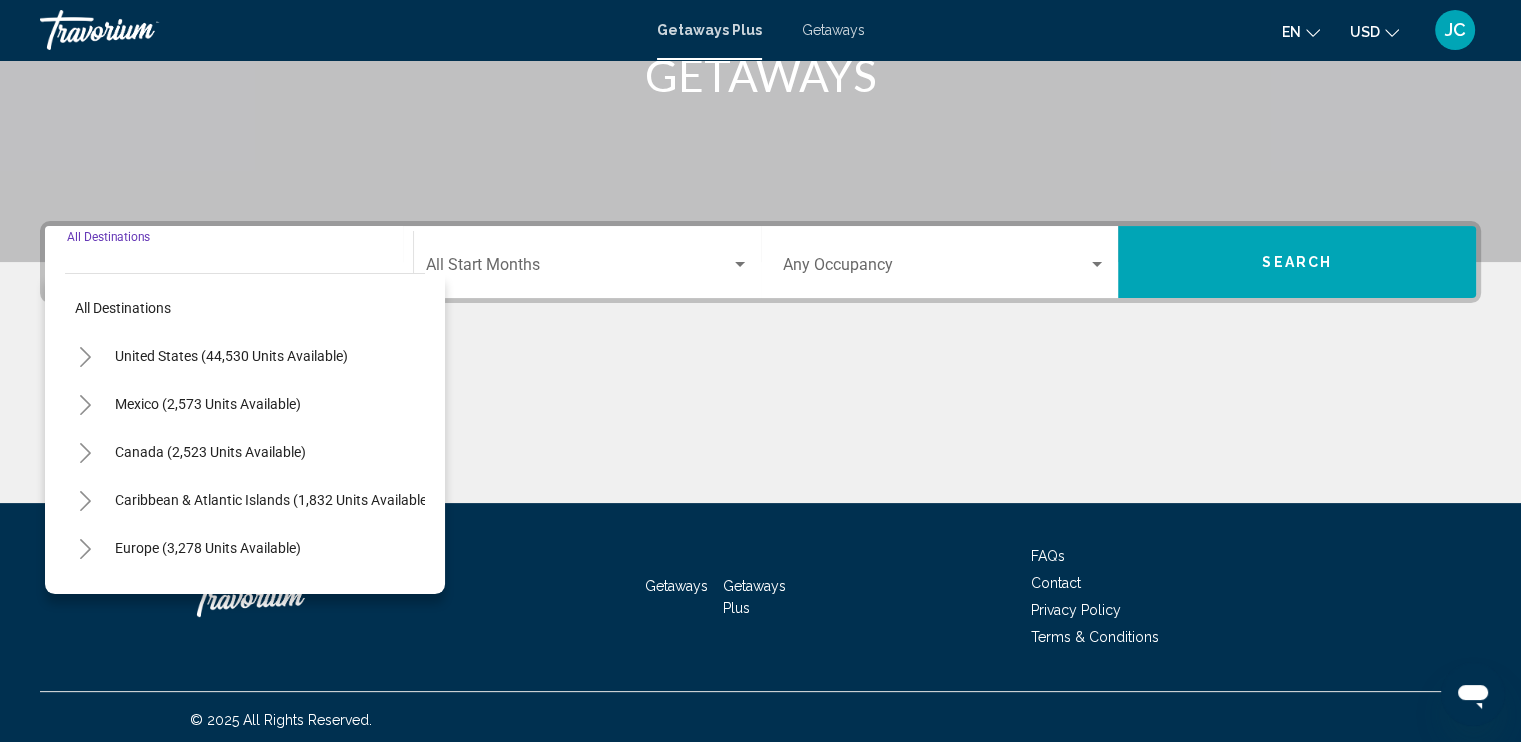 scroll, scrollTop: 343, scrollLeft: 0, axis: vertical 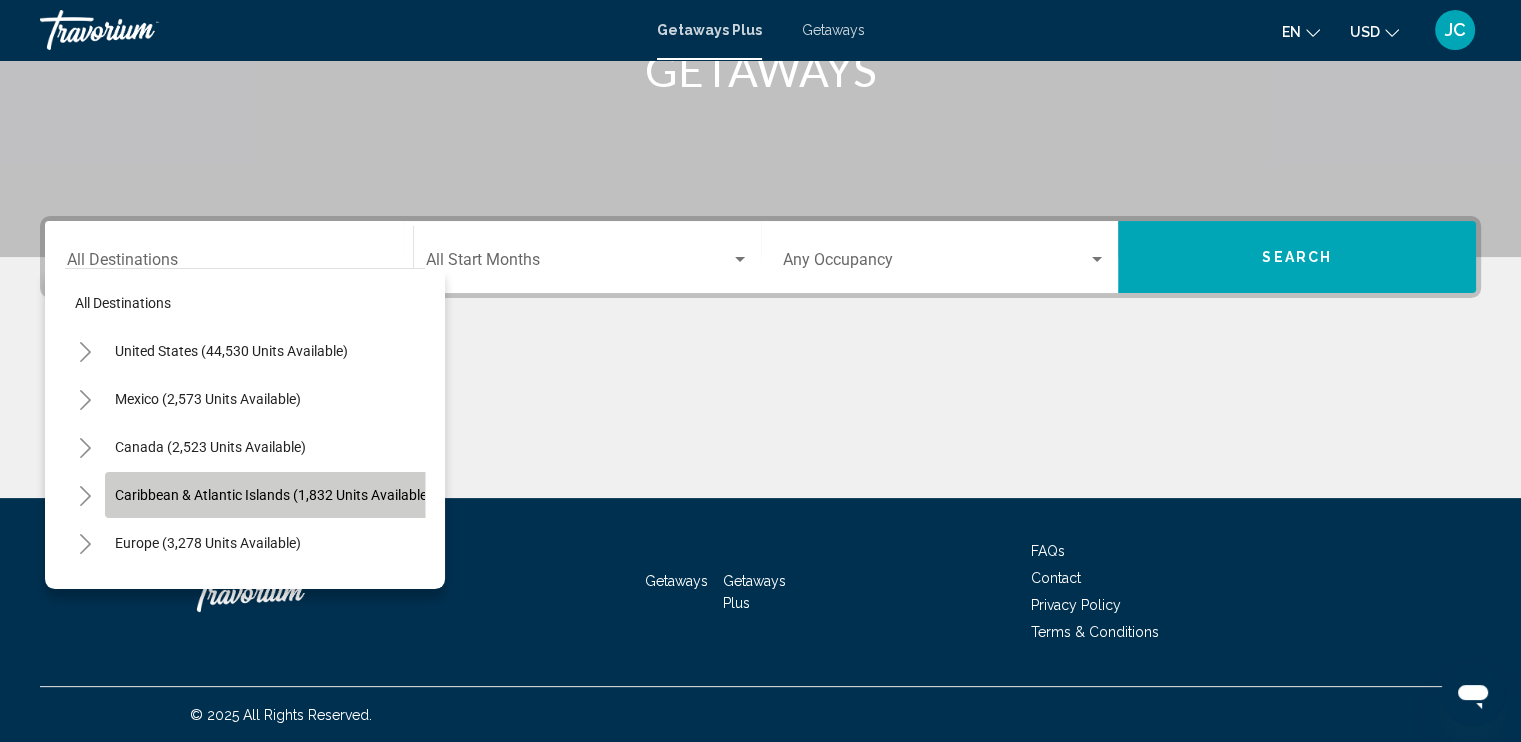 click on "Caribbean & Atlantic Islands (1,832 units available)" 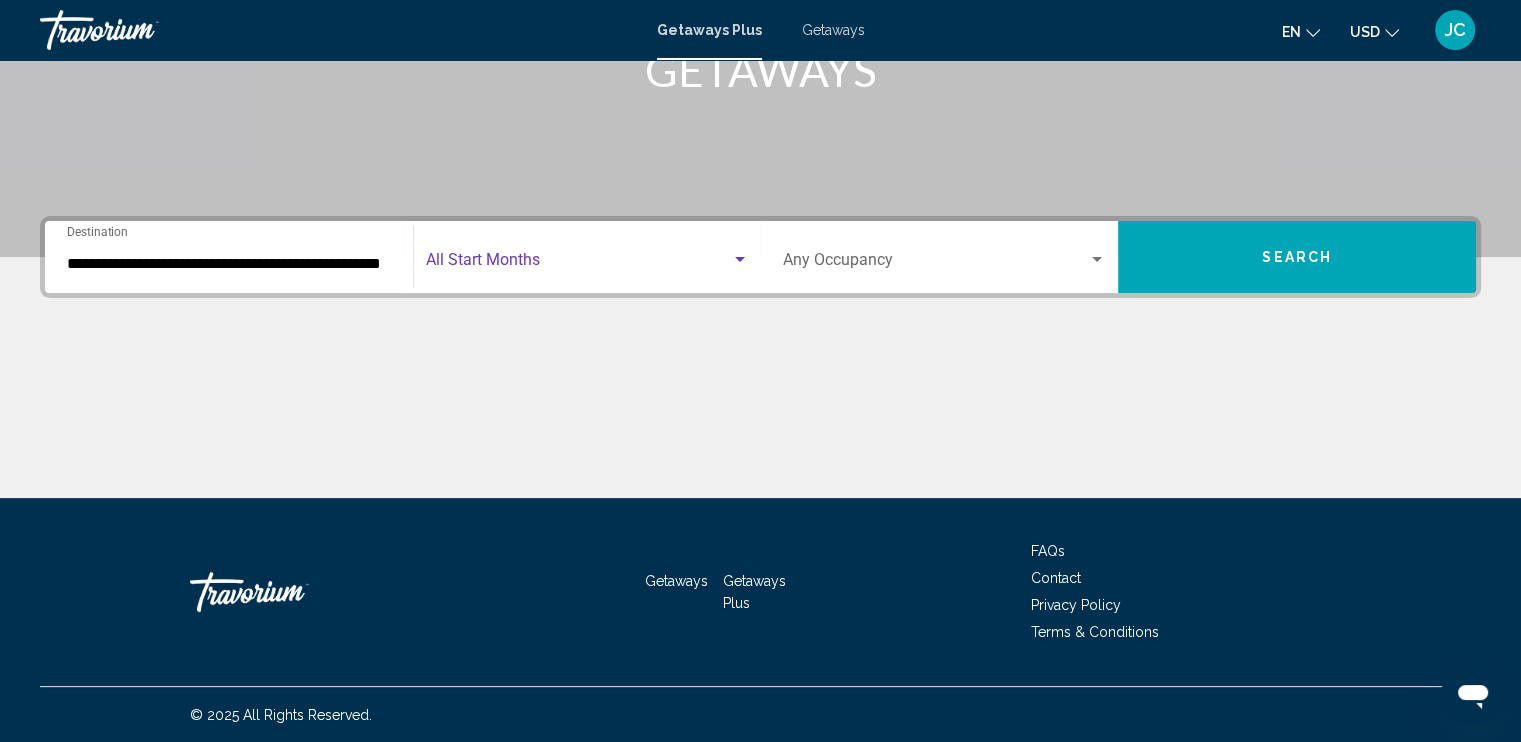 click at bounding box center [740, 259] 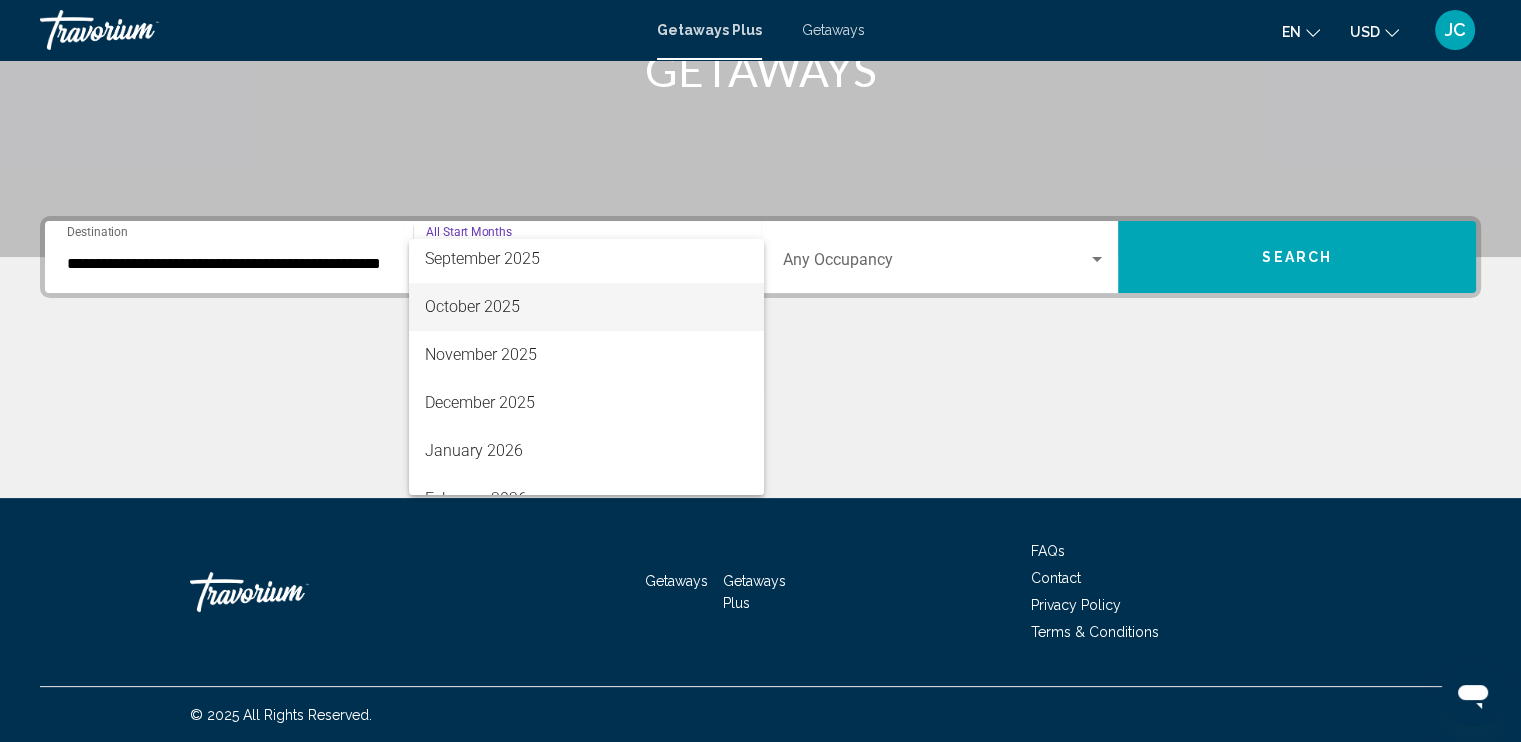 scroll, scrollTop: 200, scrollLeft: 0, axis: vertical 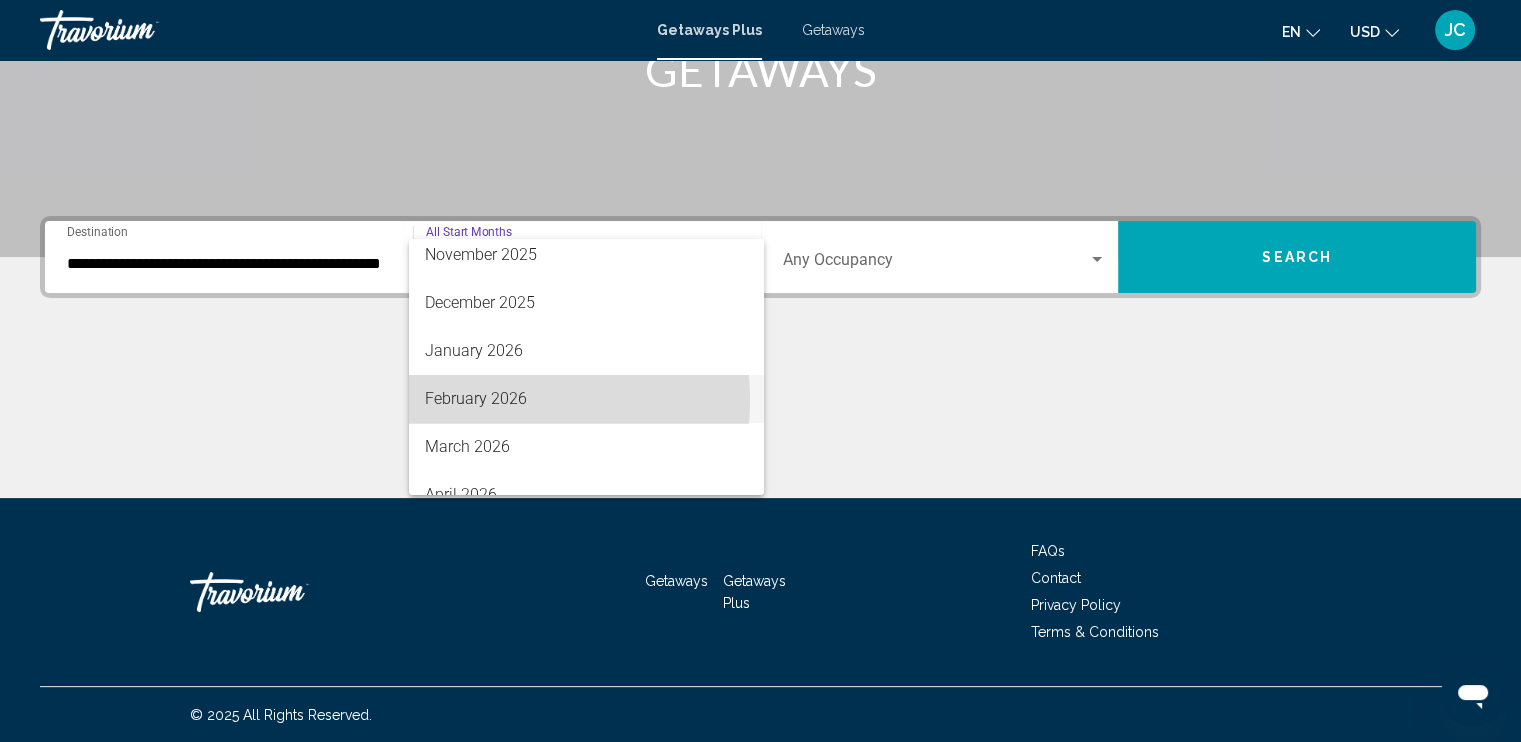 click on "February 2026" at bounding box center [586, 399] 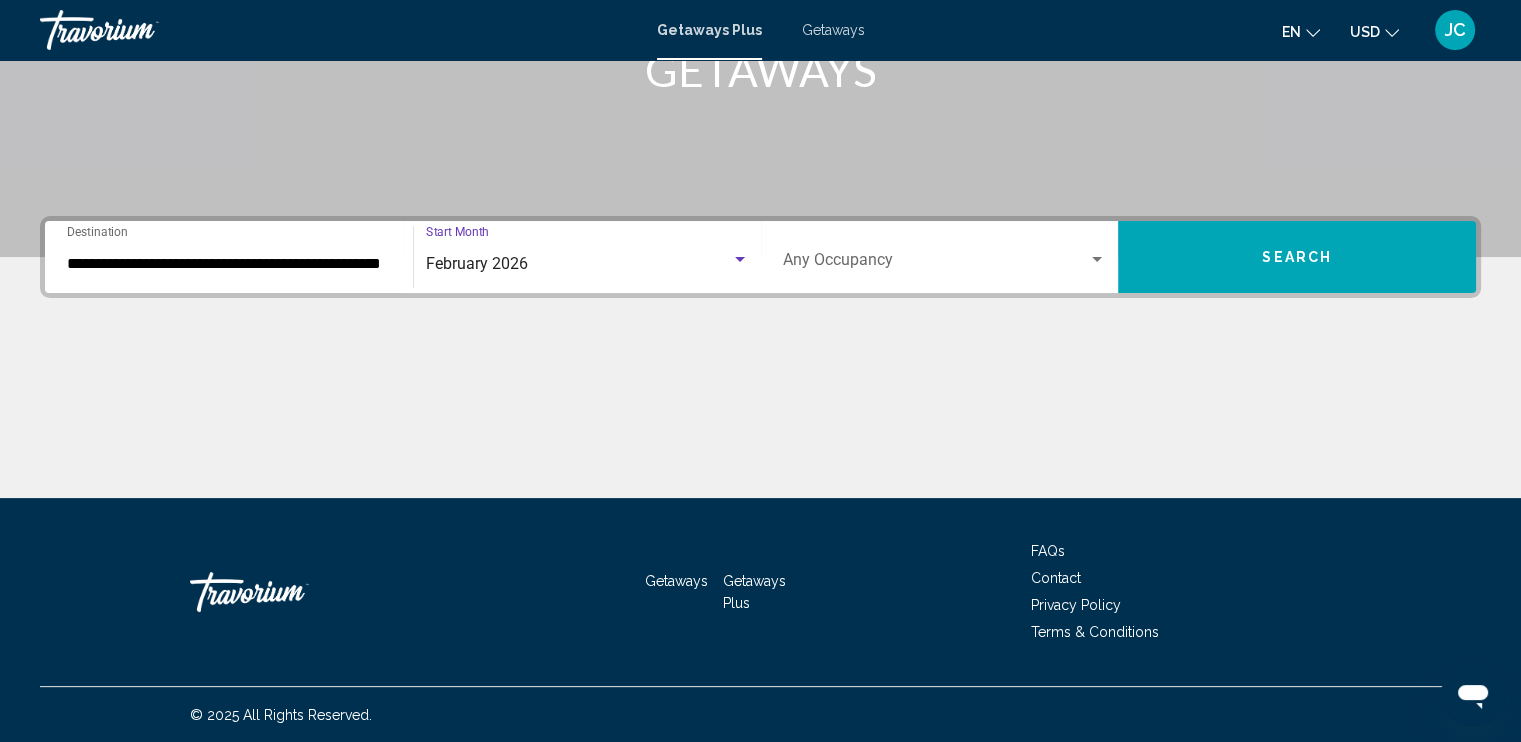 click at bounding box center (945, 264) 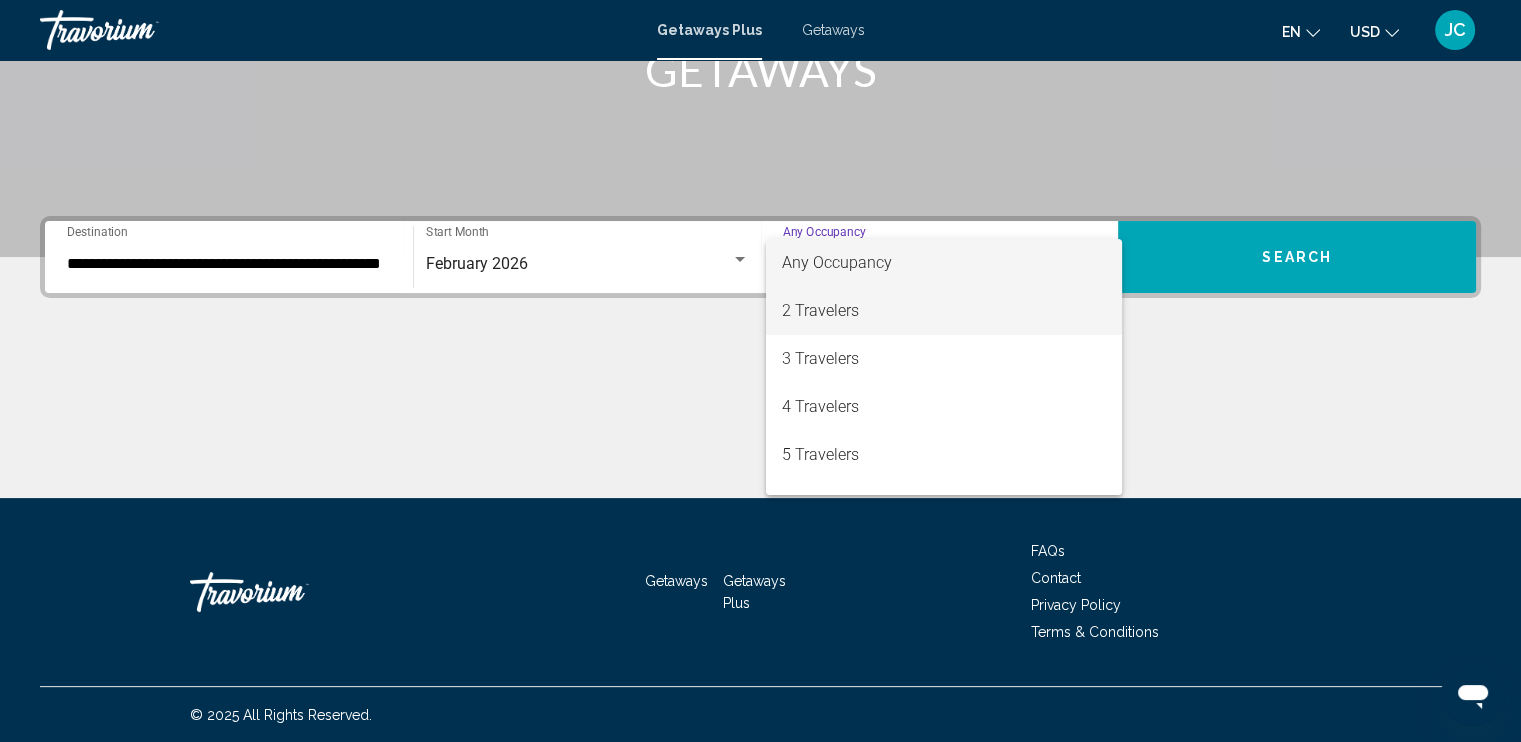 click on "2 Travelers" at bounding box center [944, 311] 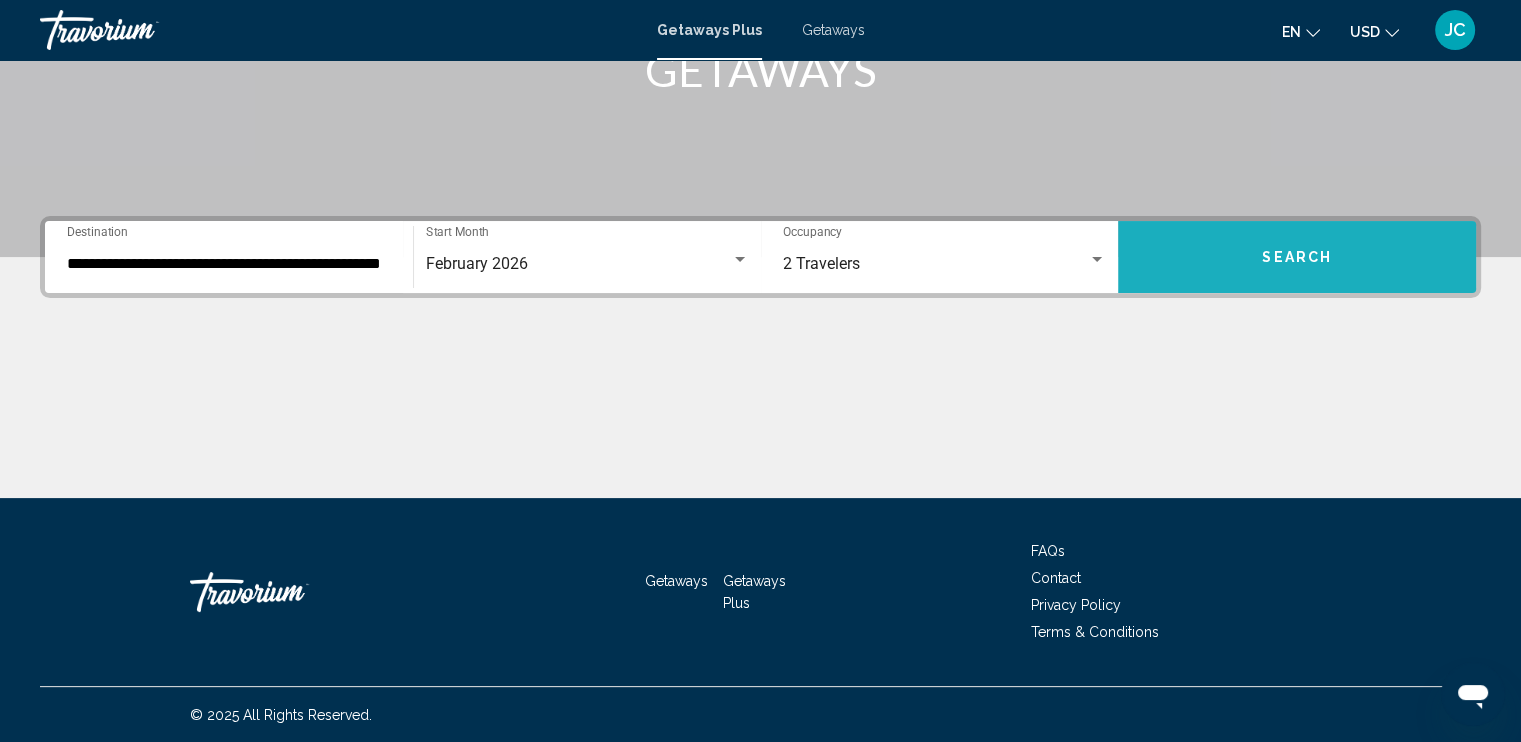 click on "Search" at bounding box center [1297, 257] 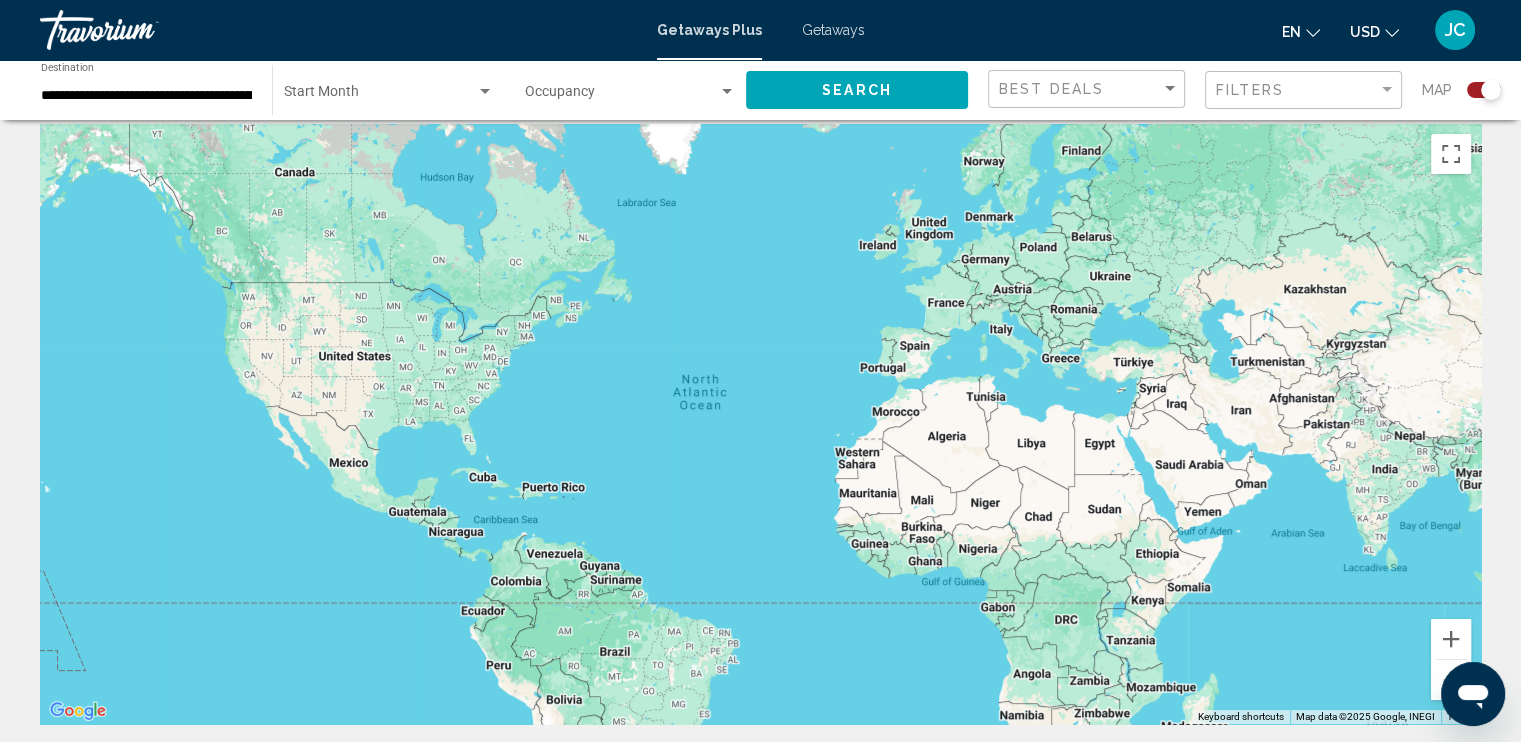 scroll, scrollTop: 0, scrollLeft: 0, axis: both 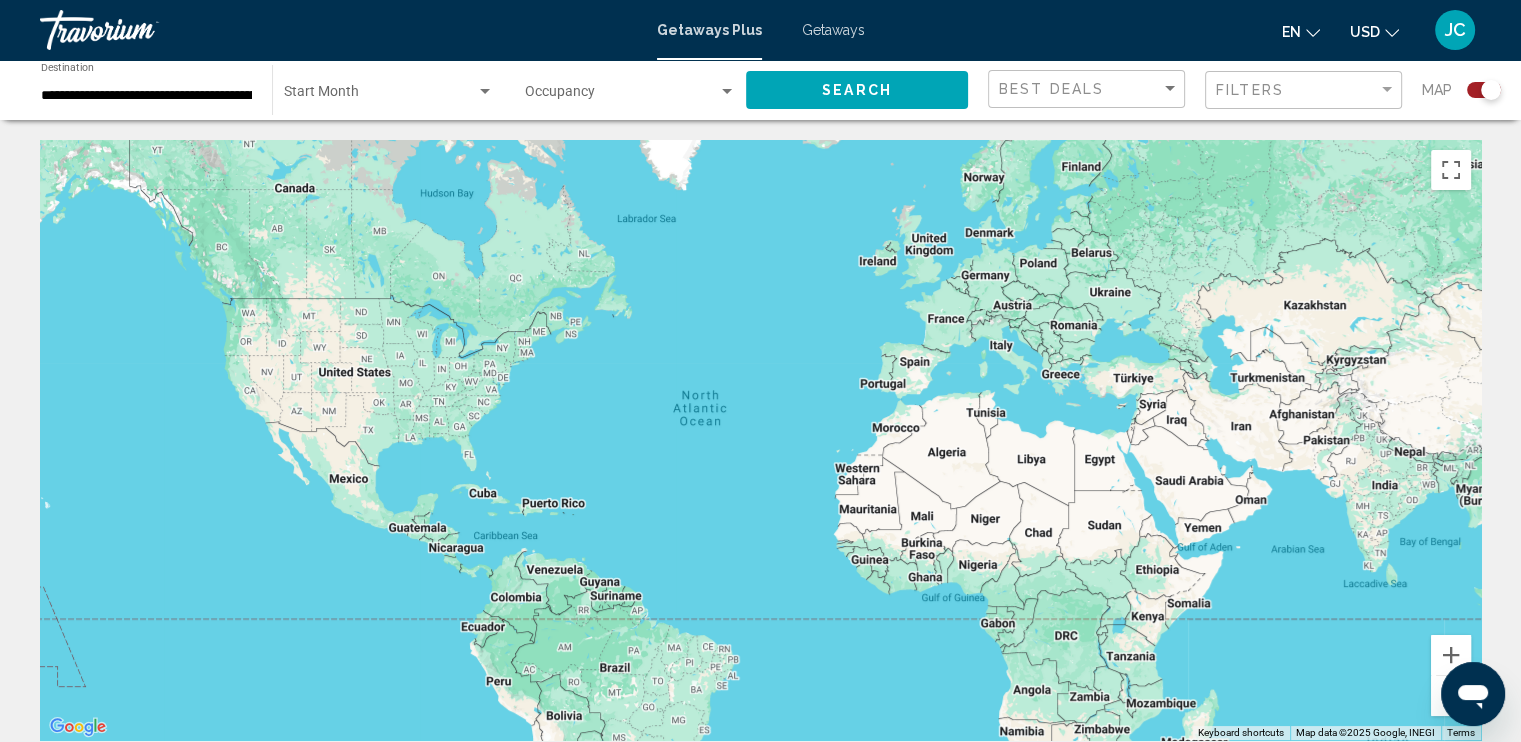 click at bounding box center (760, 440) 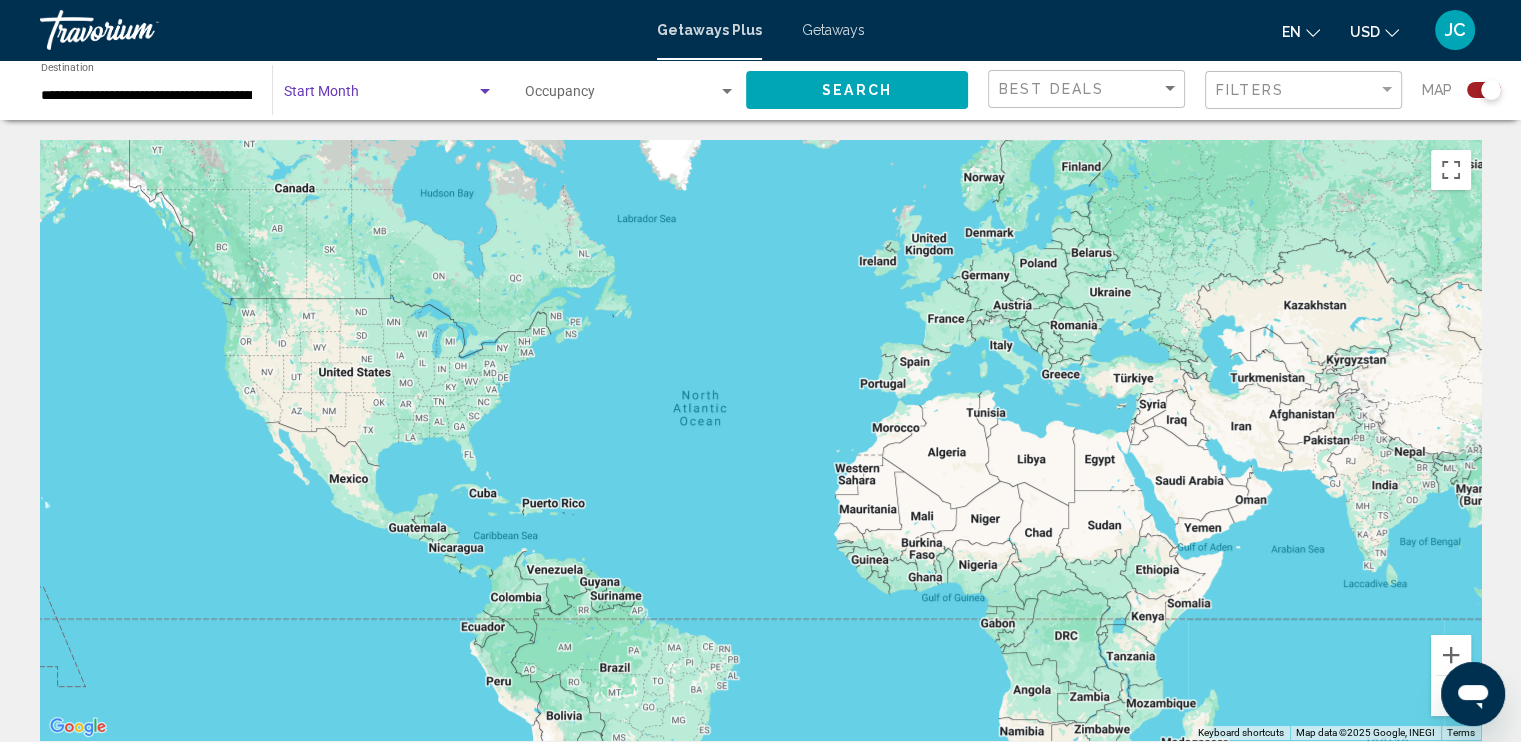 click at bounding box center [485, 91] 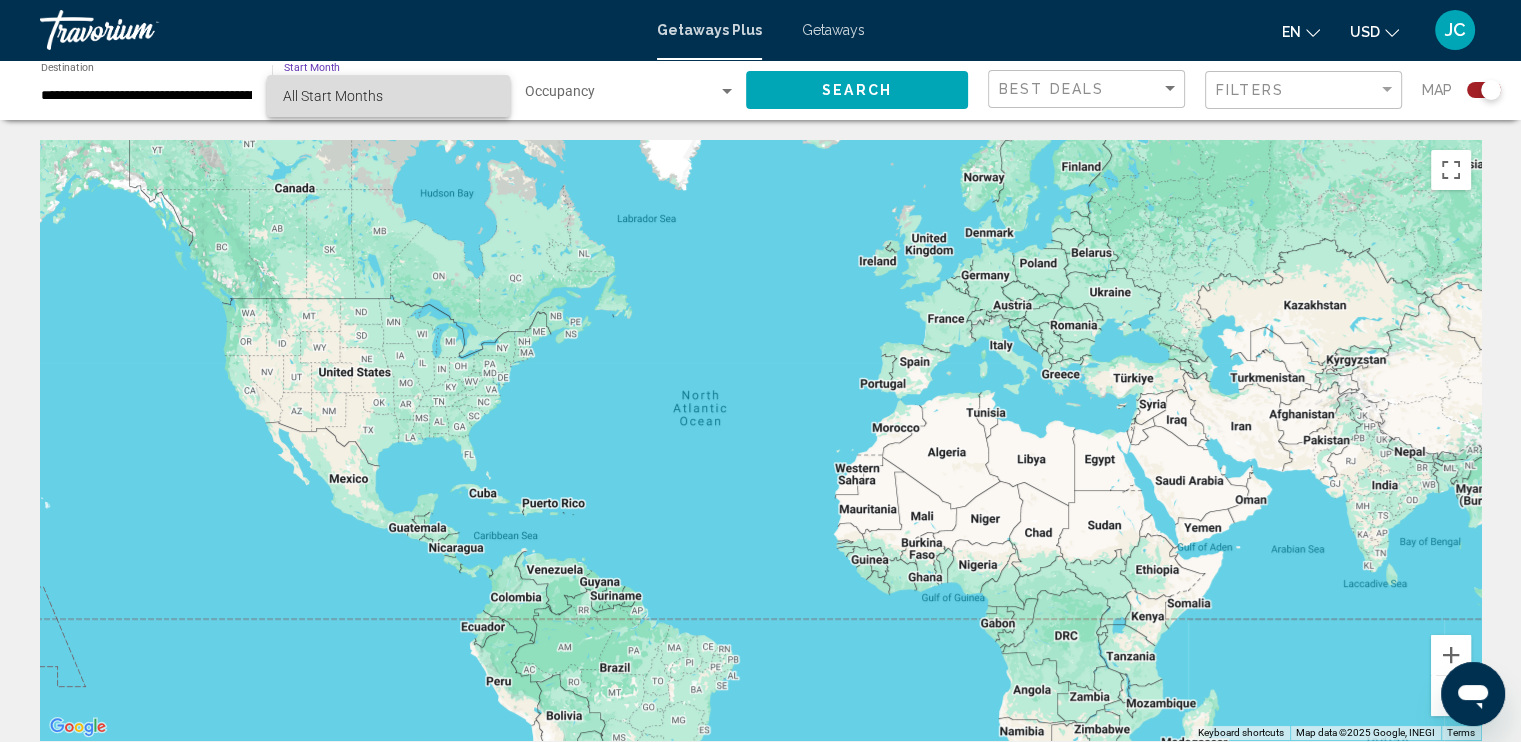 click on "All Start Months" at bounding box center (388, 96) 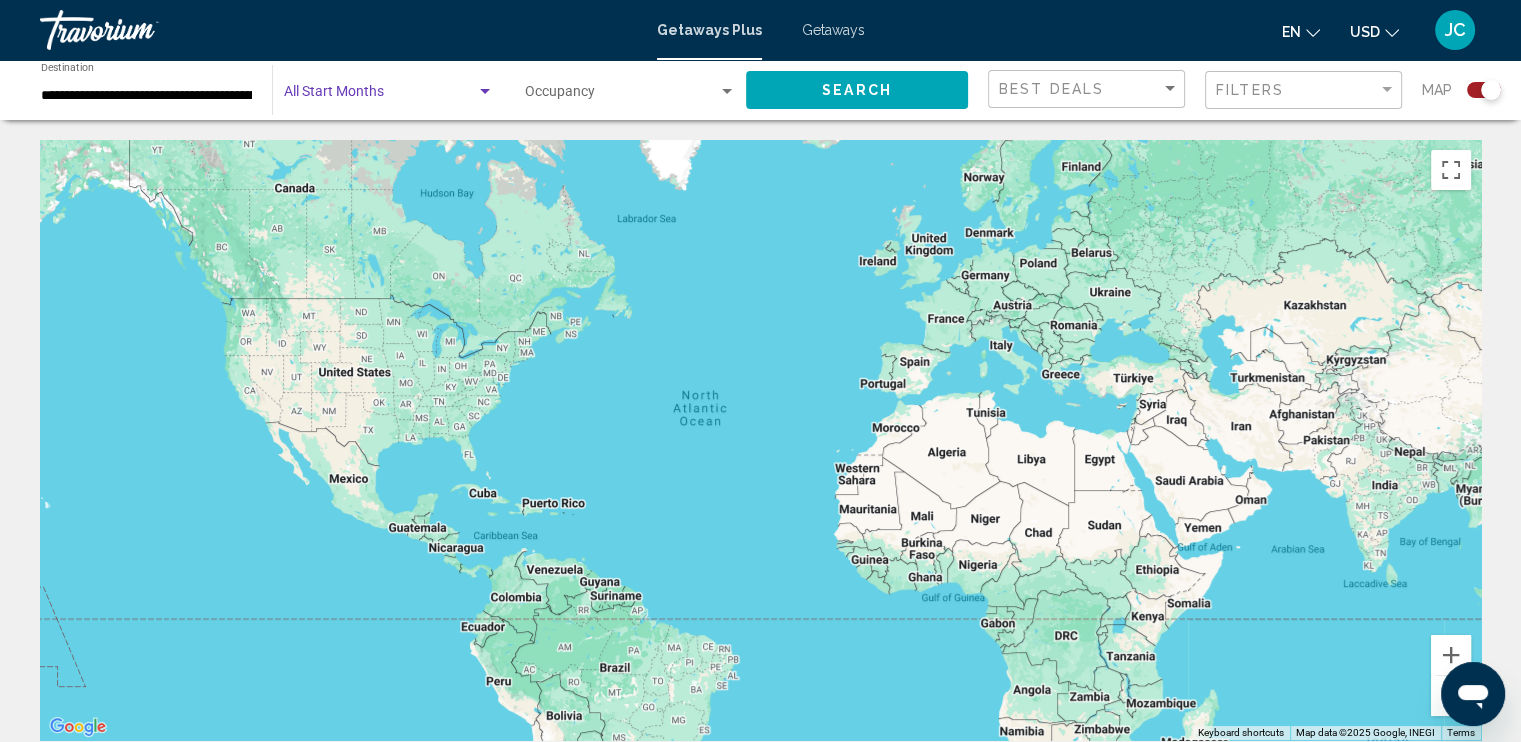 click at bounding box center [380, 96] 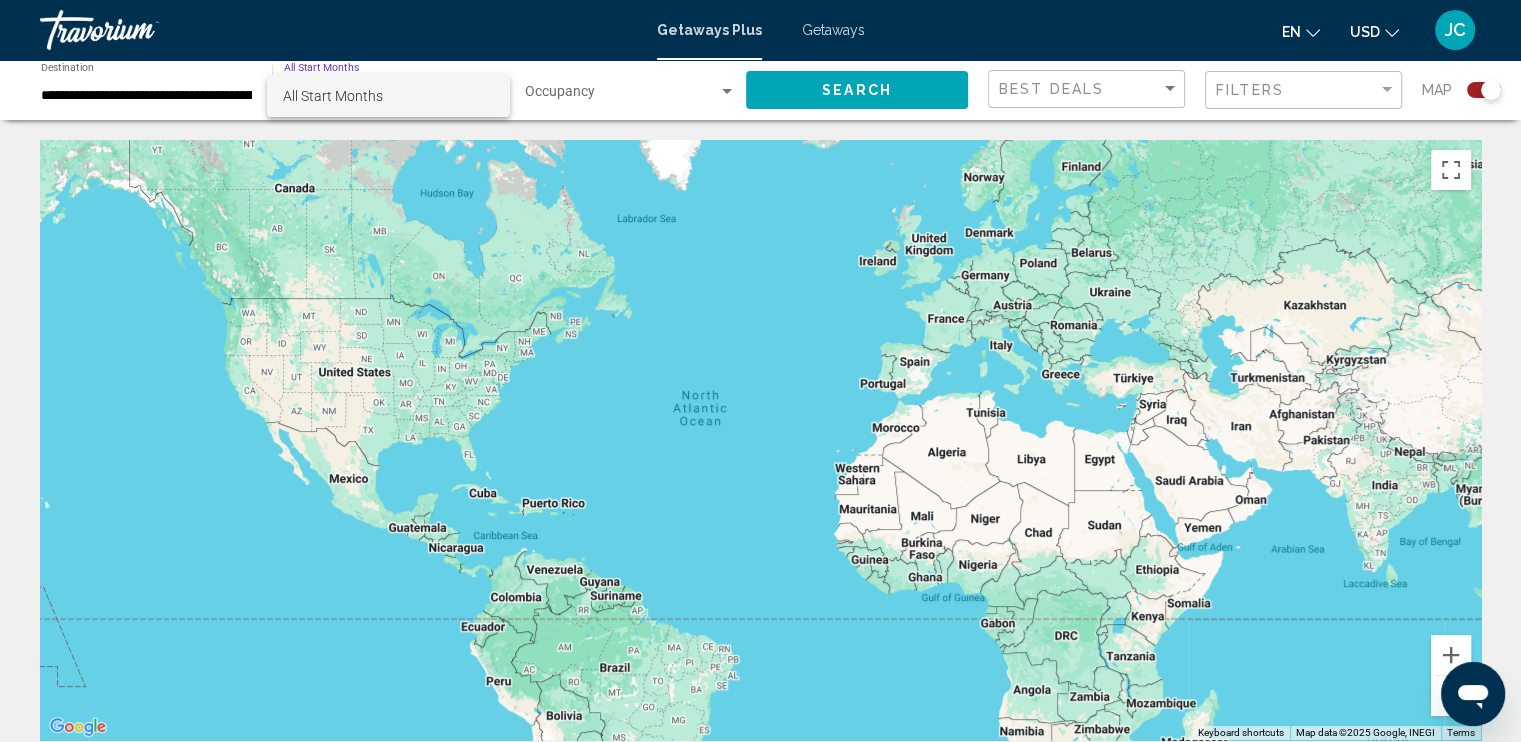 click on "All Start Months" at bounding box center [388, 96] 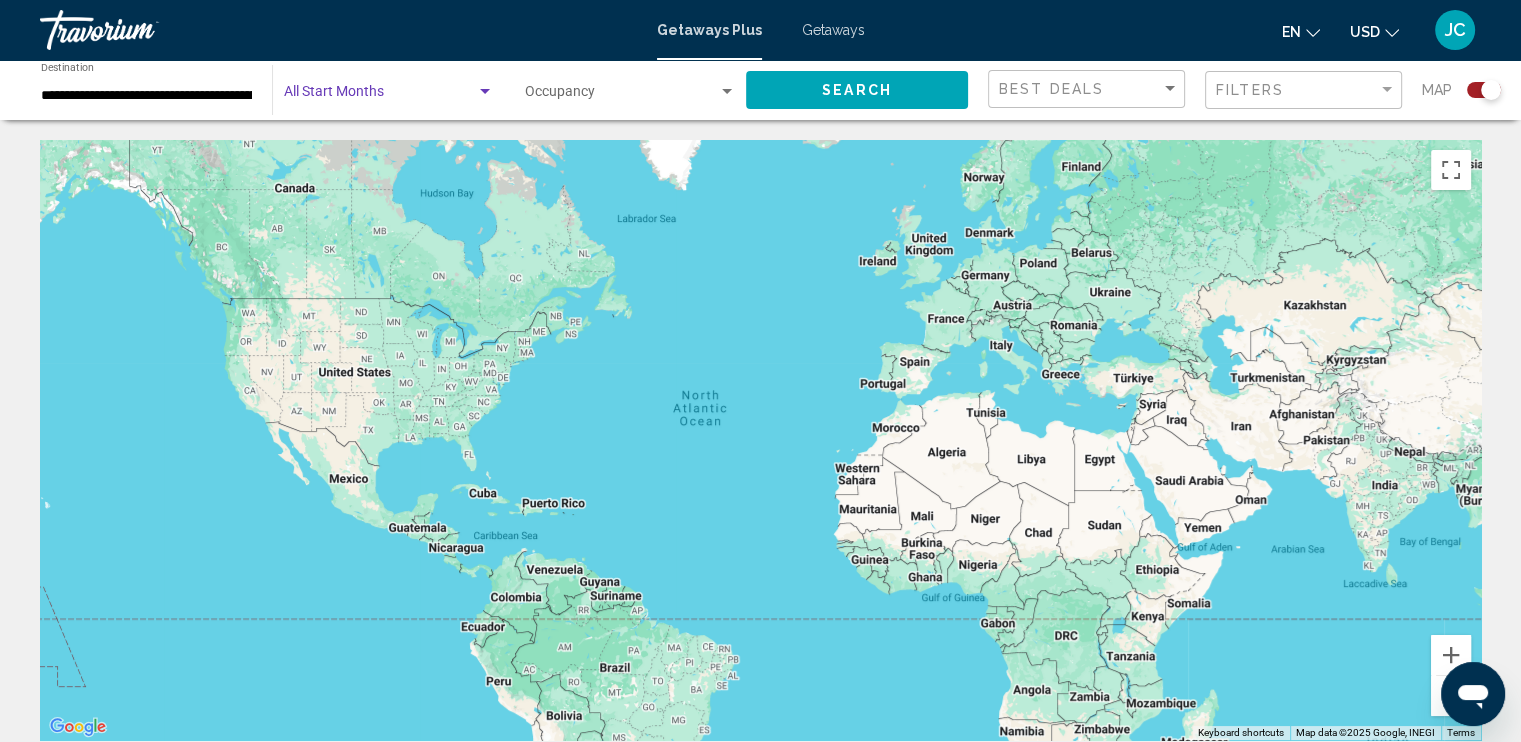 click at bounding box center [485, 92] 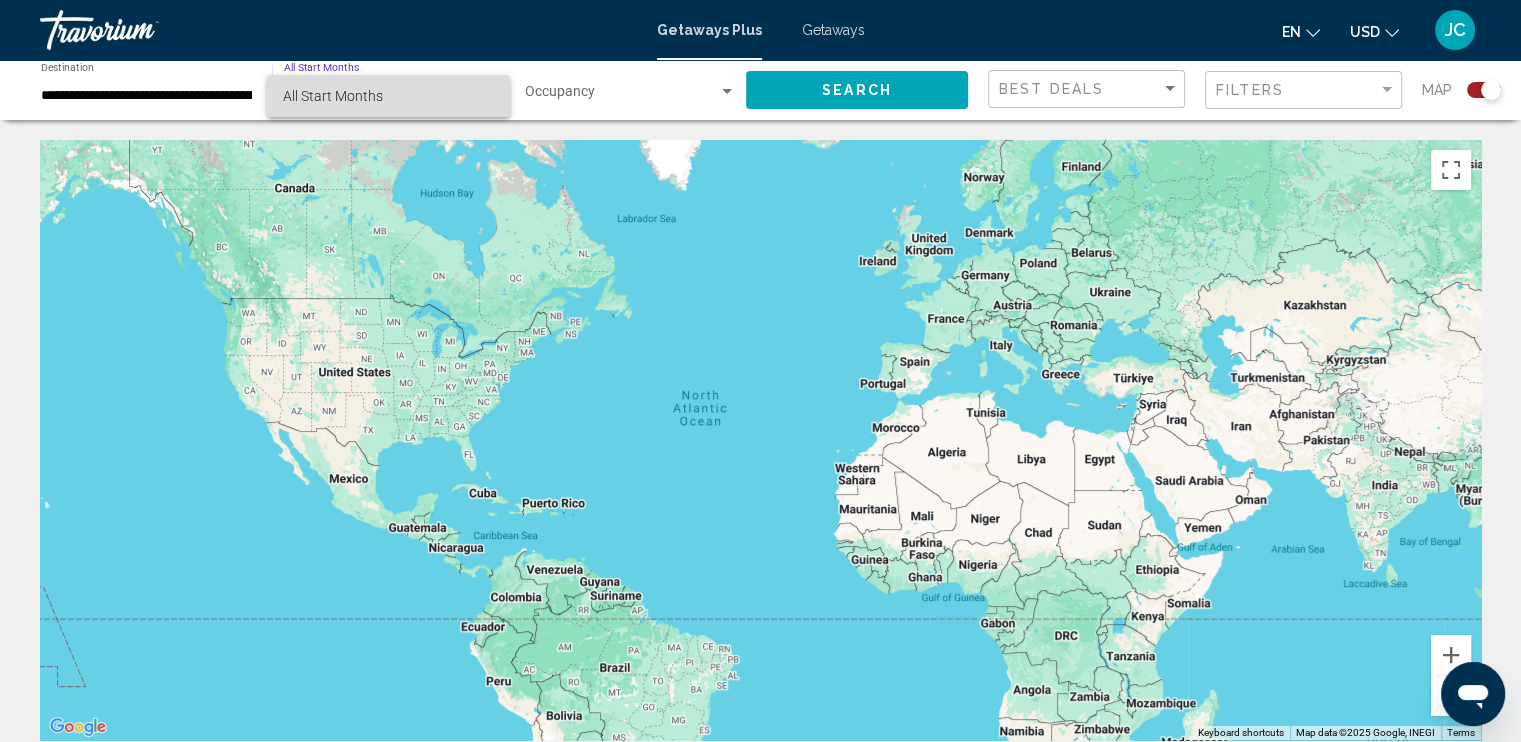 click on "All Start Months" at bounding box center (388, 96) 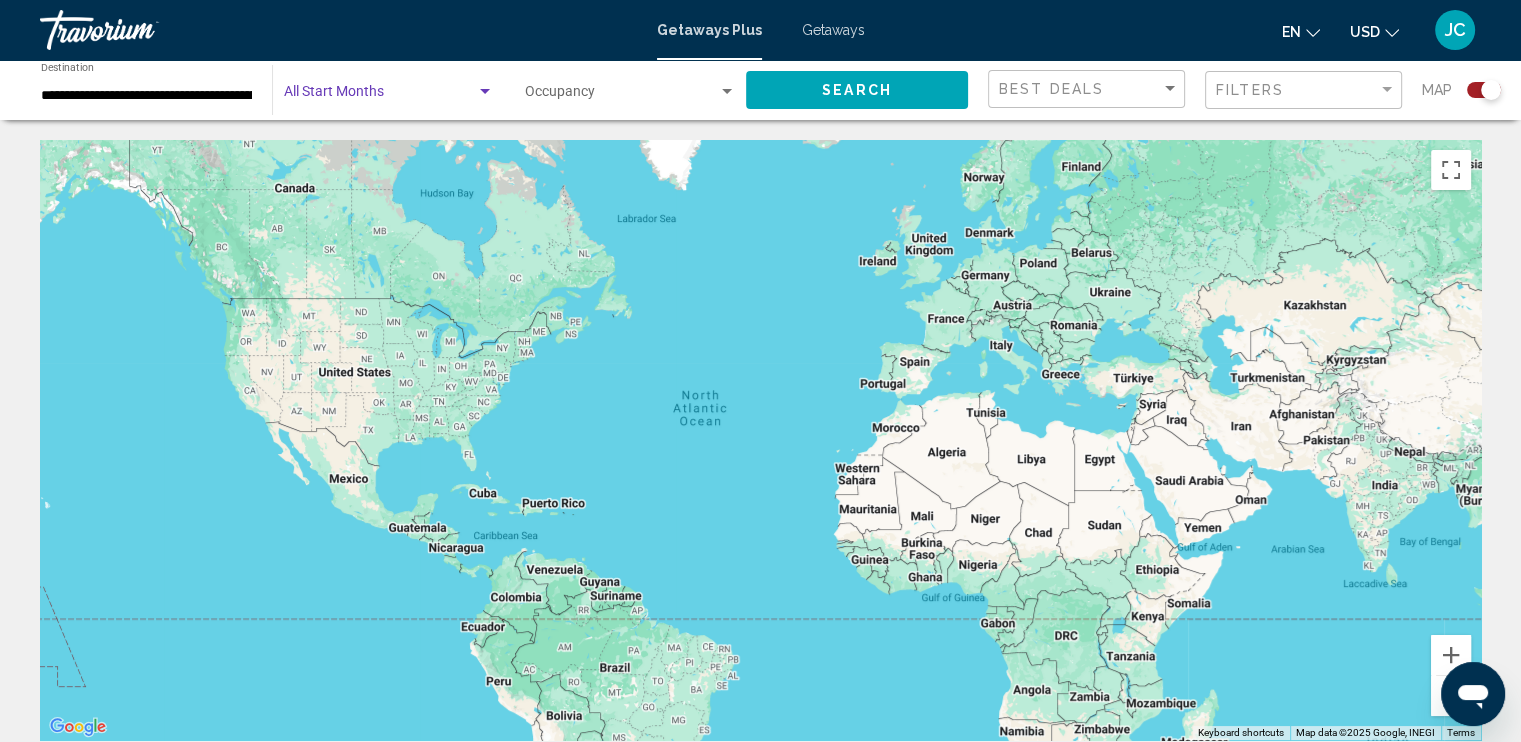 click at bounding box center (485, 92) 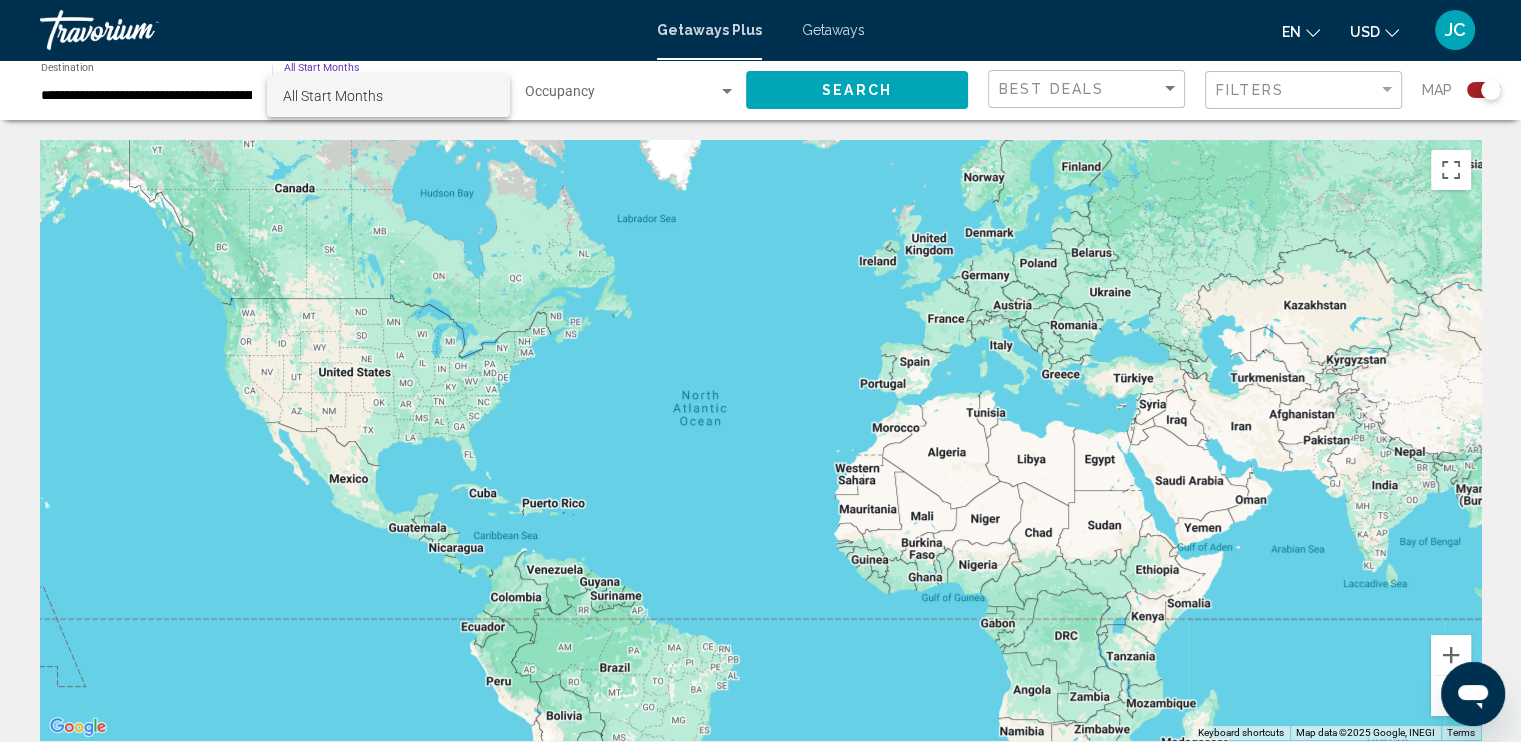 click at bounding box center [760, 371] 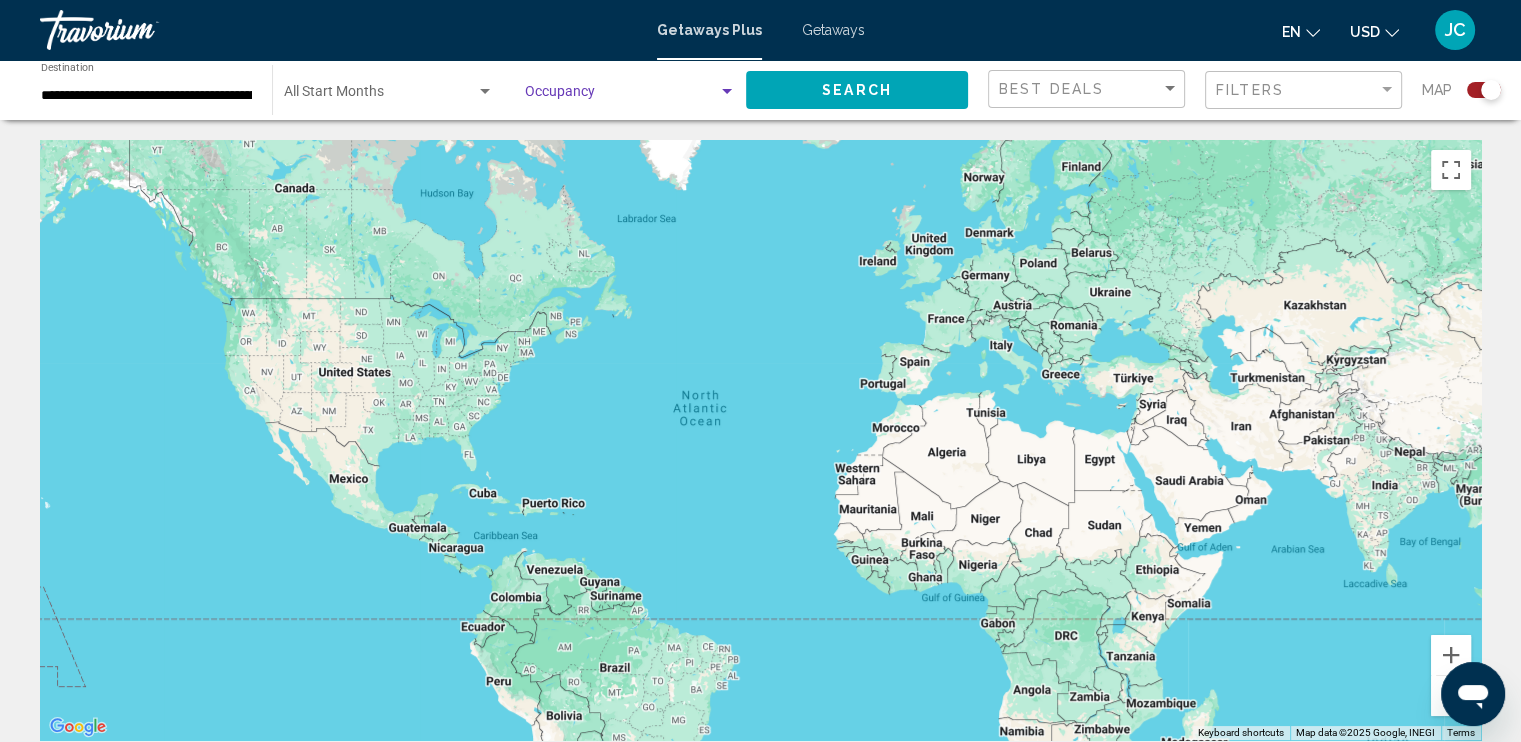 click at bounding box center [727, 91] 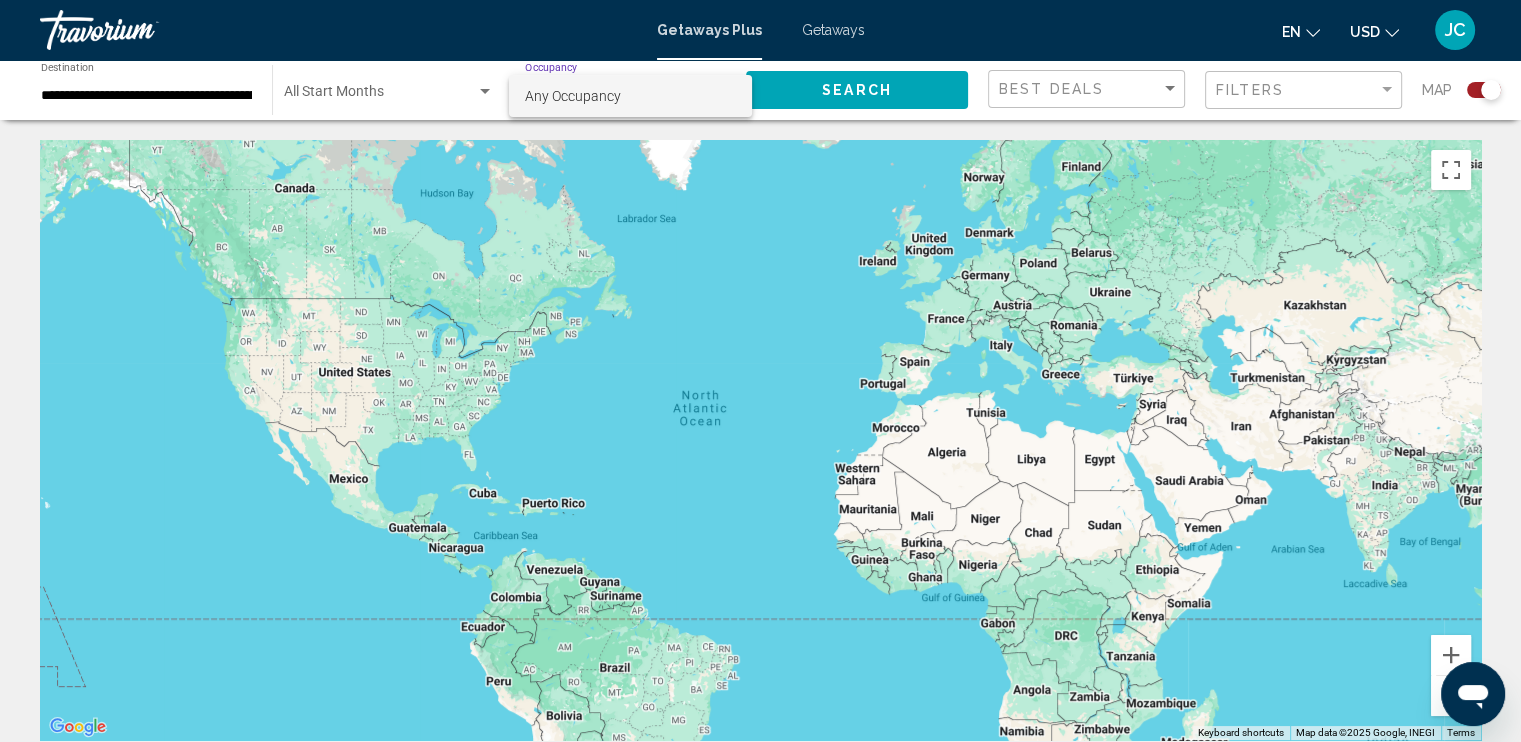 click at bounding box center [760, 371] 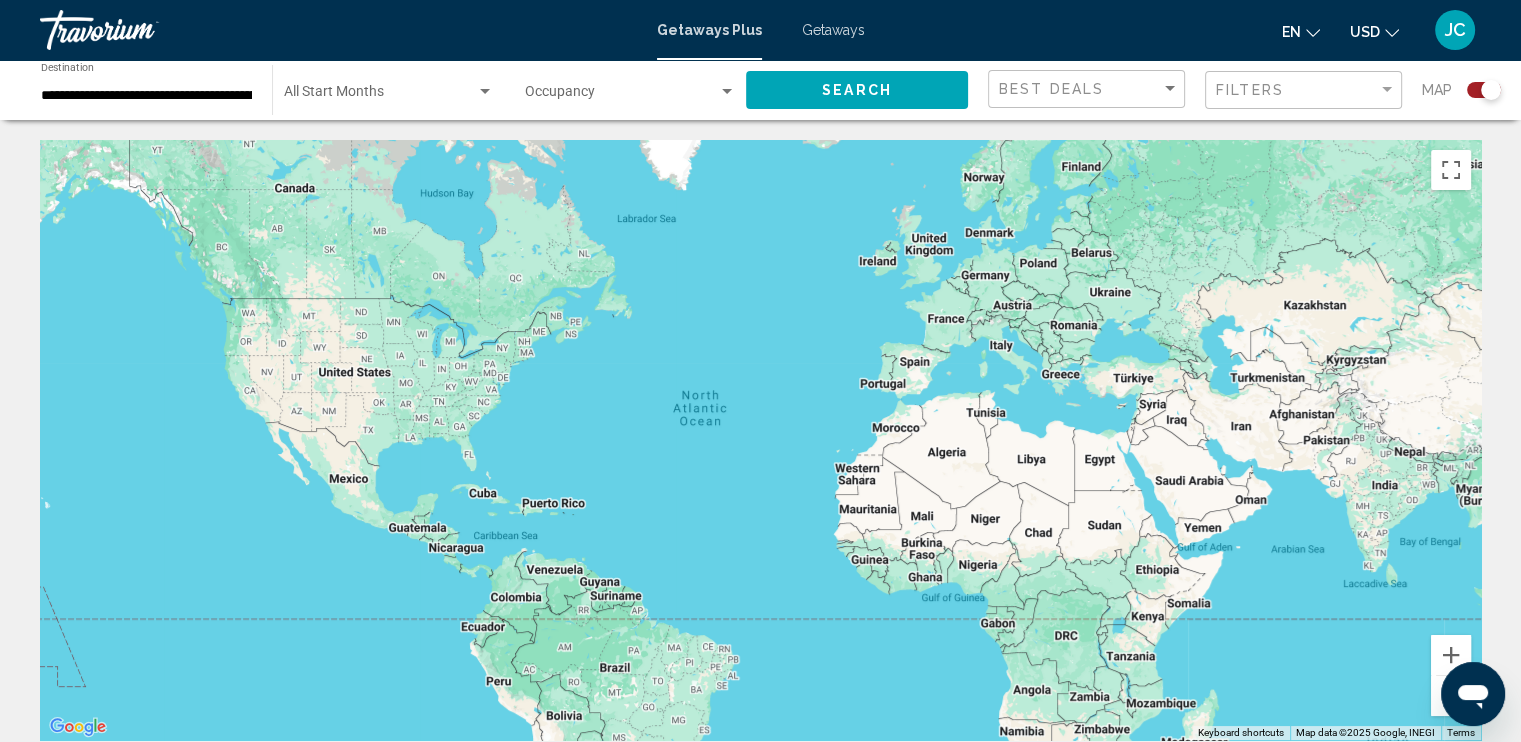 click on "**********" at bounding box center [146, 96] 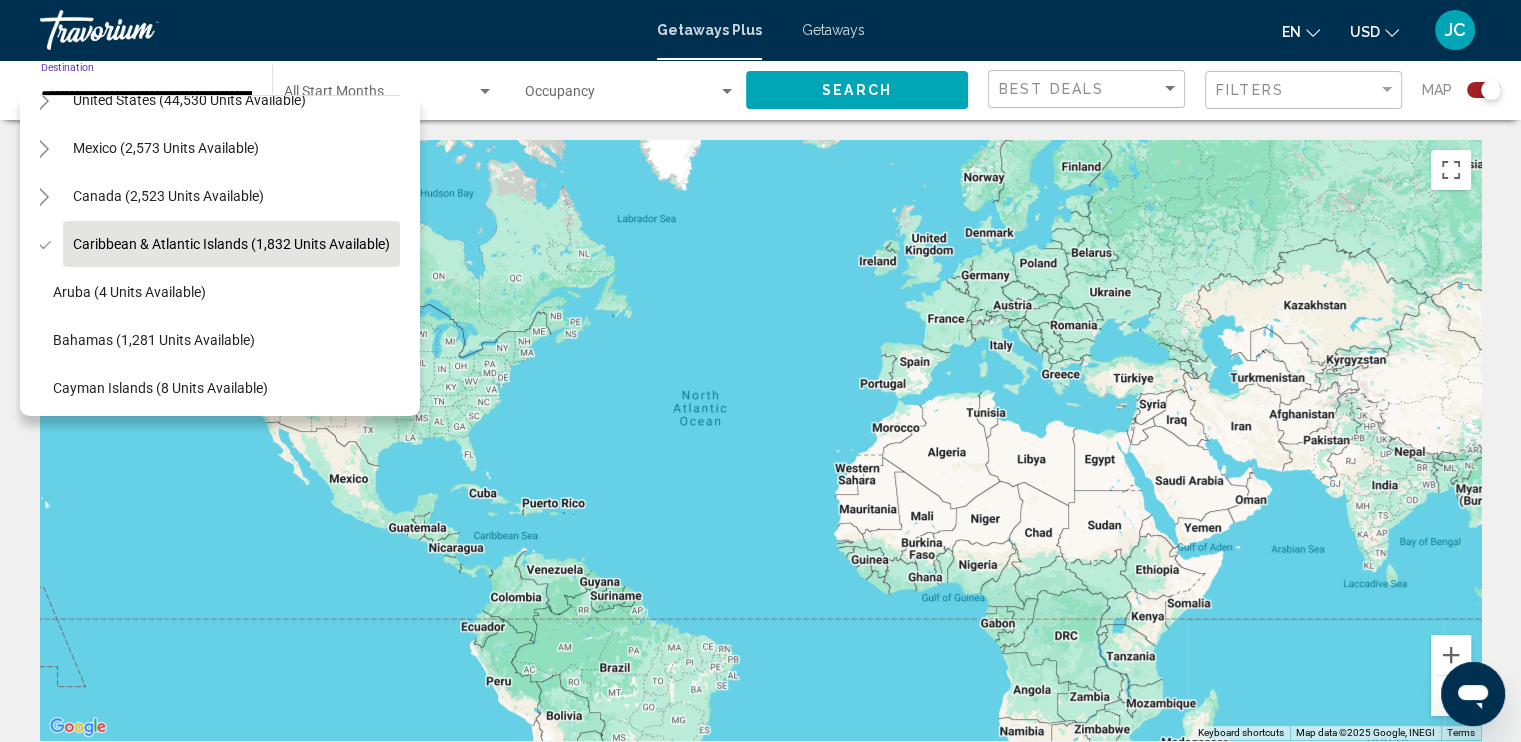scroll, scrollTop: 0, scrollLeft: 32, axis: horizontal 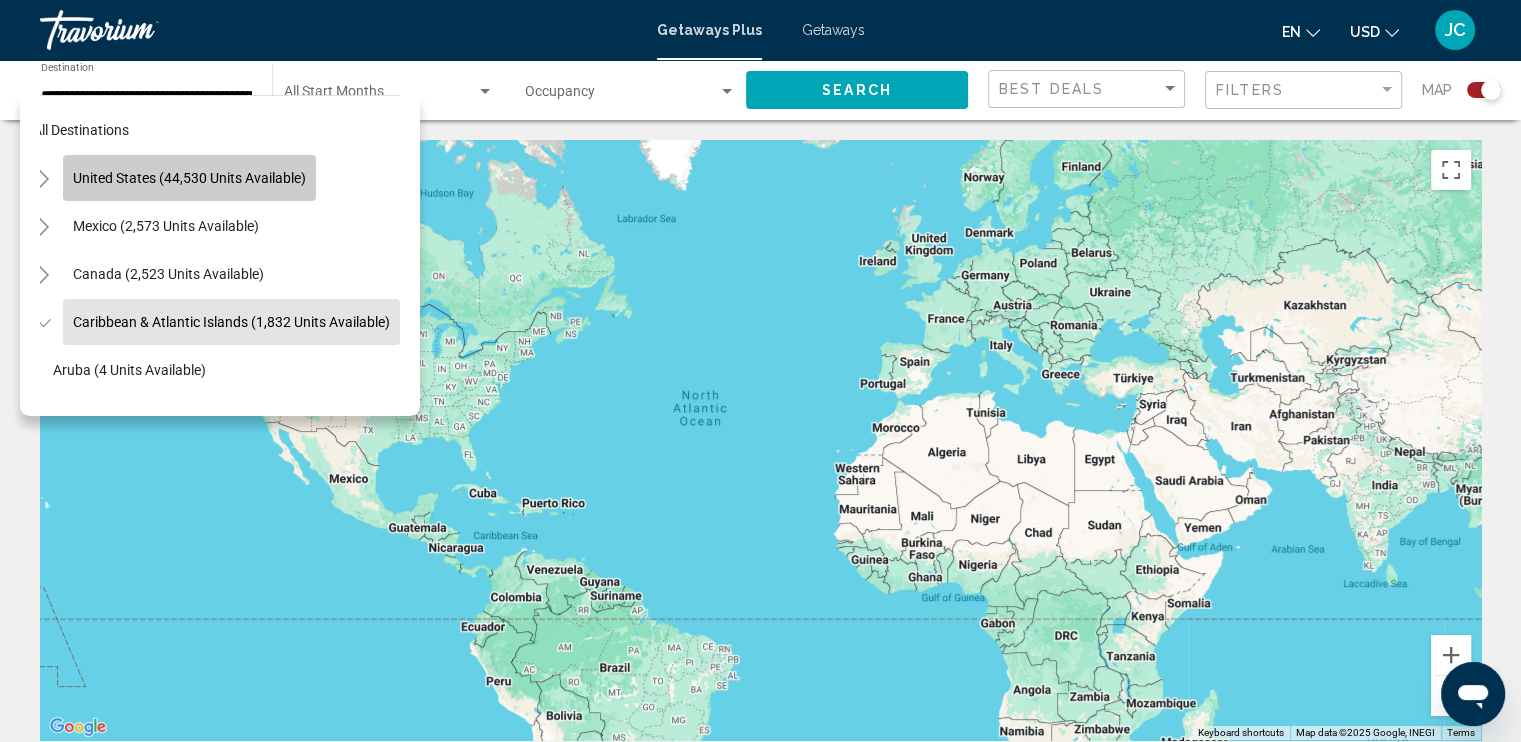 click on "United States (44,530 units available)" 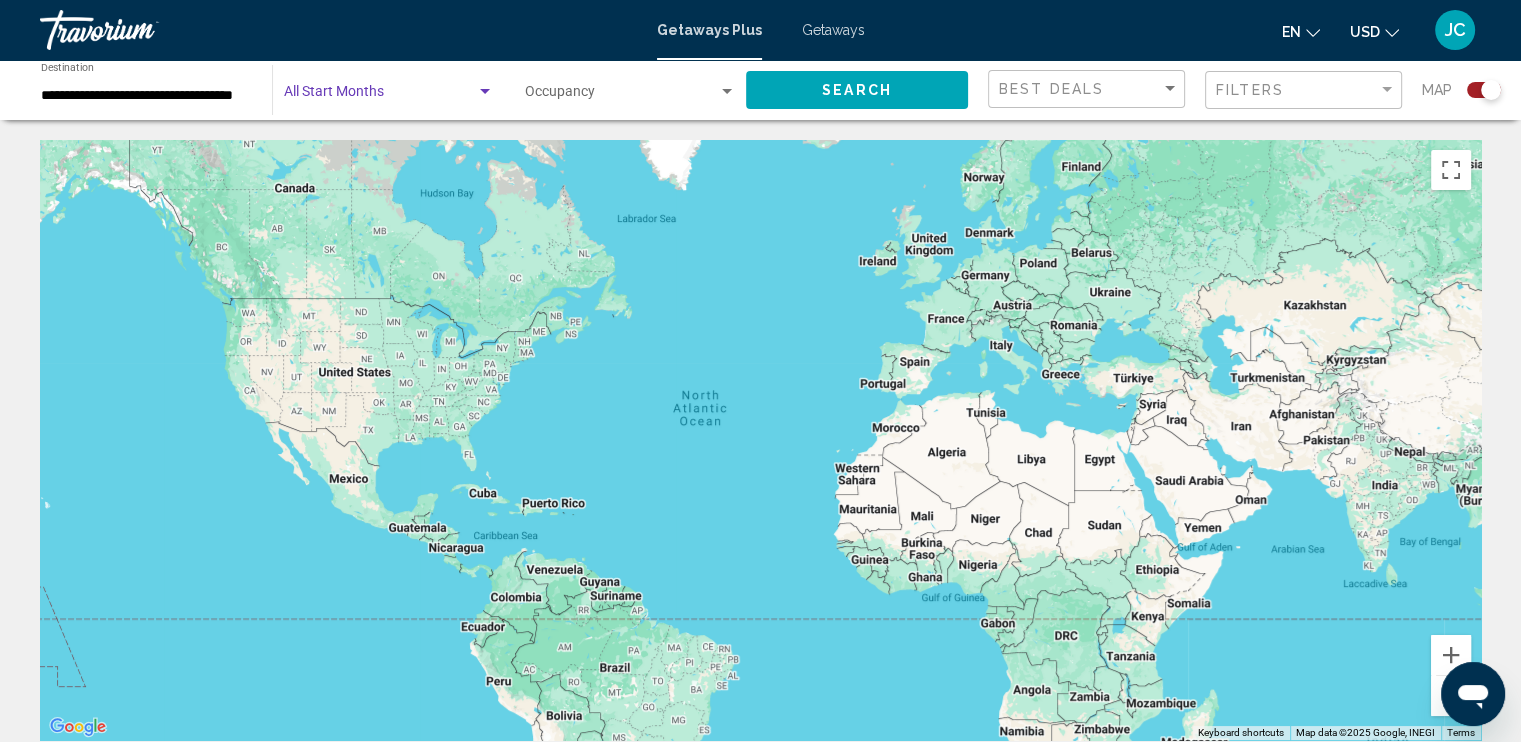 click at bounding box center (485, 92) 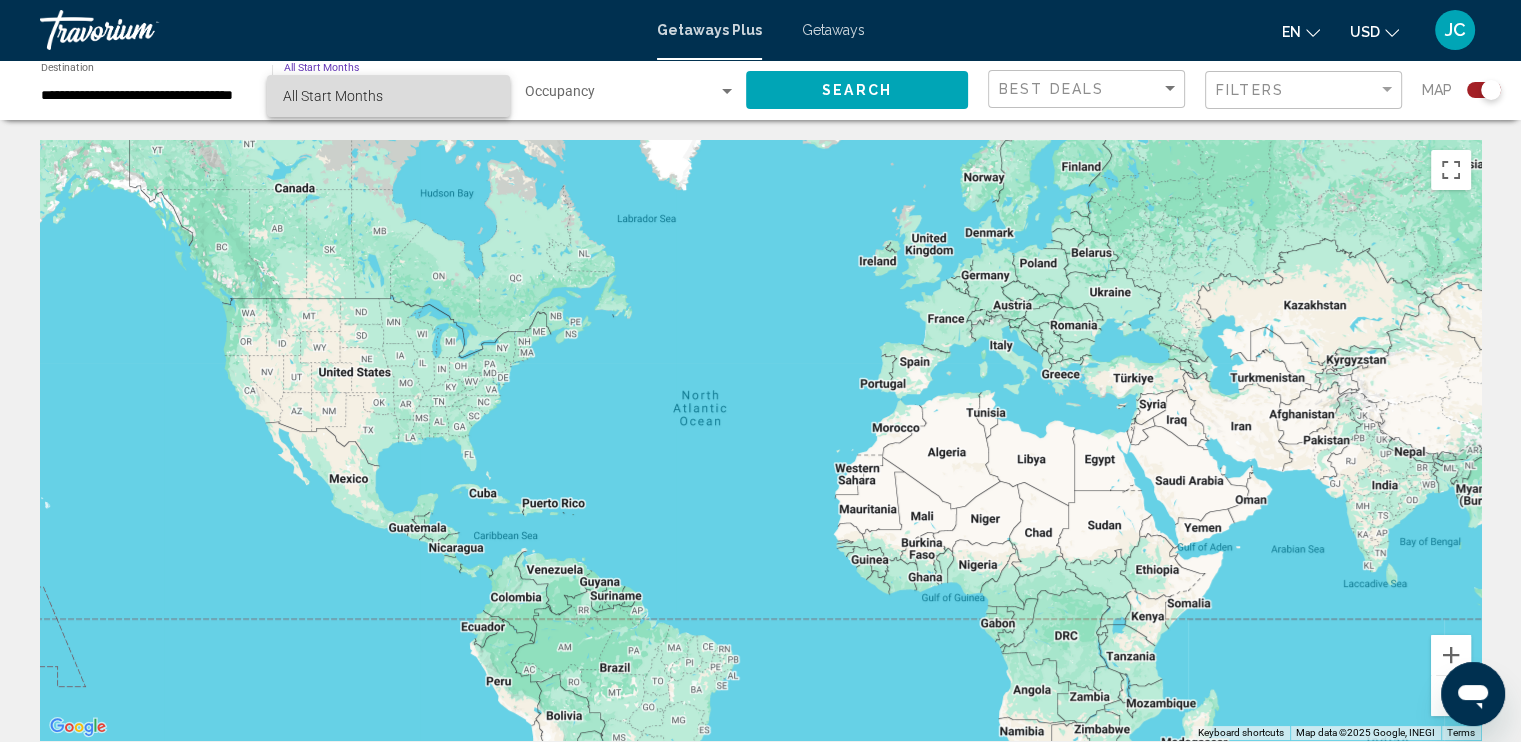click on "All Start Months" at bounding box center (388, 96) 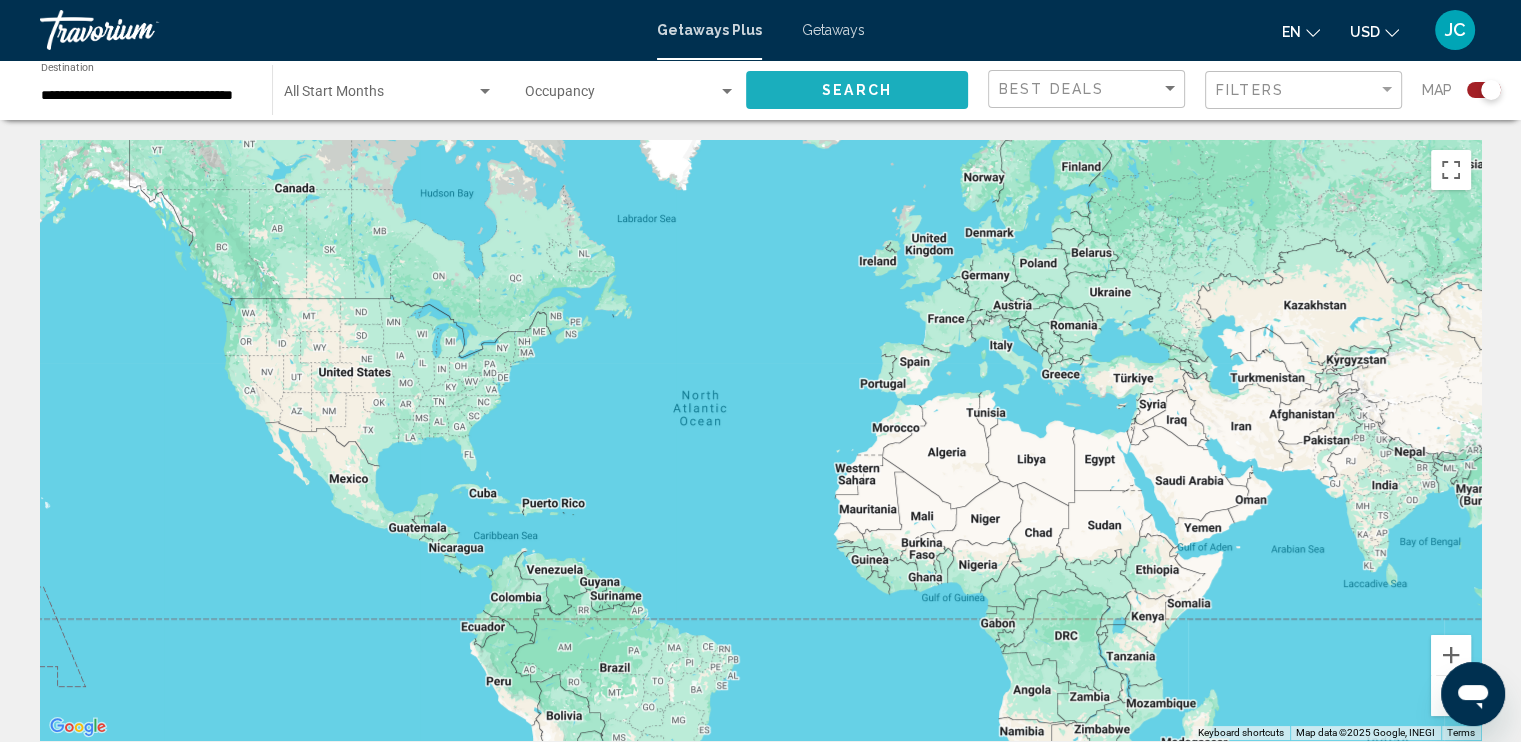 click on "Search" 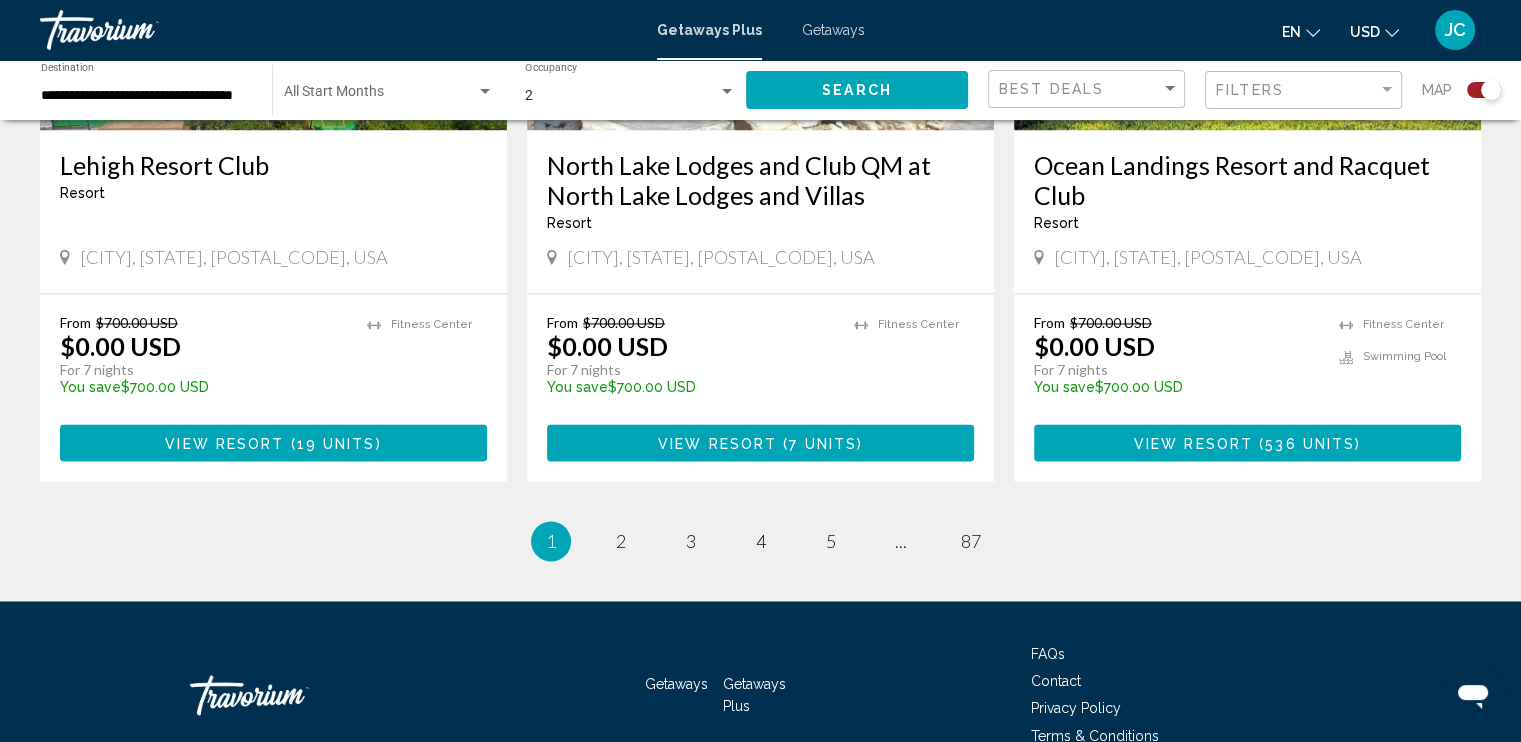scroll, scrollTop: 3100, scrollLeft: 0, axis: vertical 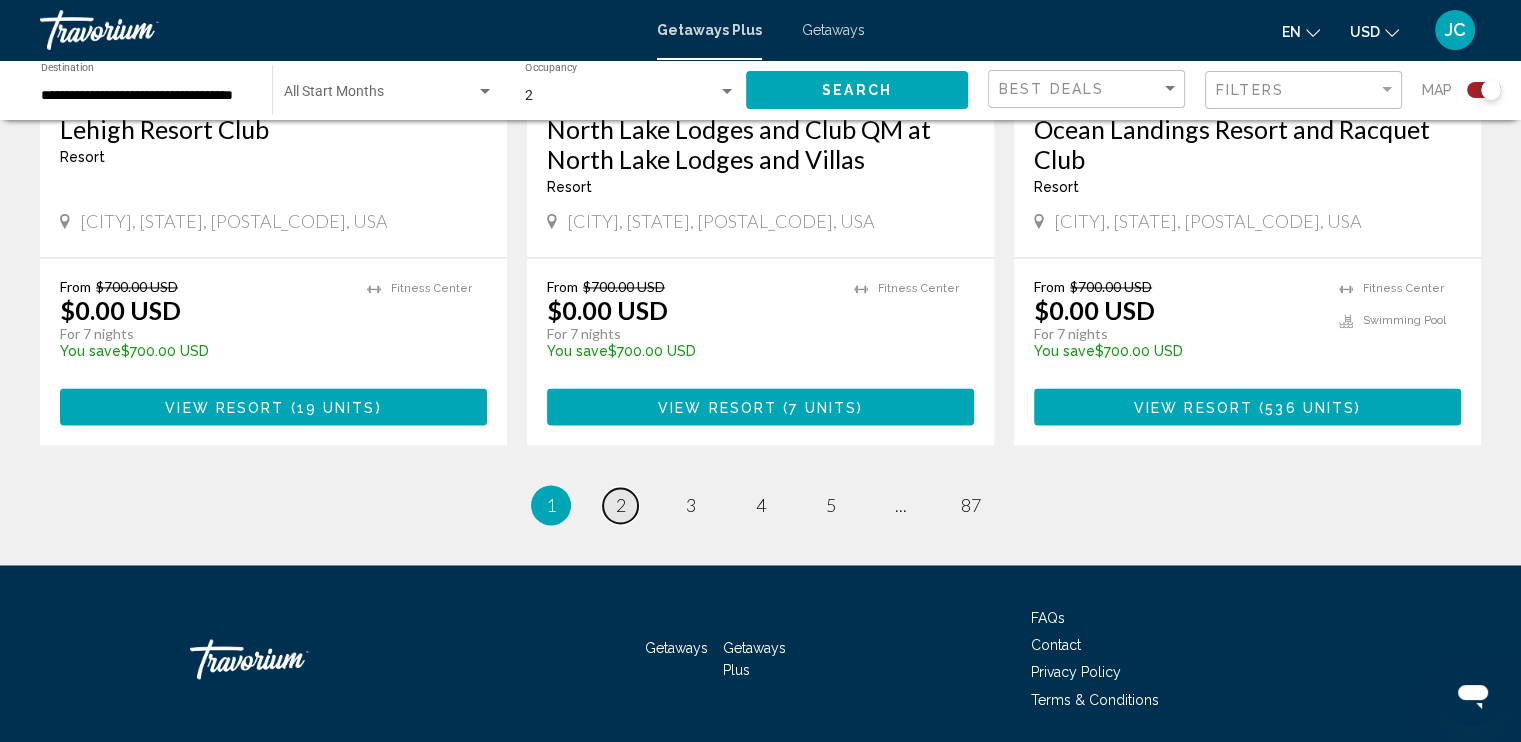 click on "2" at bounding box center (621, 505) 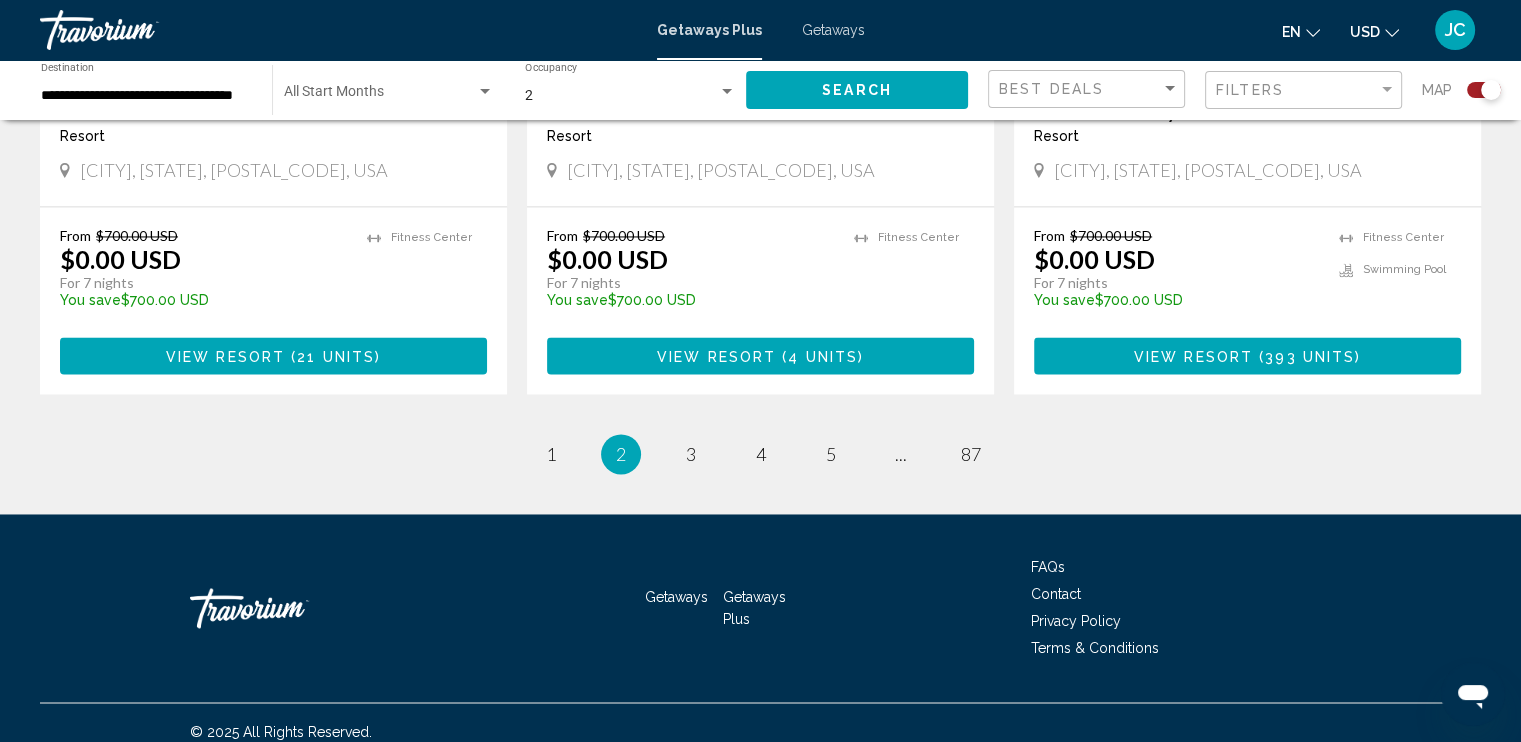 scroll, scrollTop: 3134, scrollLeft: 0, axis: vertical 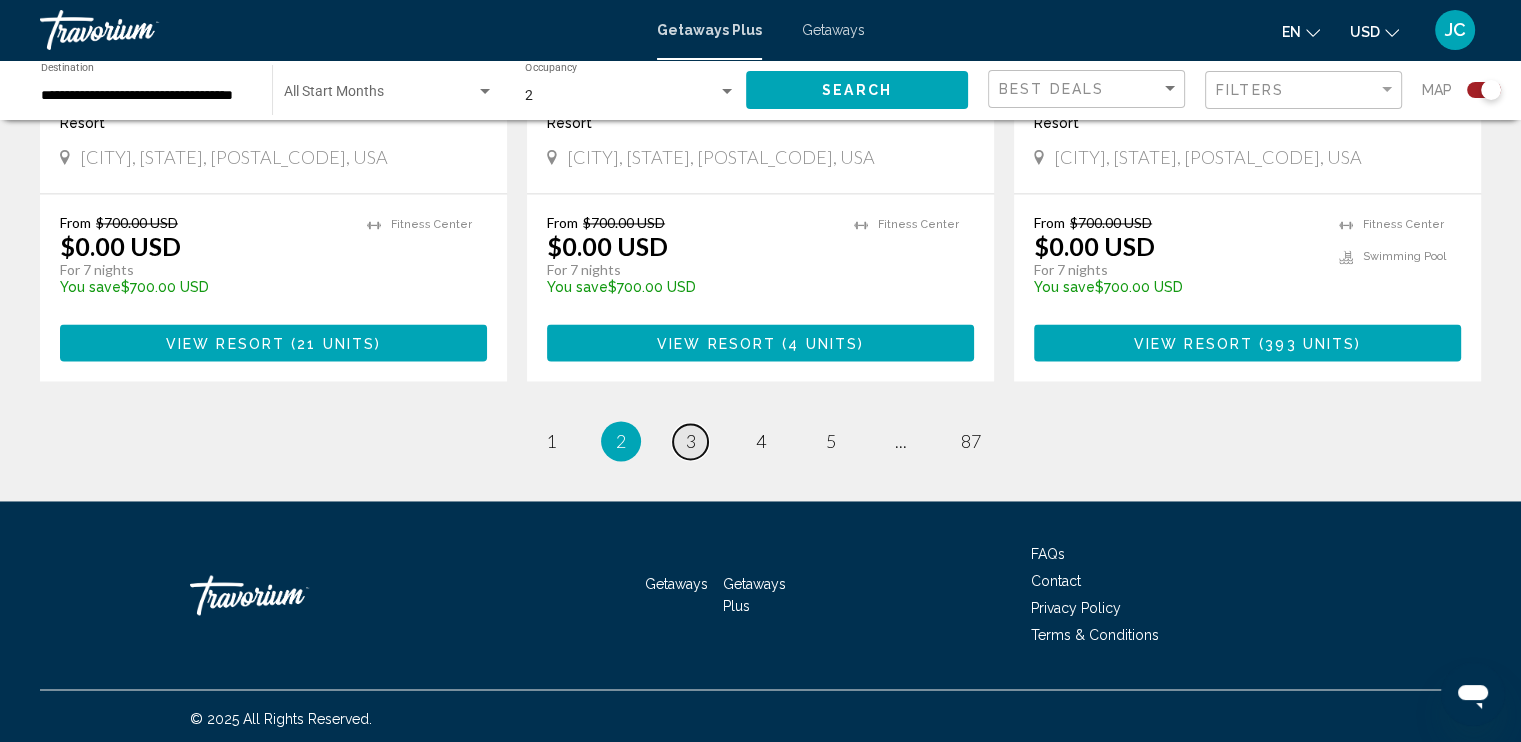 click on "3" at bounding box center (691, 441) 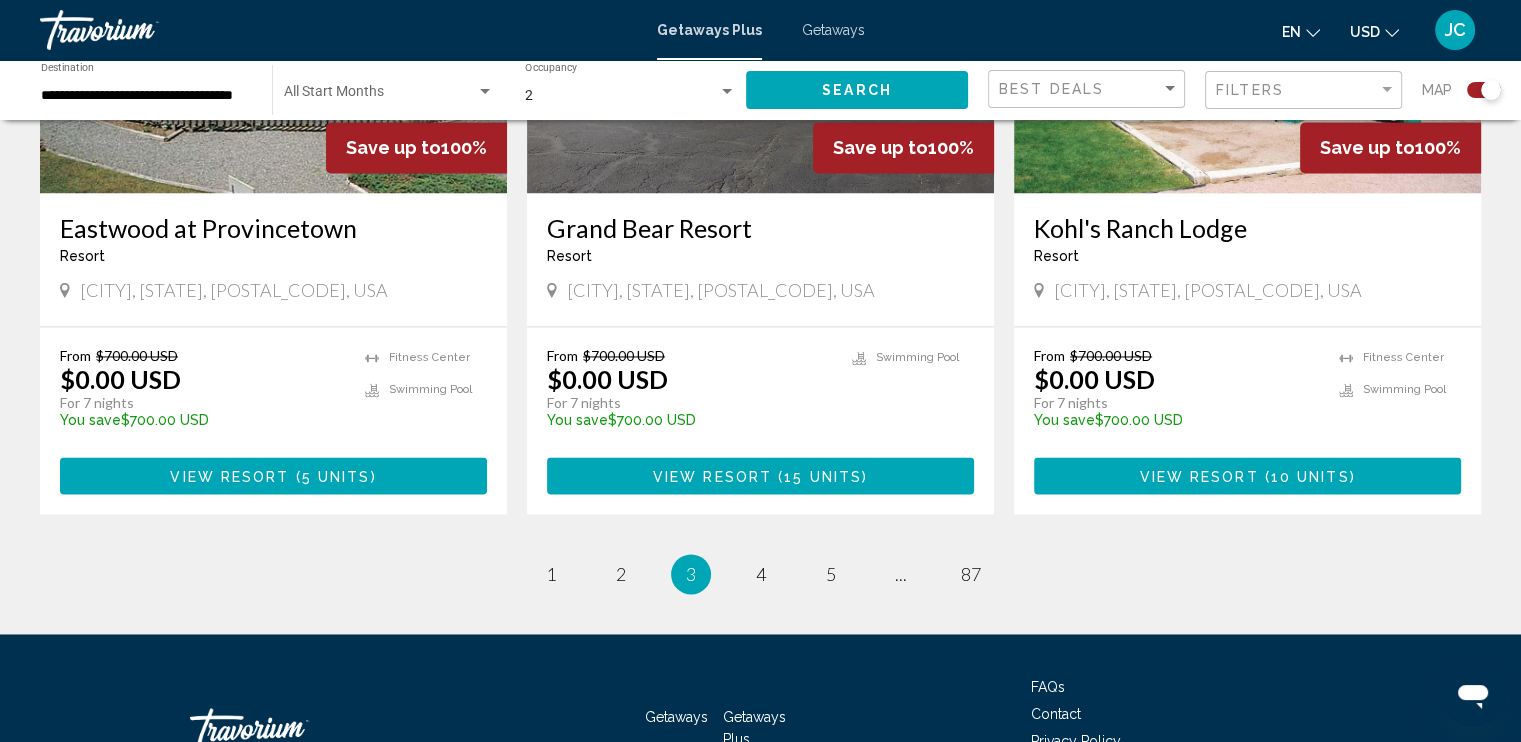 scroll, scrollTop: 3134, scrollLeft: 0, axis: vertical 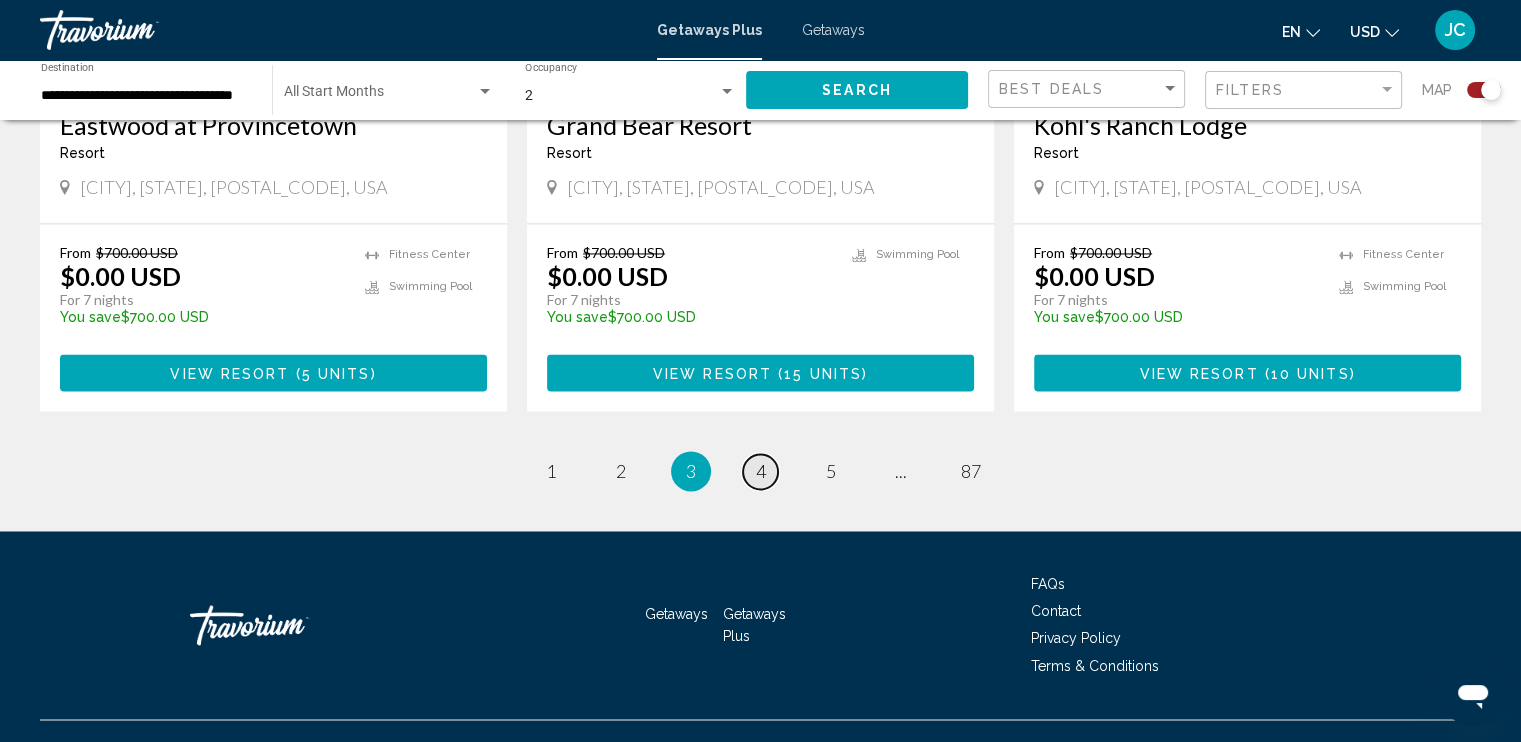 click on "page  4" at bounding box center (760, 471) 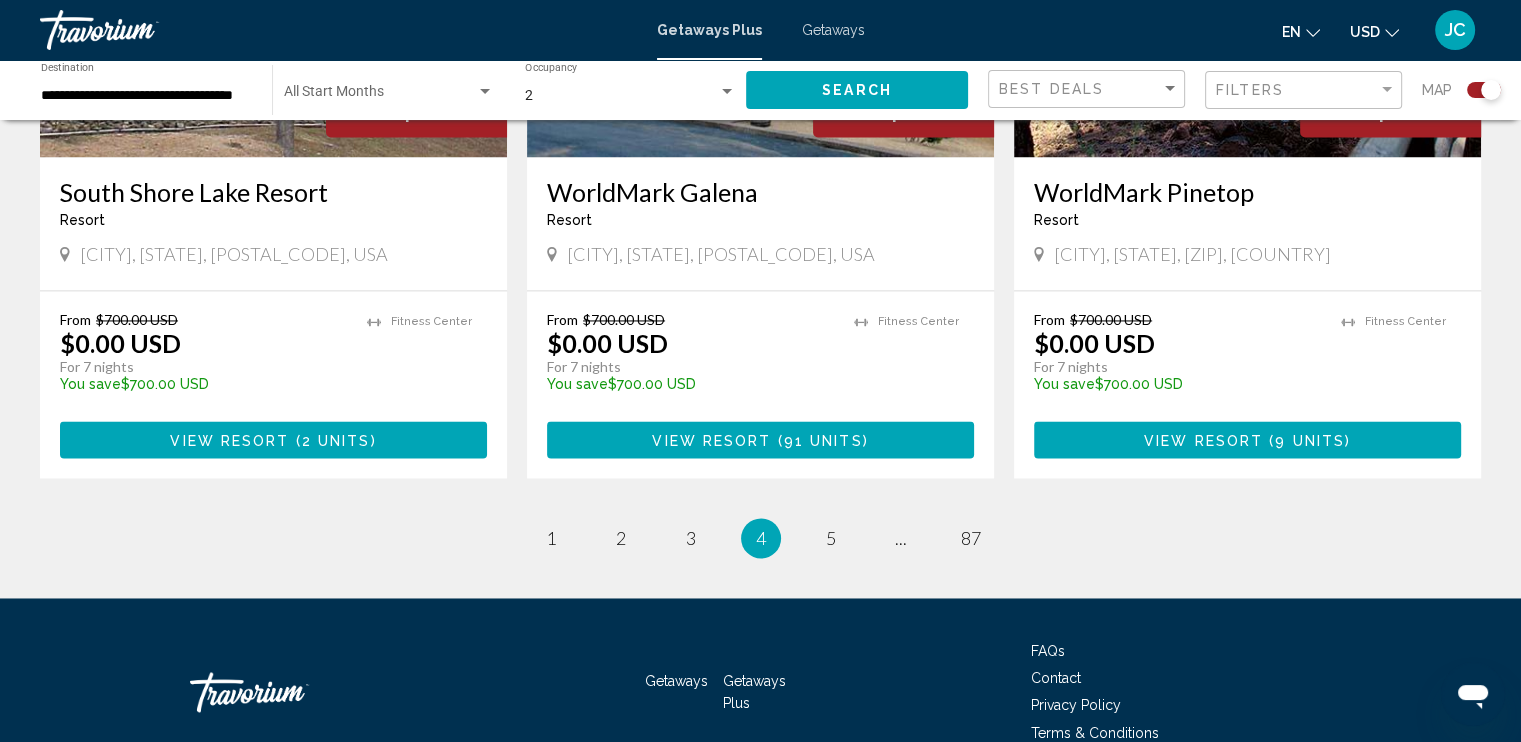 scroll, scrollTop: 3100, scrollLeft: 0, axis: vertical 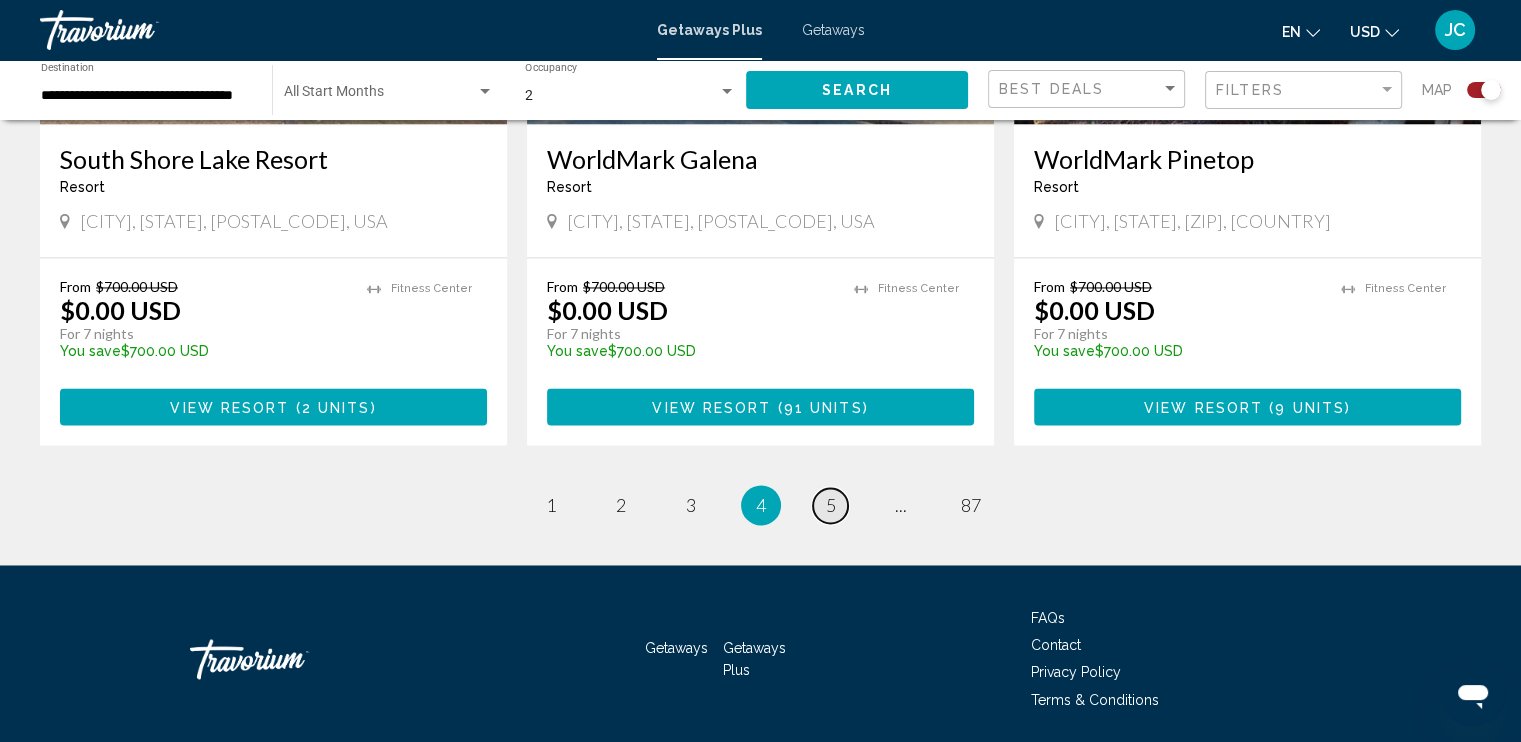 click on "5" at bounding box center (831, 505) 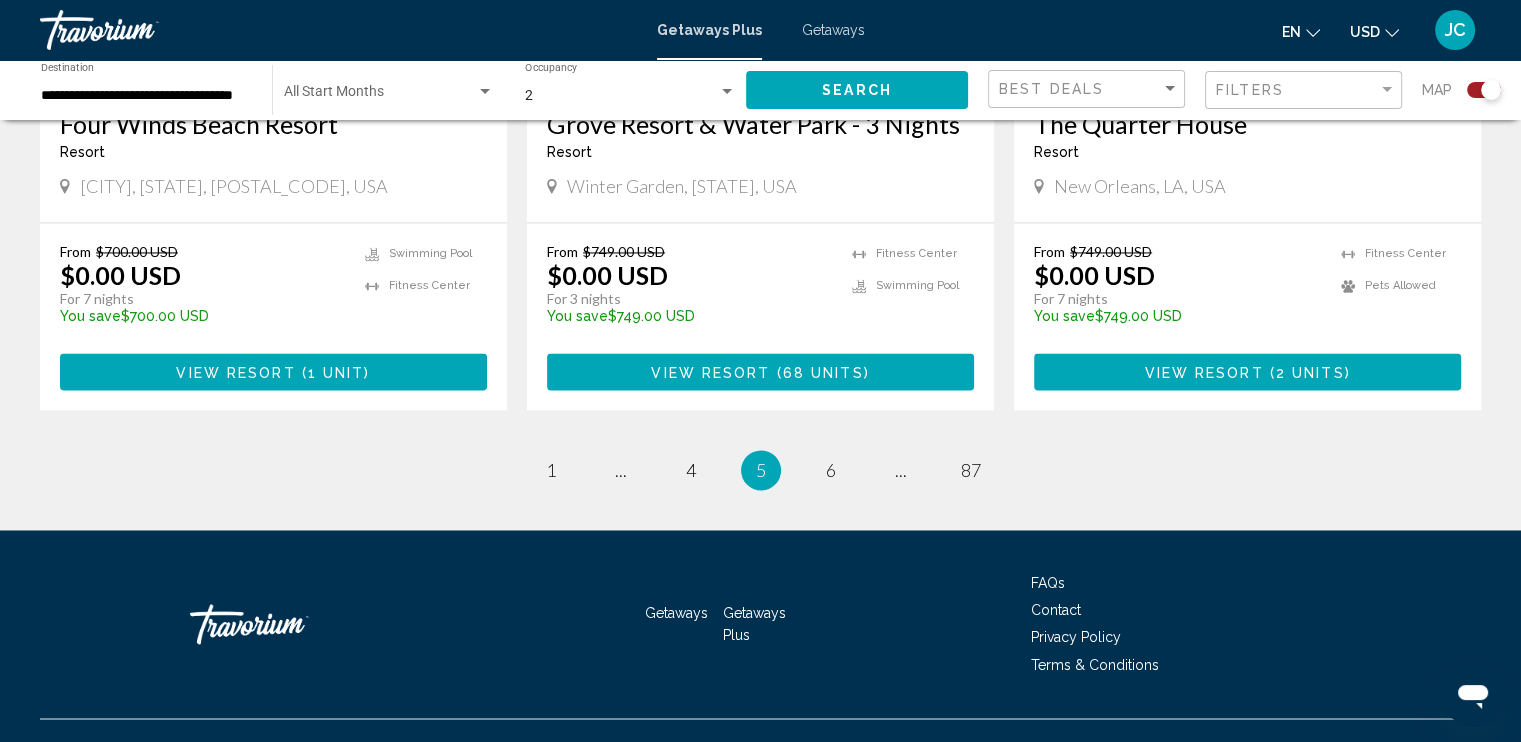 scroll, scrollTop: 3164, scrollLeft: 0, axis: vertical 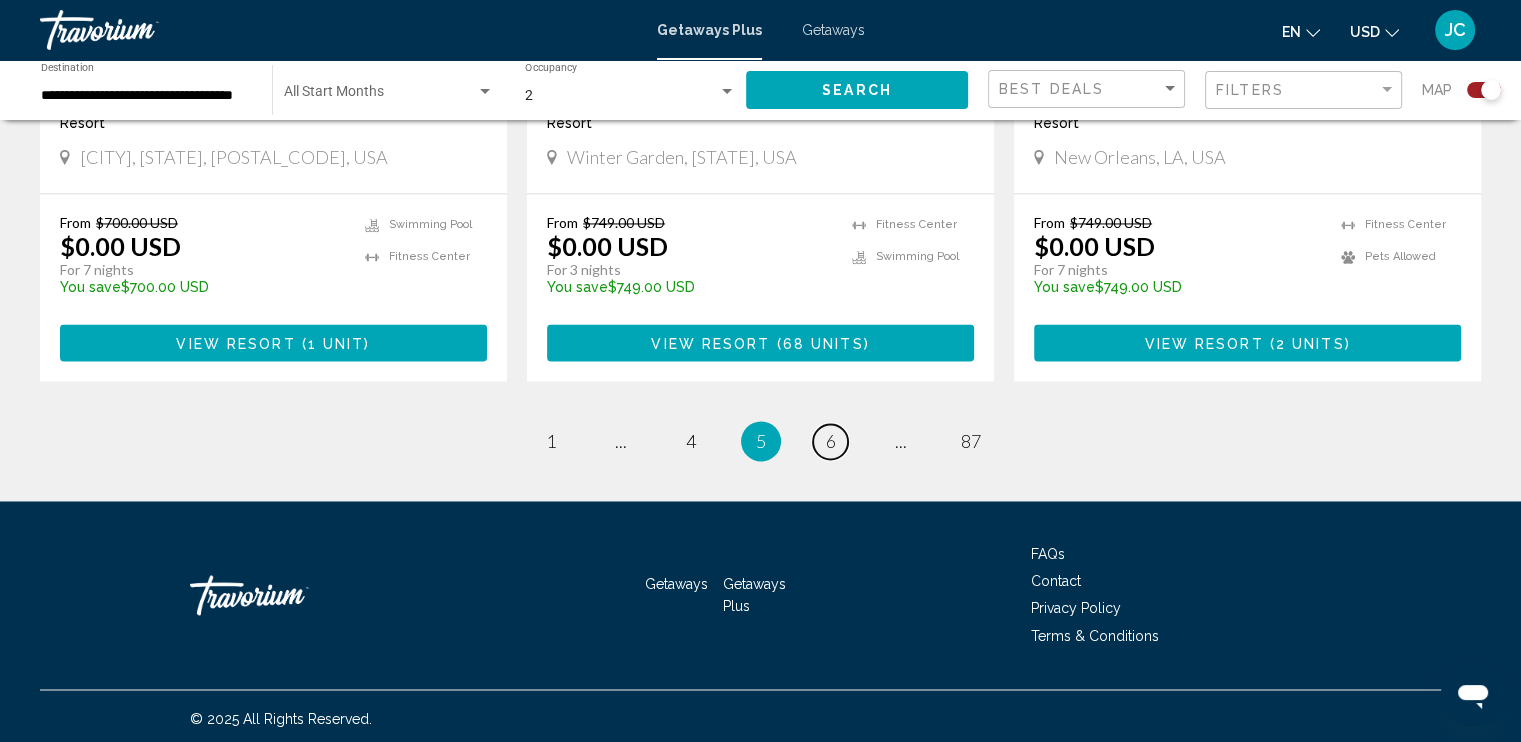 click on "6" at bounding box center (831, 441) 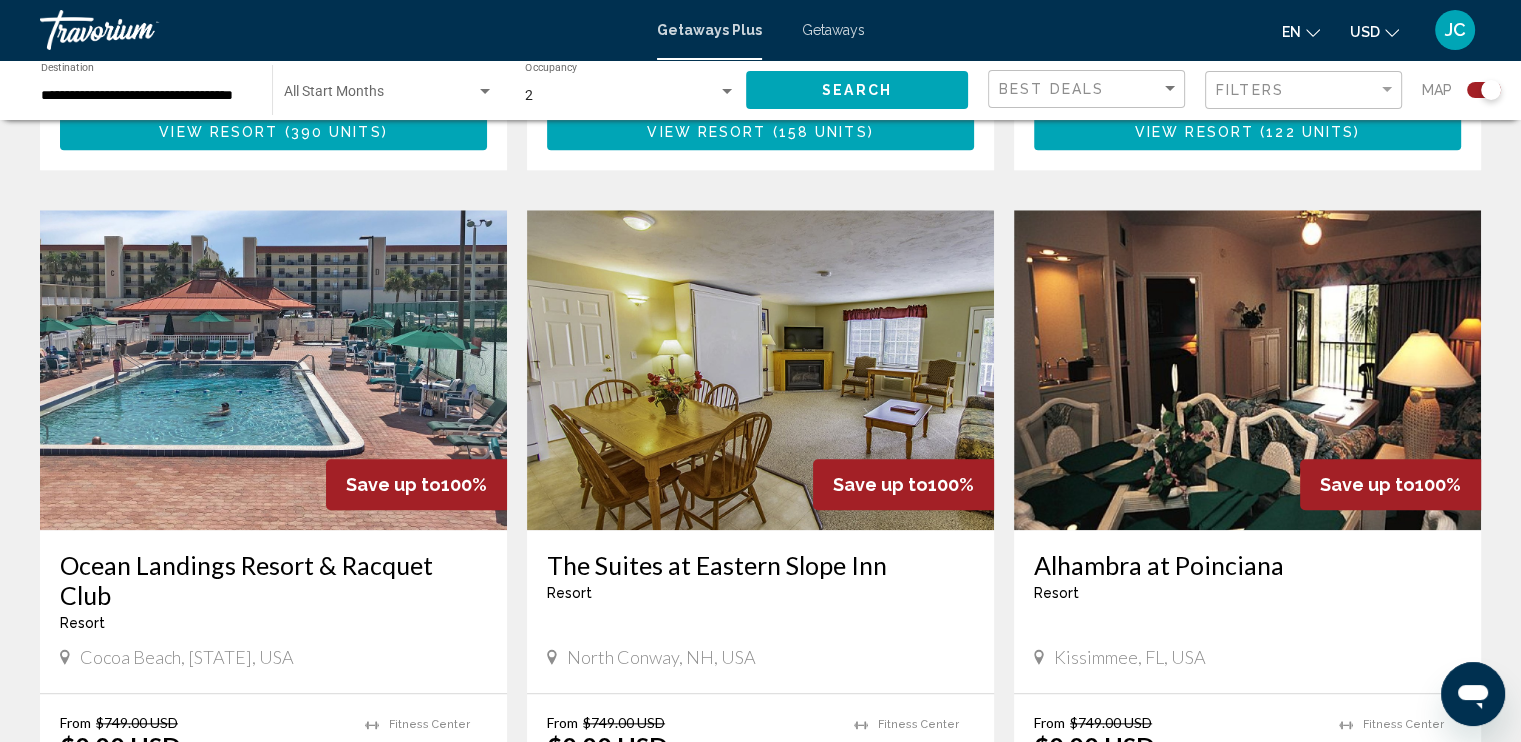 scroll, scrollTop: 2182, scrollLeft: 0, axis: vertical 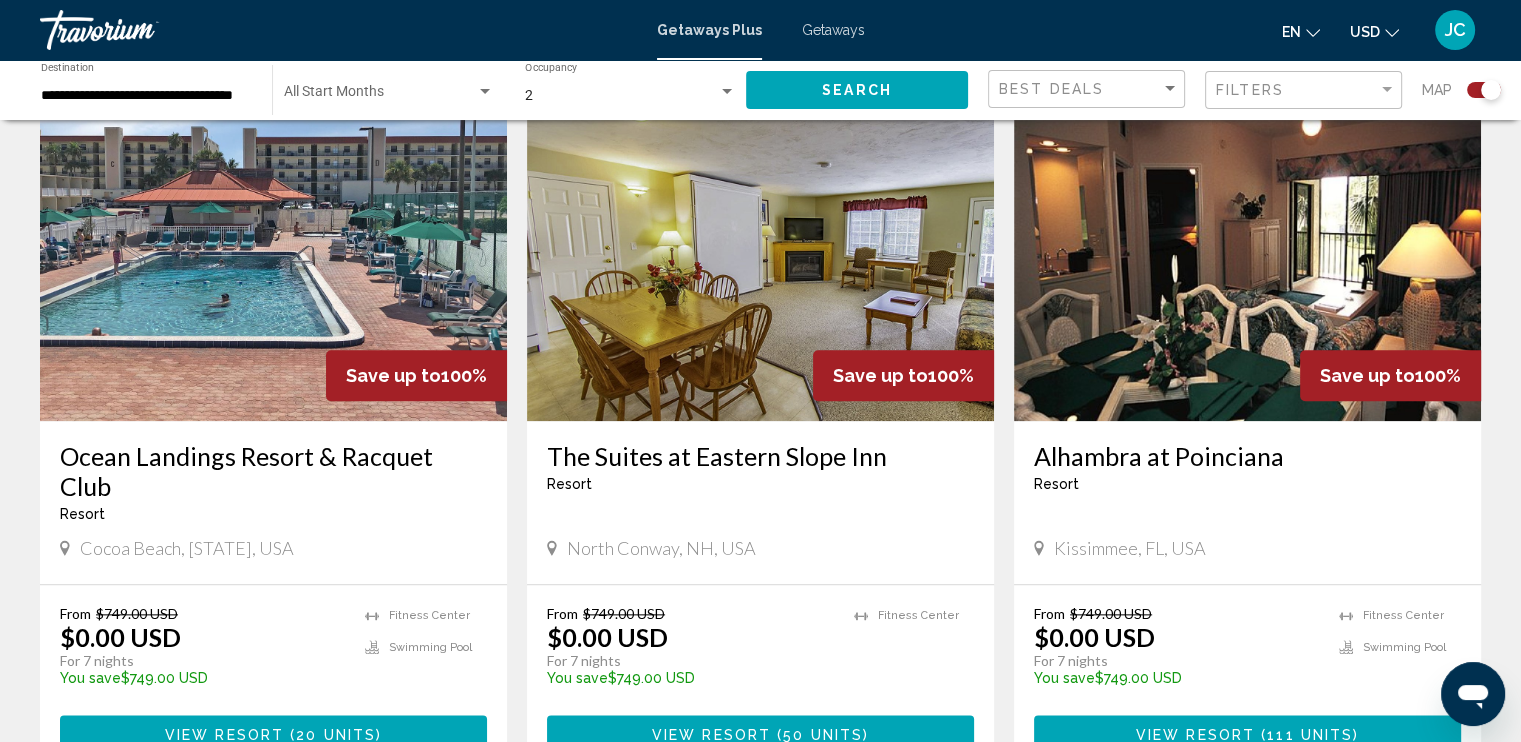 click on "North Conway, NH, USA" at bounding box center [760, 548] 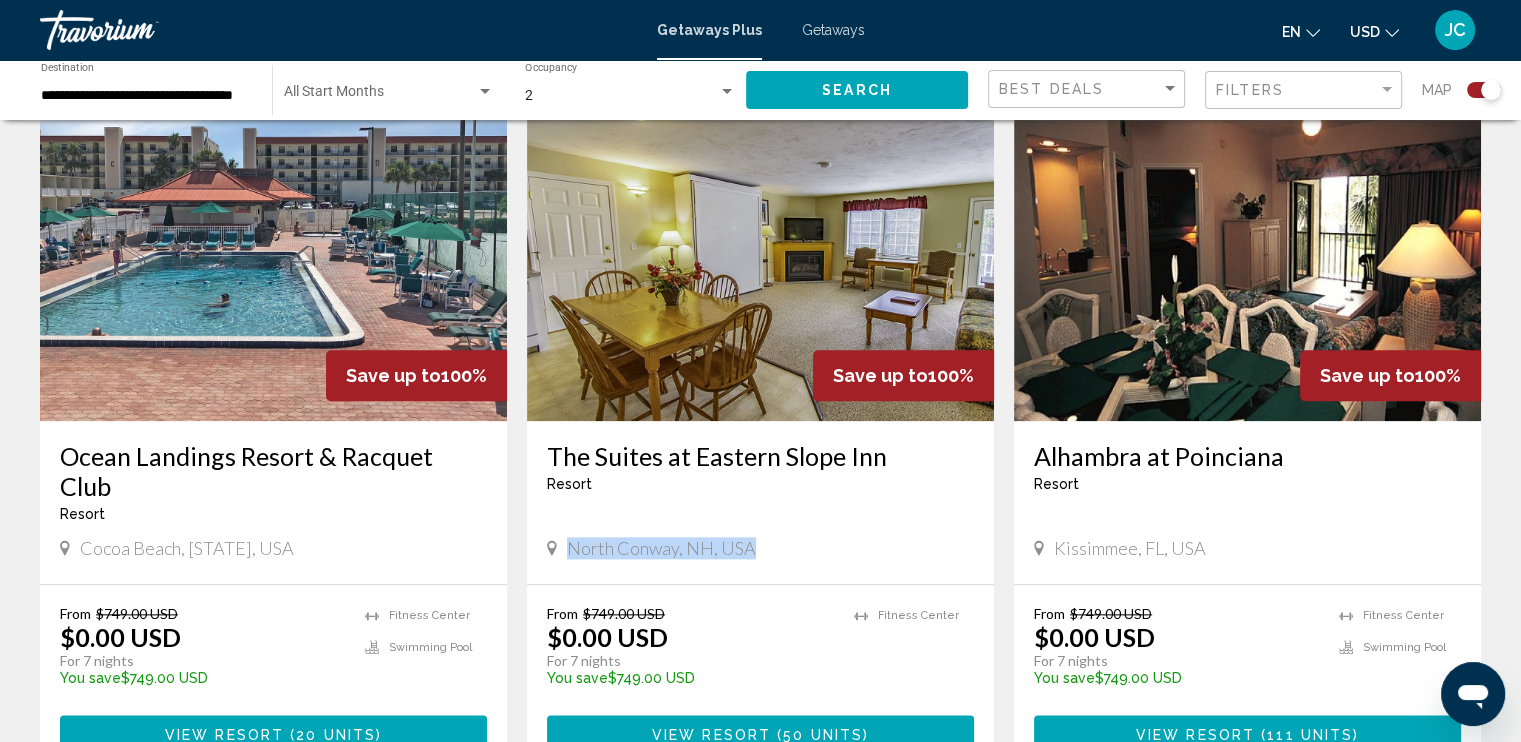 click on "North Conway, NH, USA" at bounding box center [760, 548] 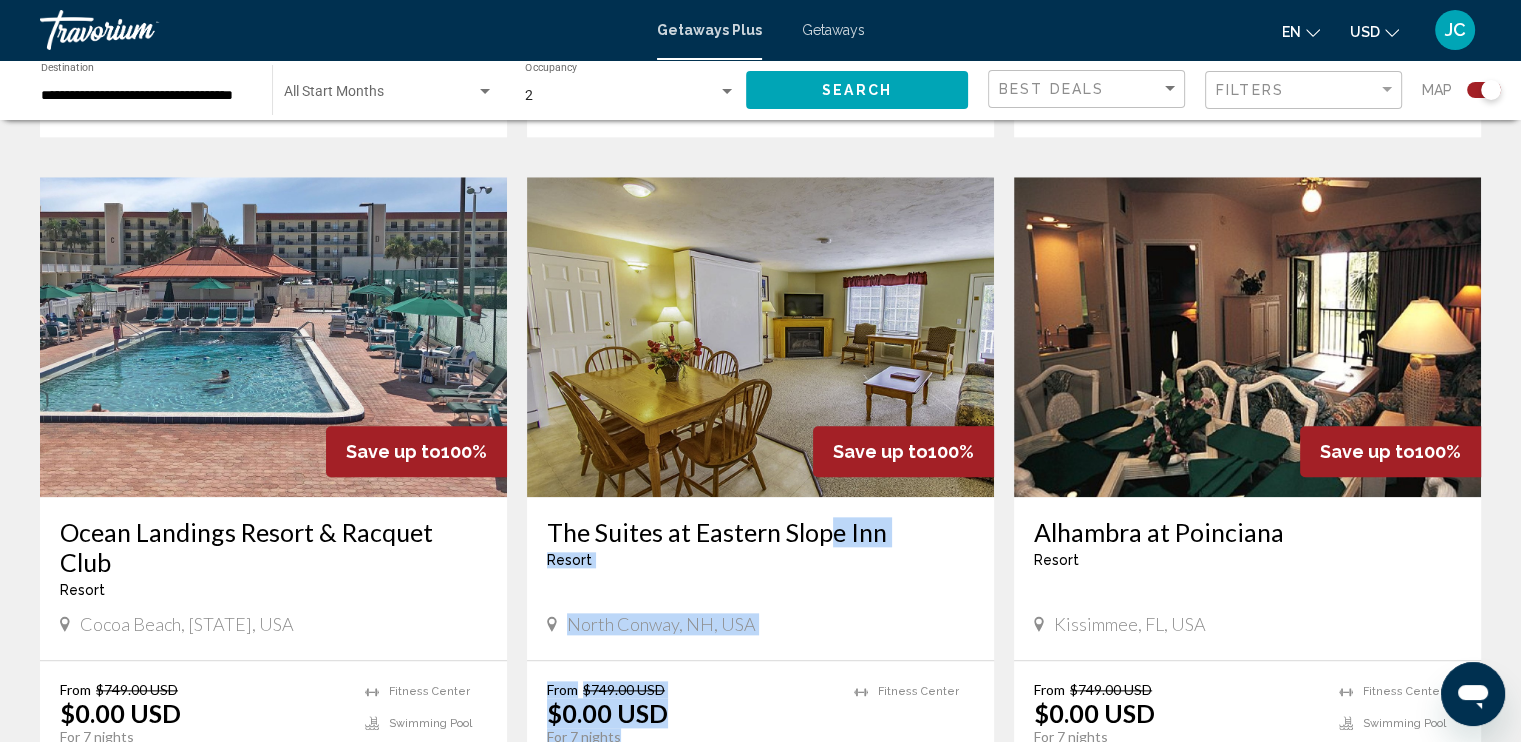 click on "Save up to  100%   The Suites at Eastern Slope Inn  Resort  -  This is an adults only resort
[CITY], [STATE], USA From $749.00 USD $0.00 USD For 7 nights You save  $749.00 USD   temp  4.5
Fitness Center View Resort    ( 50 units )" at bounding box center [760, 512] 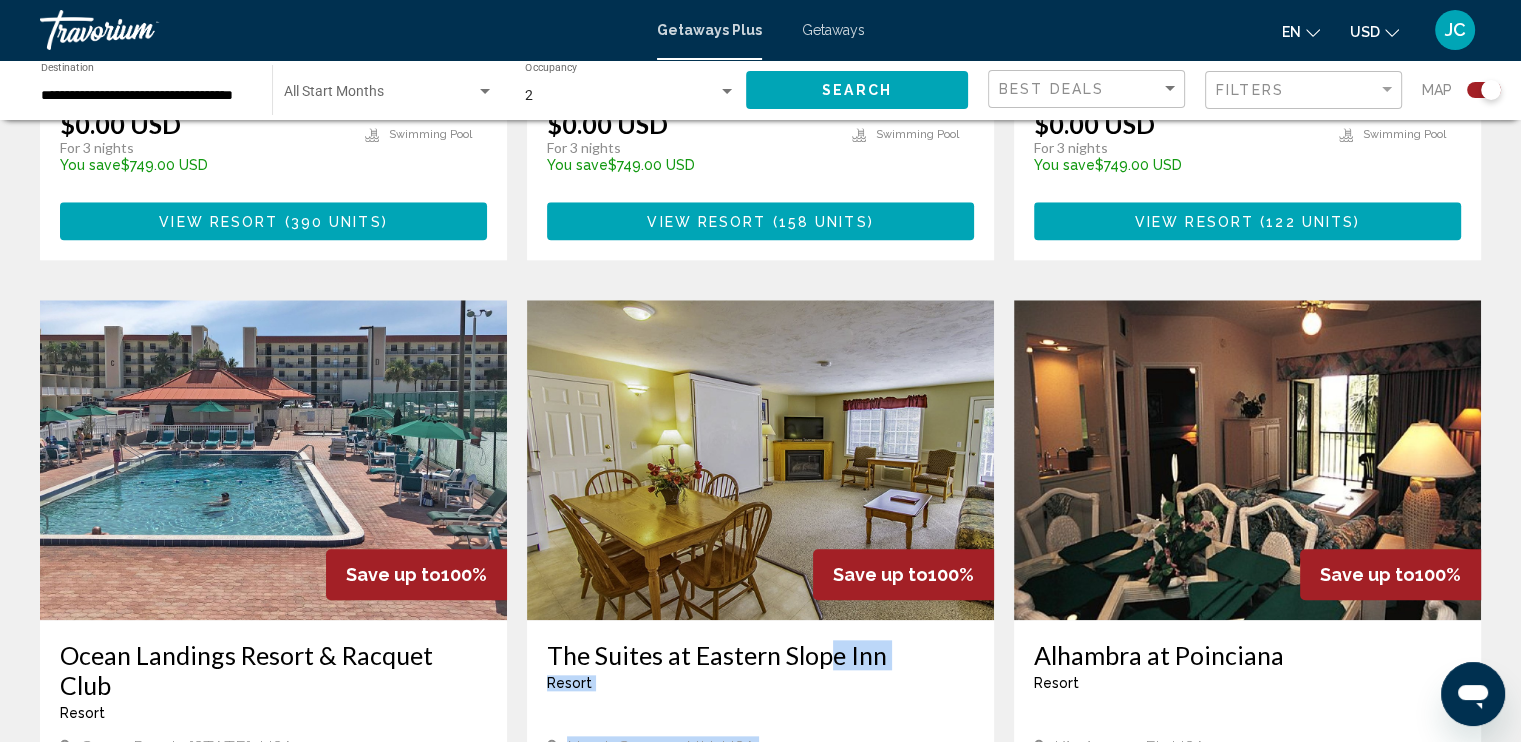 scroll, scrollTop: 1982, scrollLeft: 0, axis: vertical 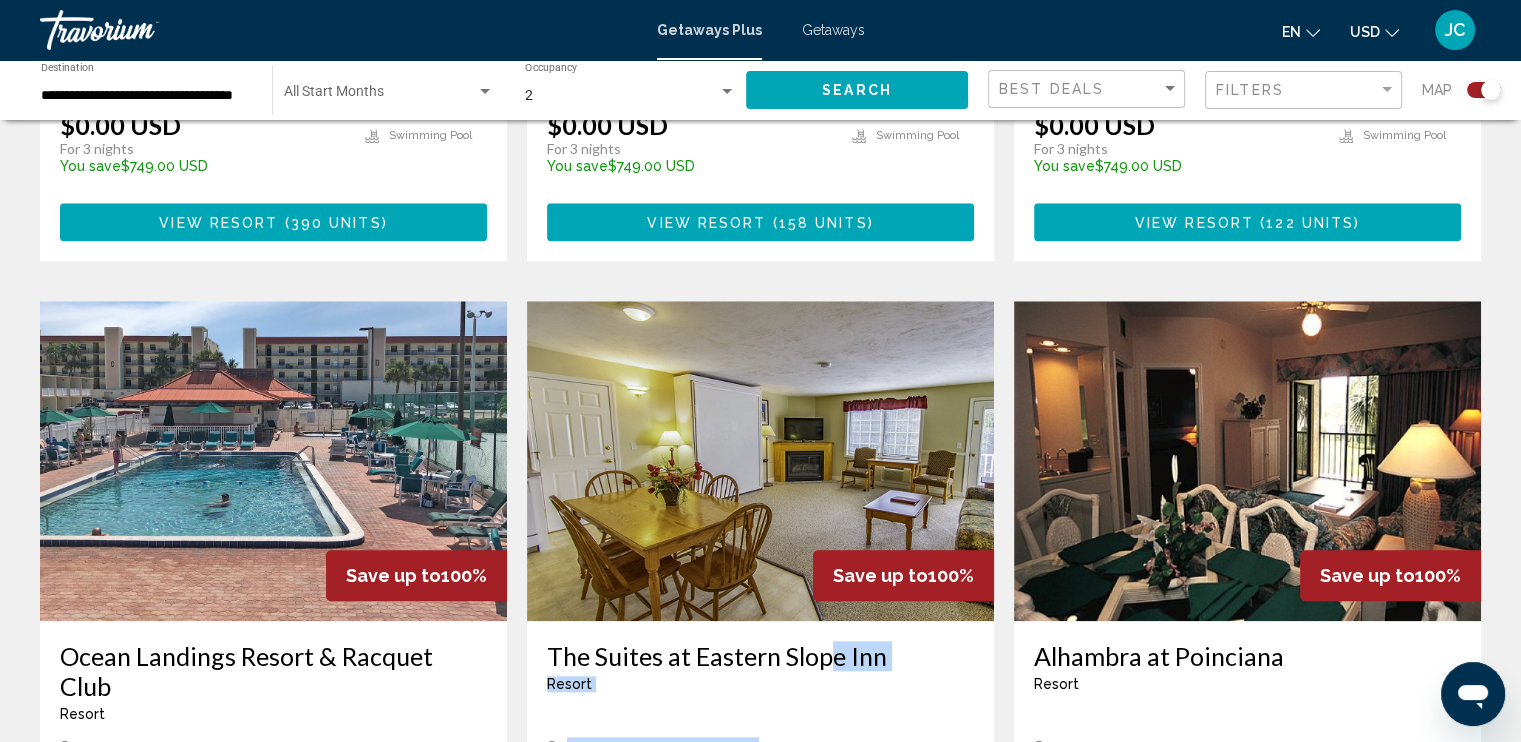 click at bounding box center (273, 461) 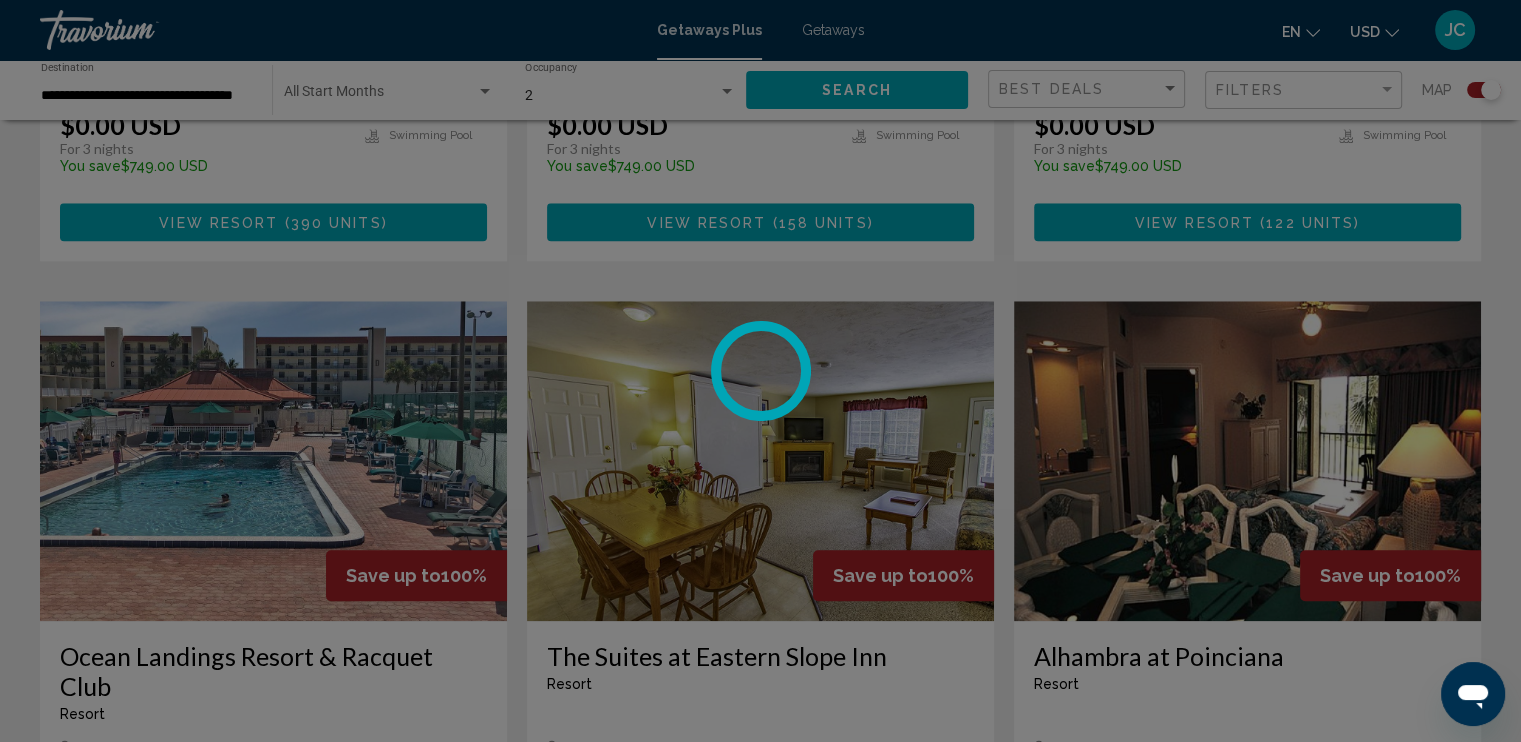 click at bounding box center (760, 371) 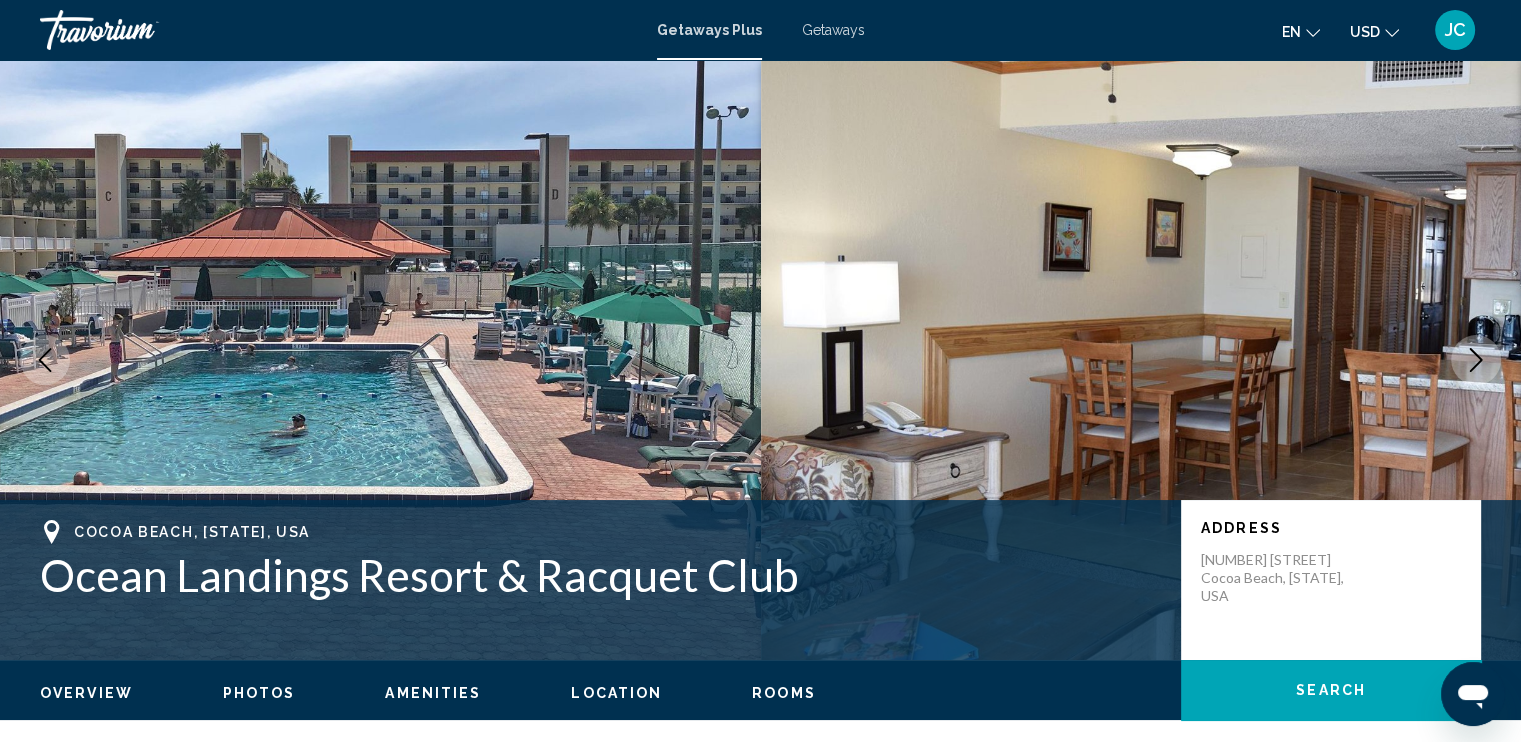 click at bounding box center (380, 360) 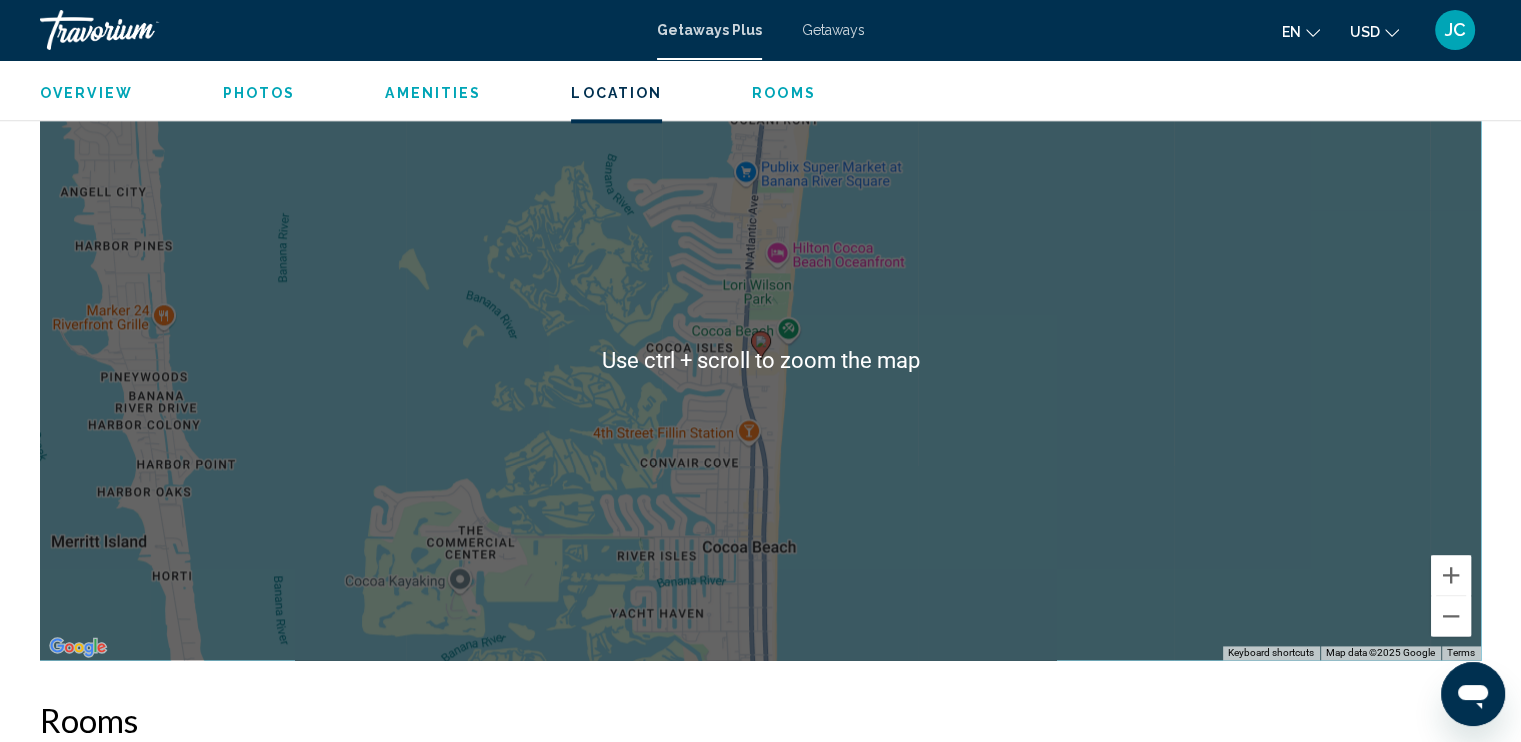 scroll, scrollTop: 2200, scrollLeft: 0, axis: vertical 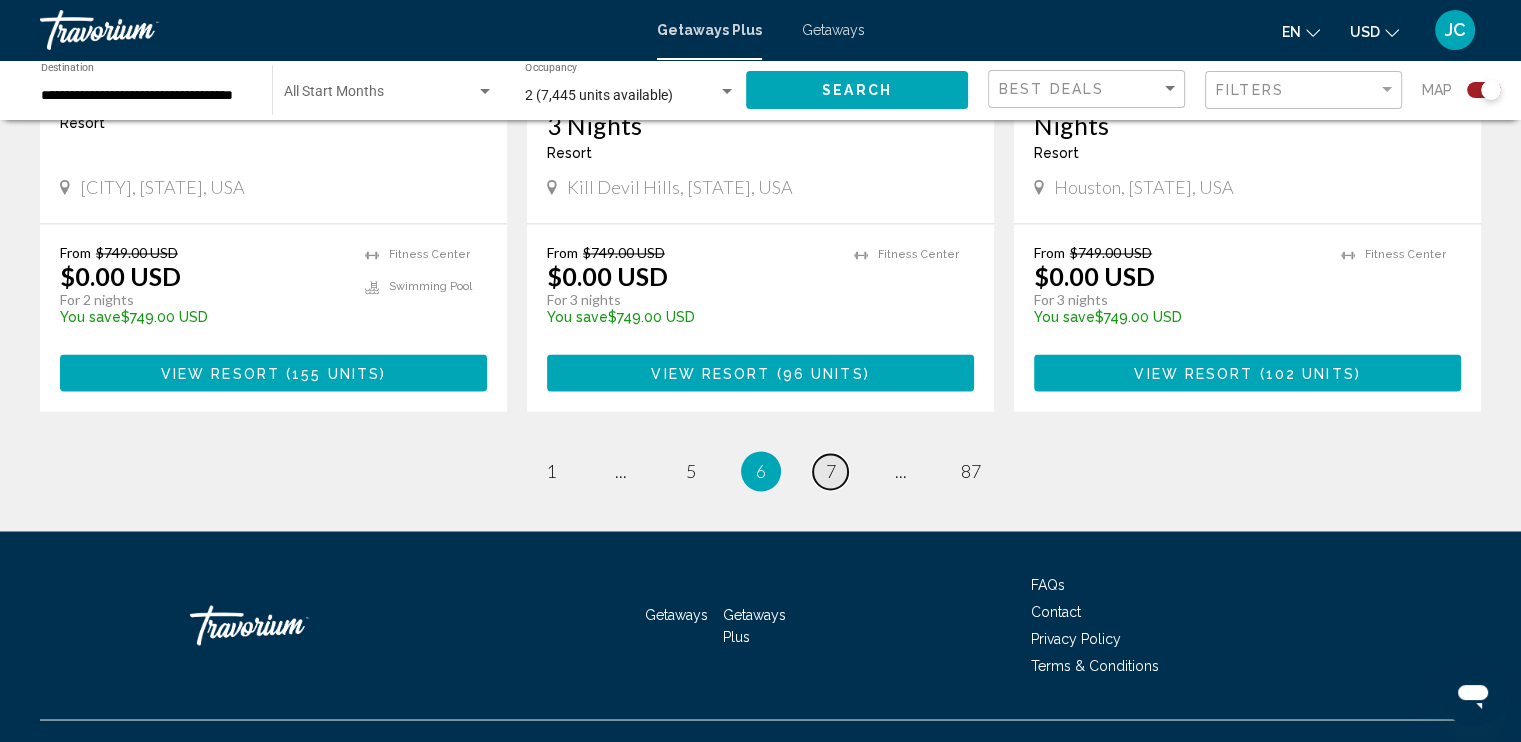 click on "7" at bounding box center (831, 471) 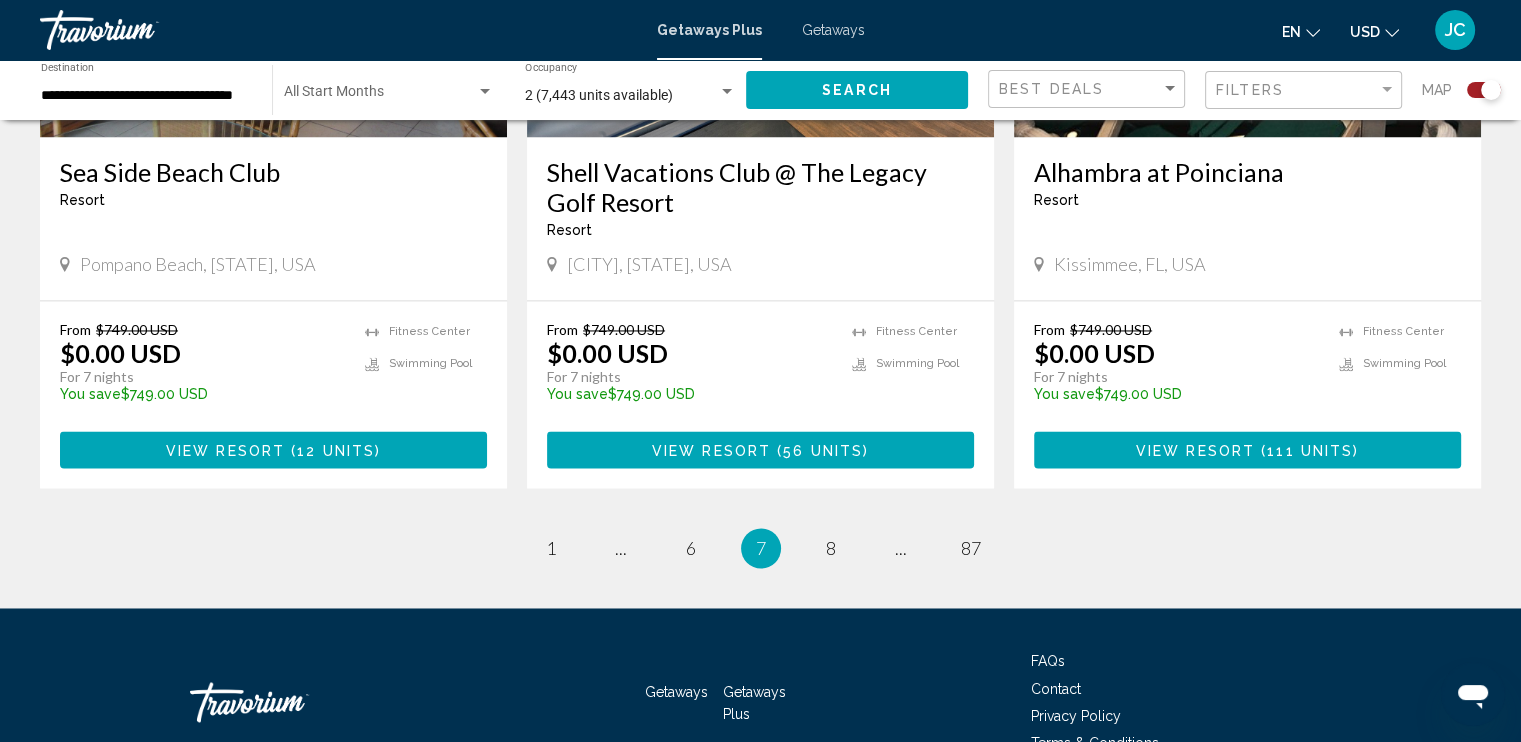 scroll, scrollTop: 3182, scrollLeft: 0, axis: vertical 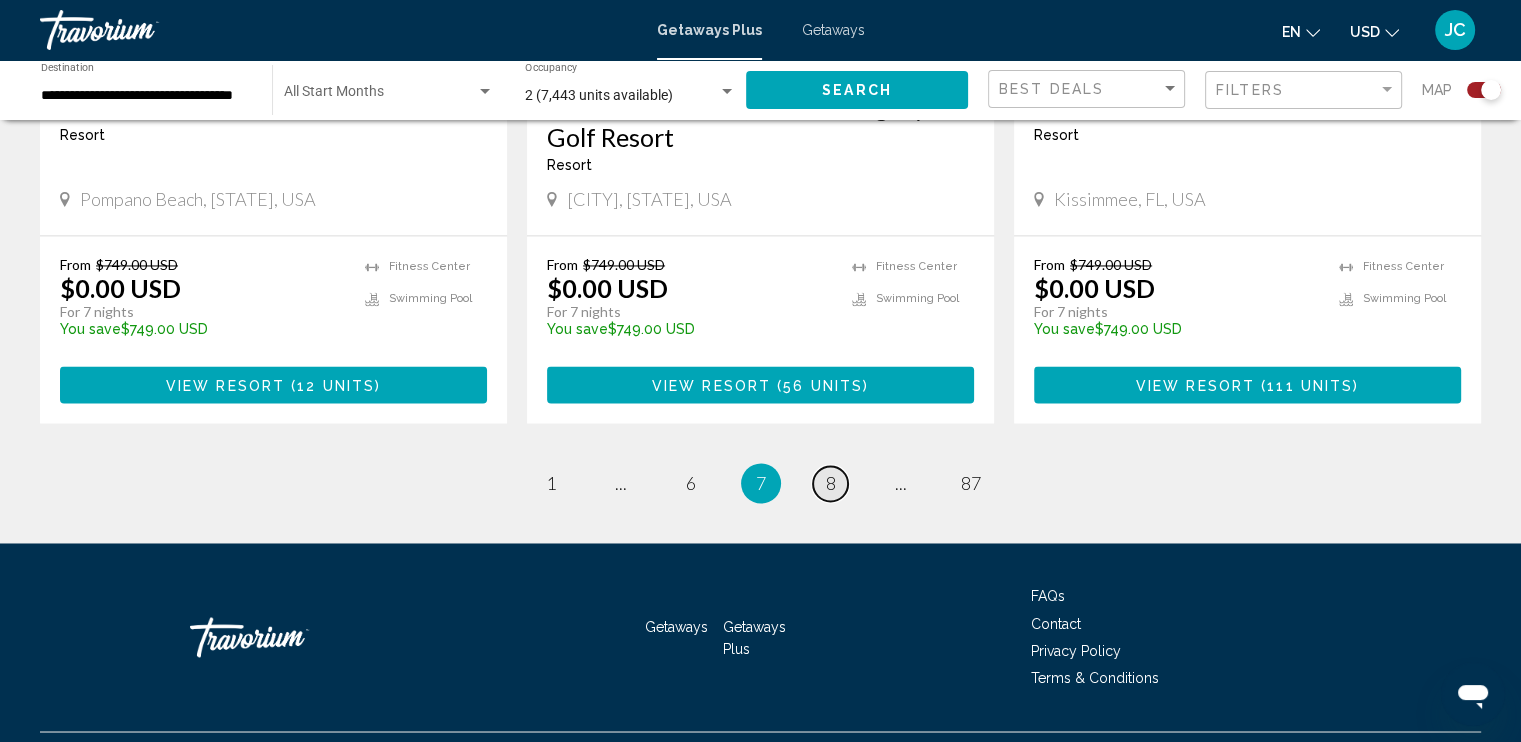 click on "8" at bounding box center [831, 483] 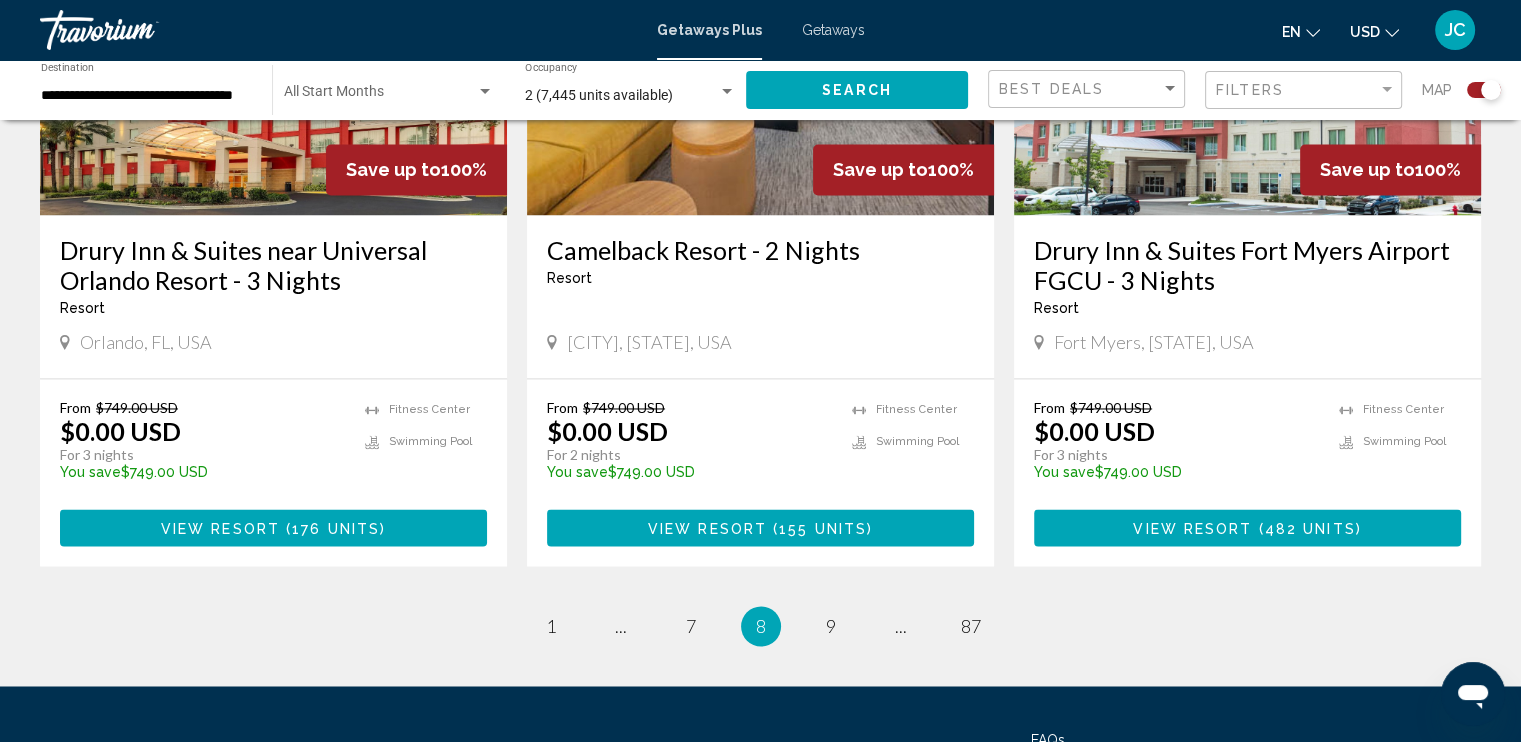 scroll, scrollTop: 3100, scrollLeft: 0, axis: vertical 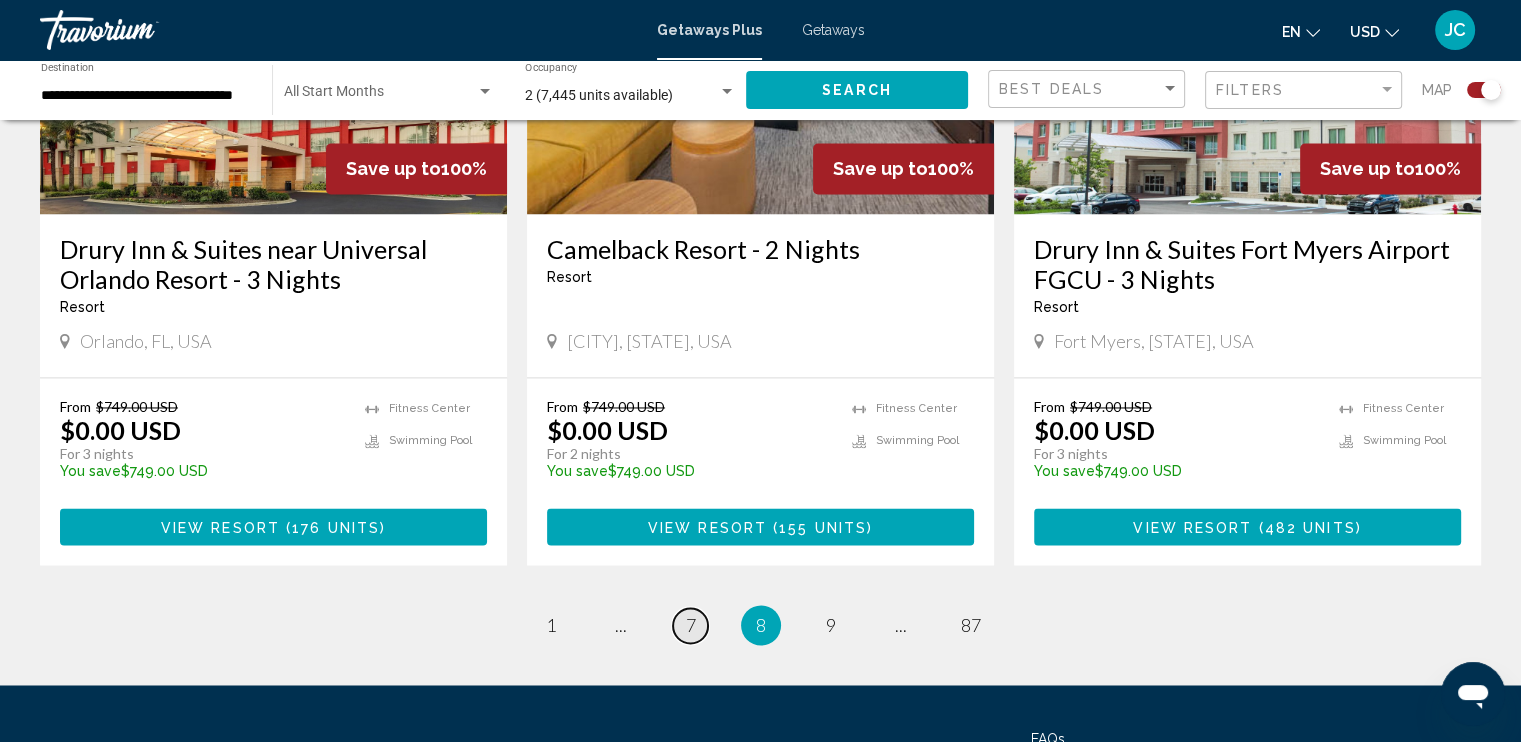 click on "7" at bounding box center (691, 625) 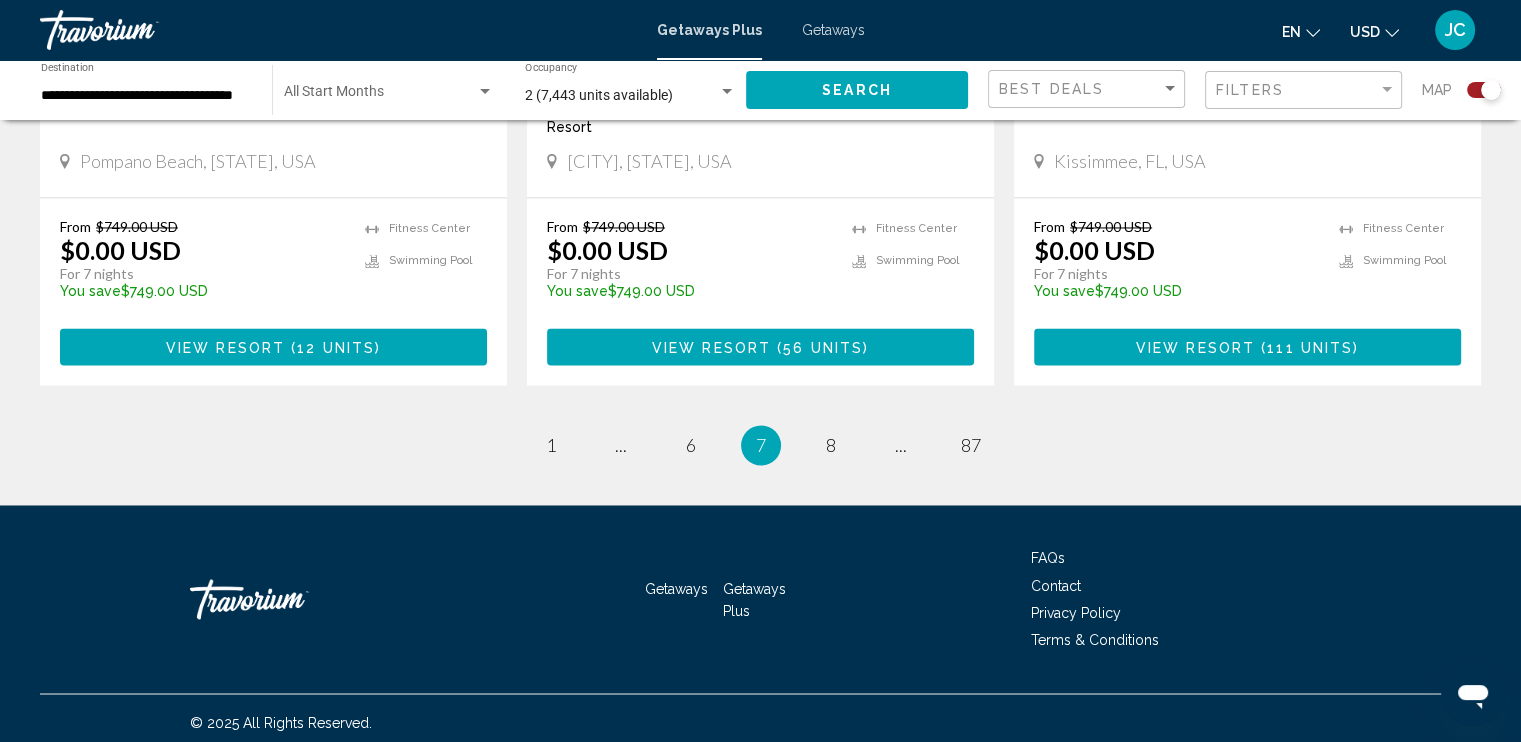 scroll, scrollTop: 3224, scrollLeft: 0, axis: vertical 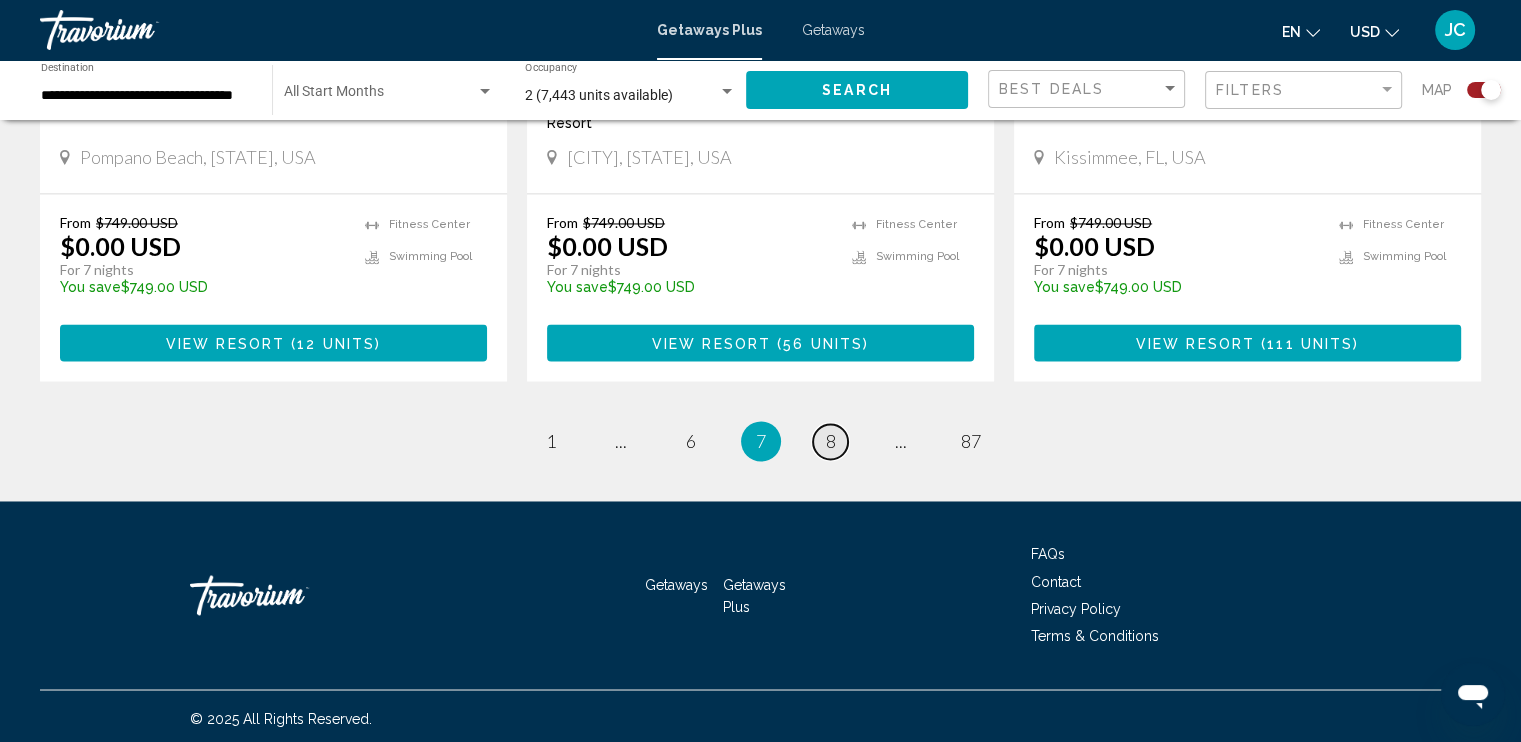 click on "8" at bounding box center [831, 441] 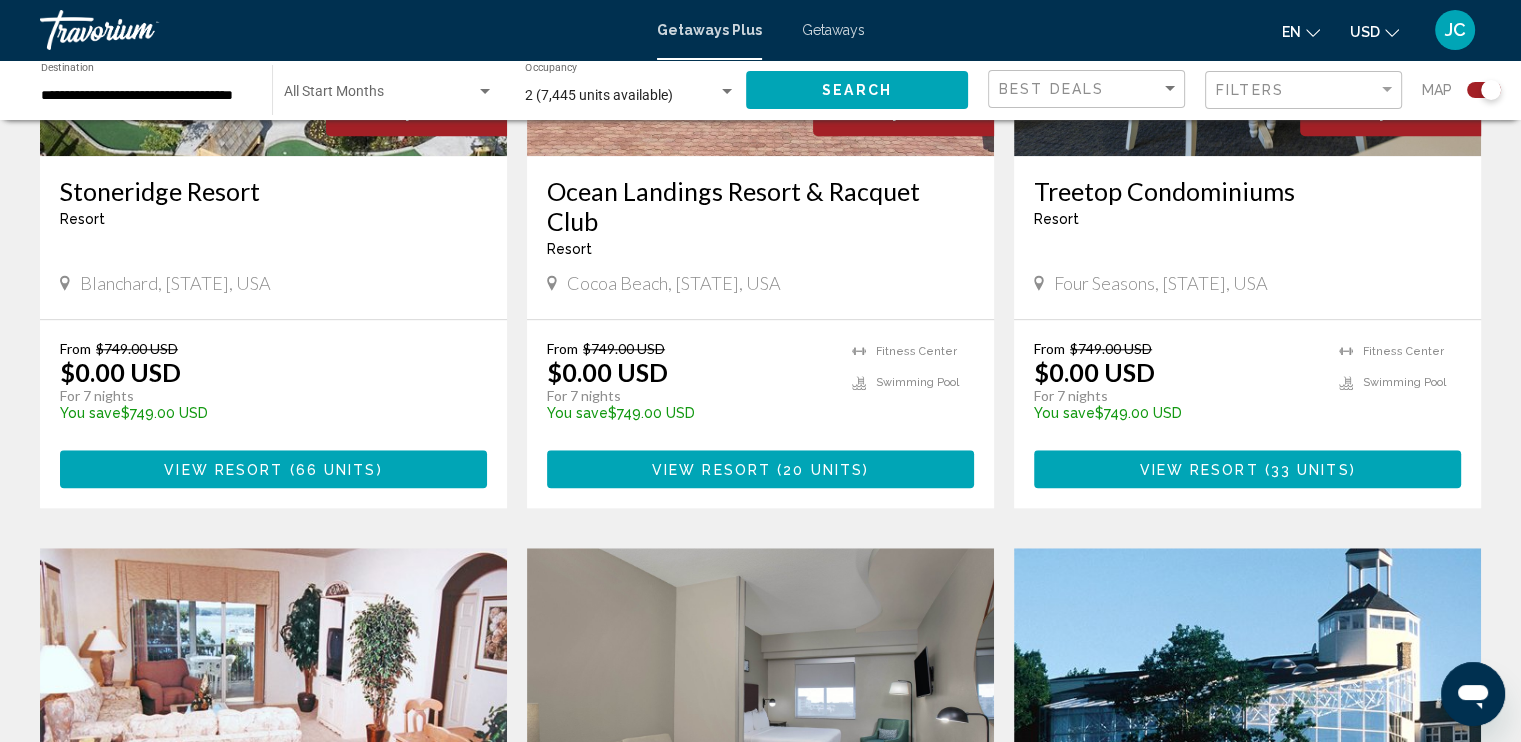scroll, scrollTop: 1900, scrollLeft: 0, axis: vertical 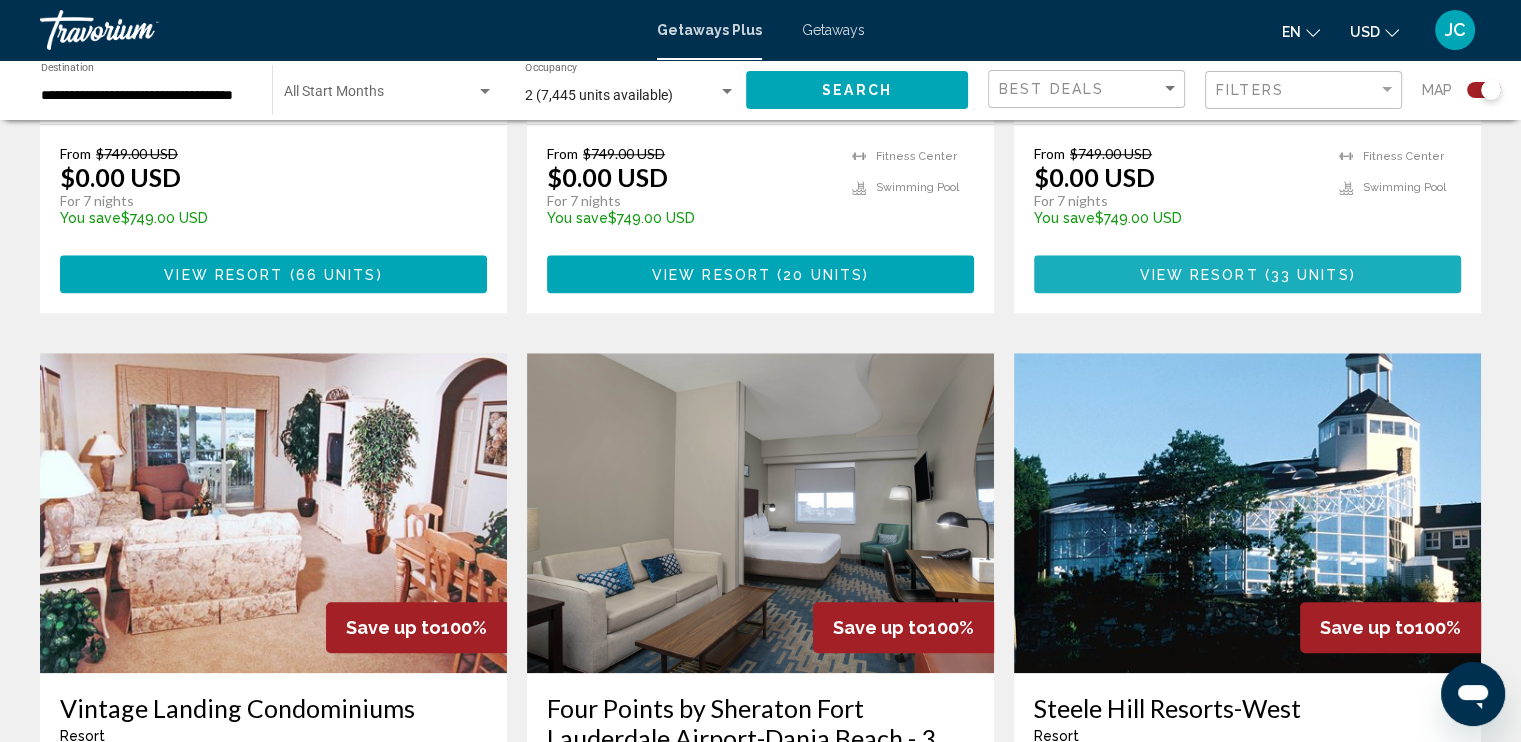 click on "View Resort" at bounding box center (1198, 275) 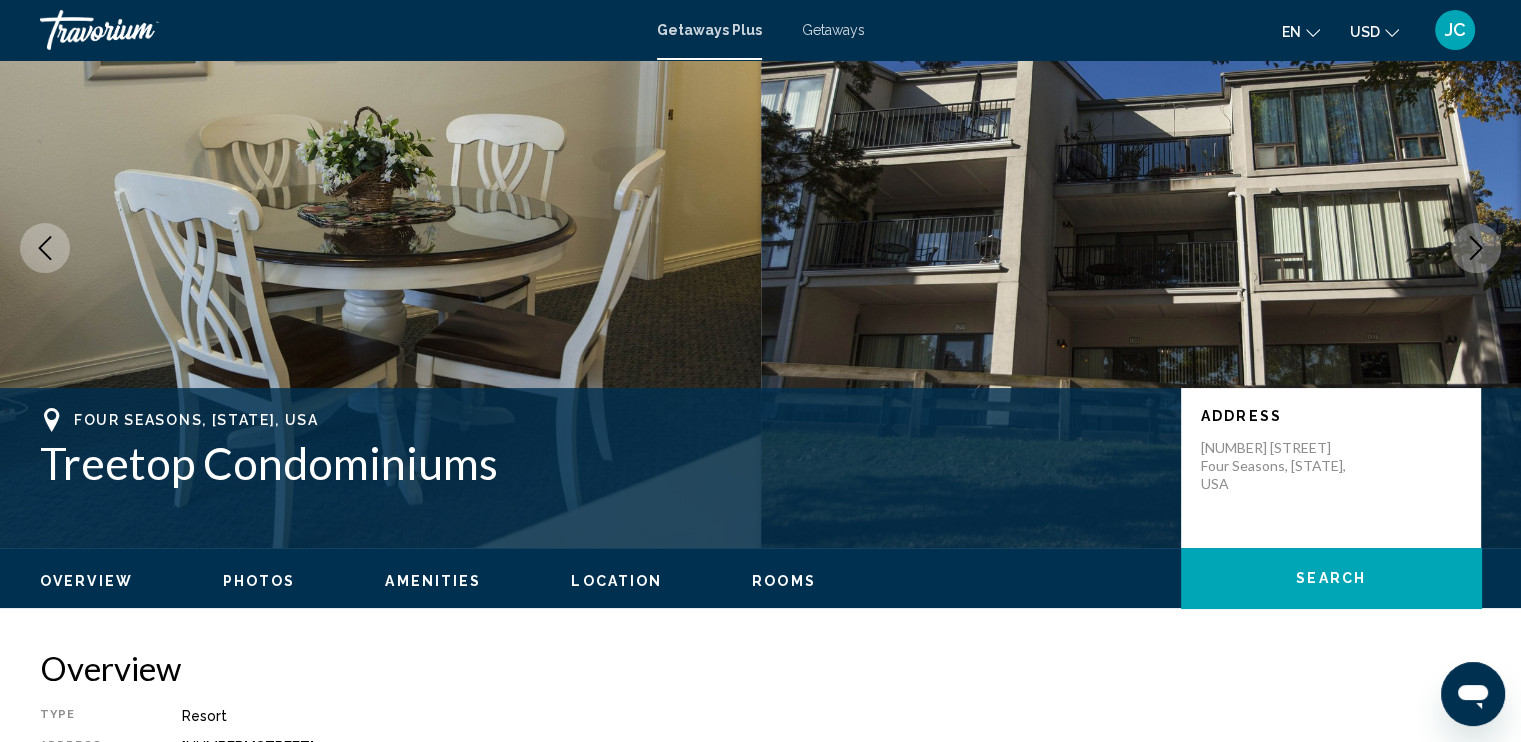 scroll, scrollTop: 0, scrollLeft: 0, axis: both 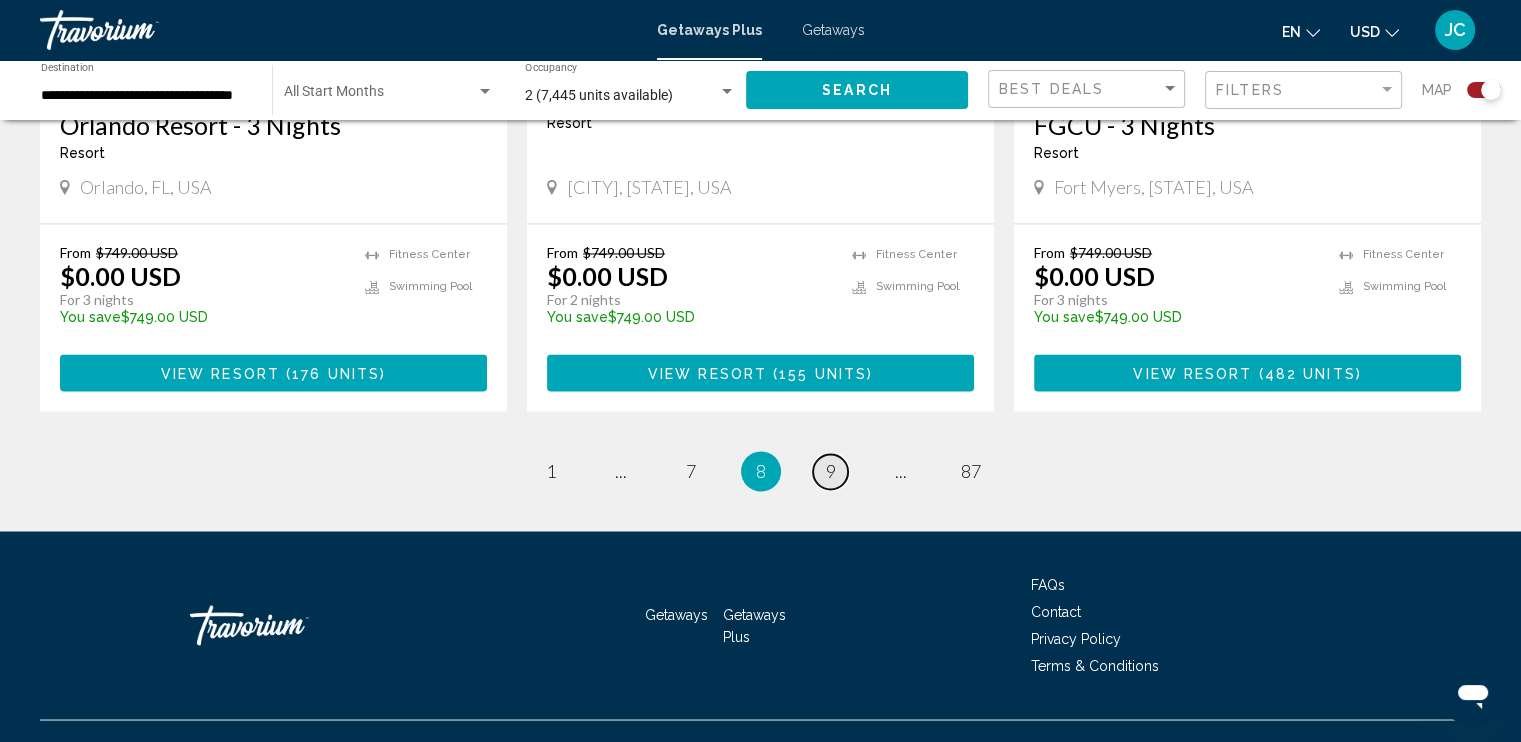 click on "9" at bounding box center [831, 471] 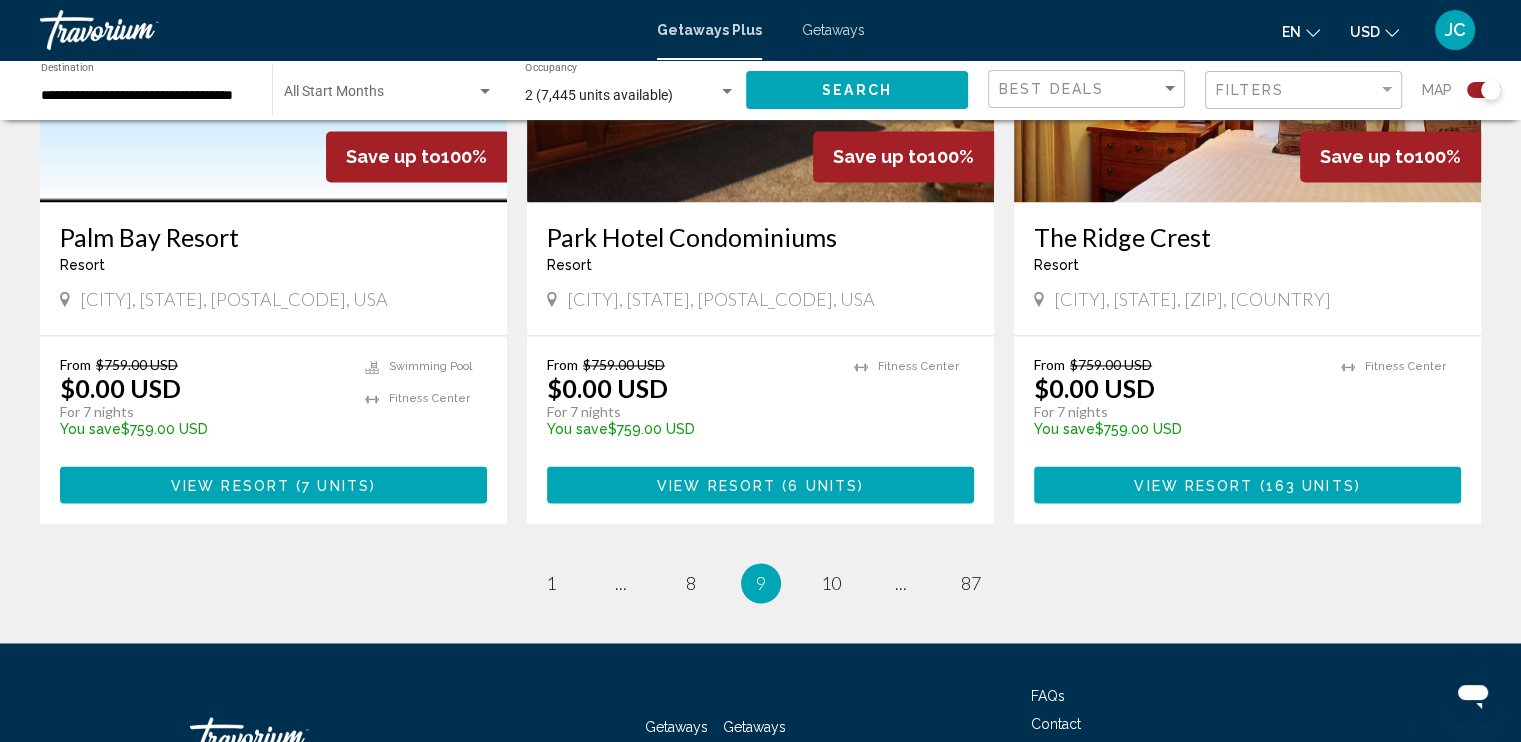 scroll, scrollTop: 3182, scrollLeft: 0, axis: vertical 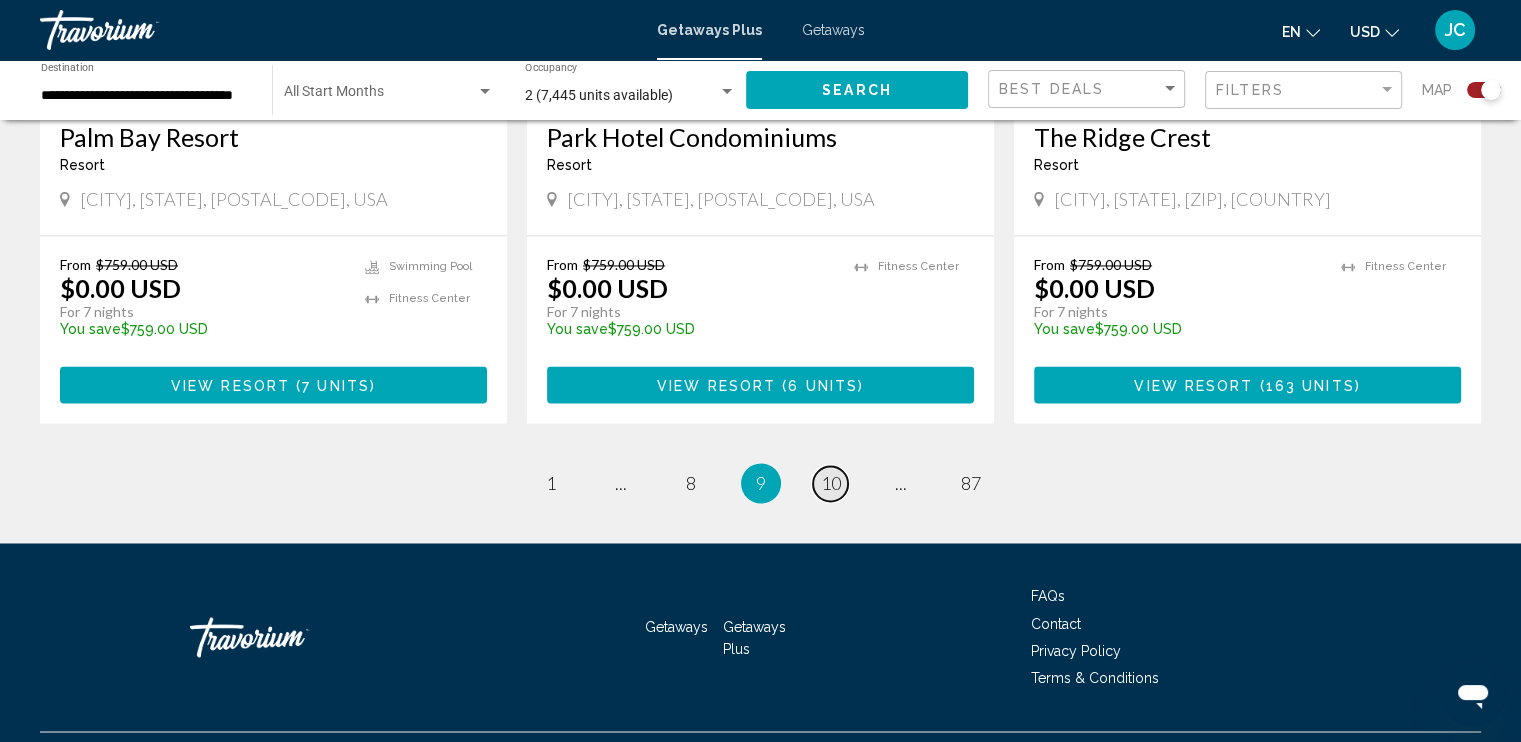click on "10" at bounding box center [831, 483] 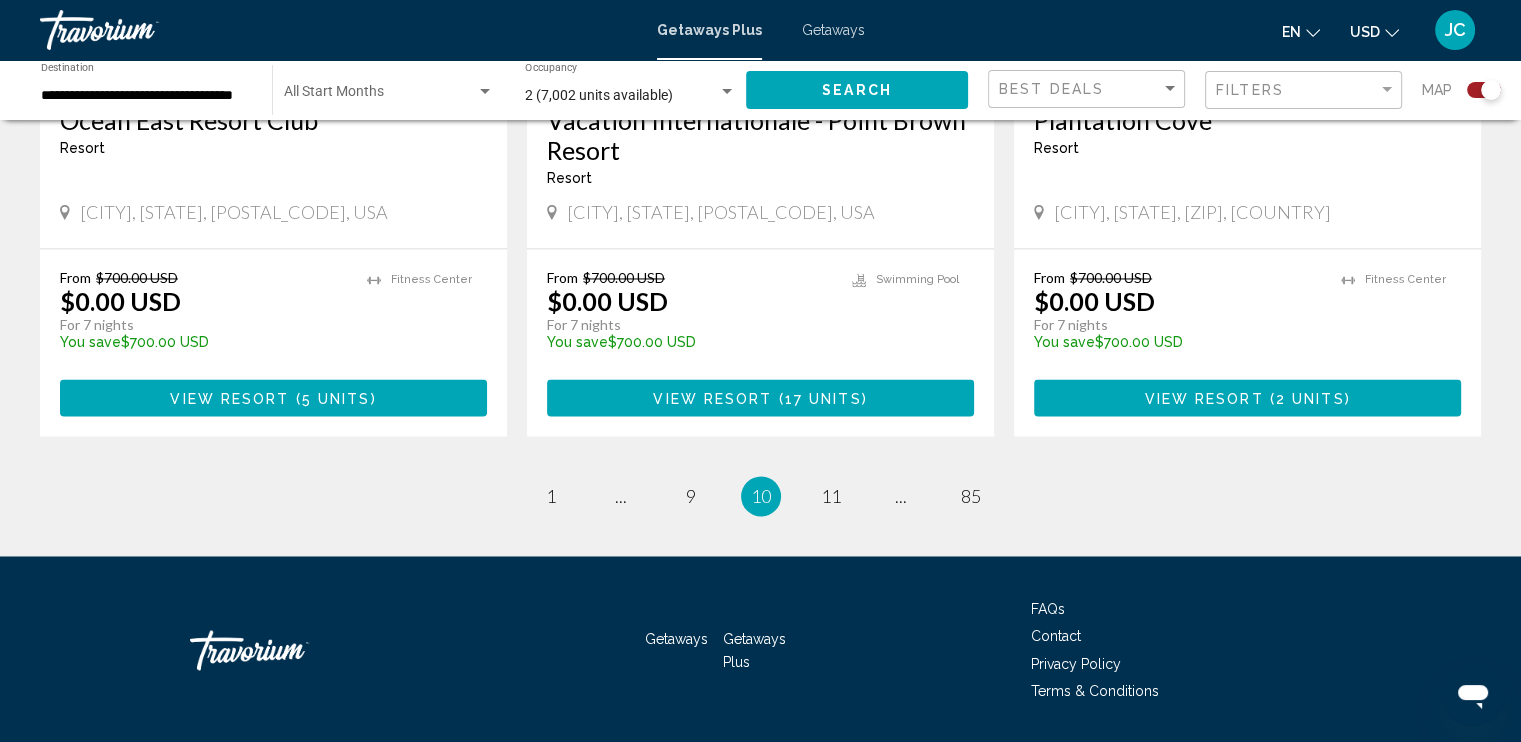 scroll, scrollTop: 3164, scrollLeft: 0, axis: vertical 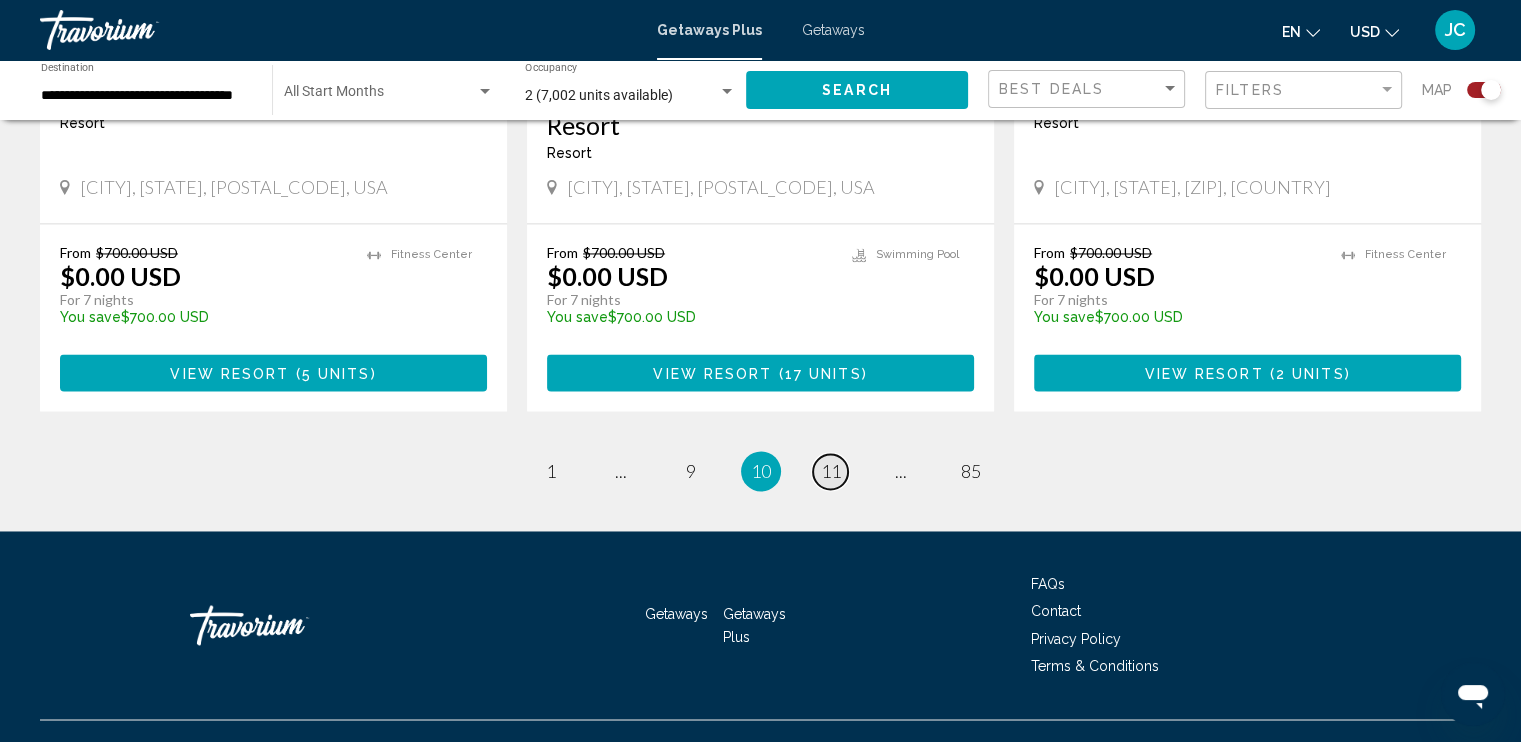 click on "11" at bounding box center (831, 471) 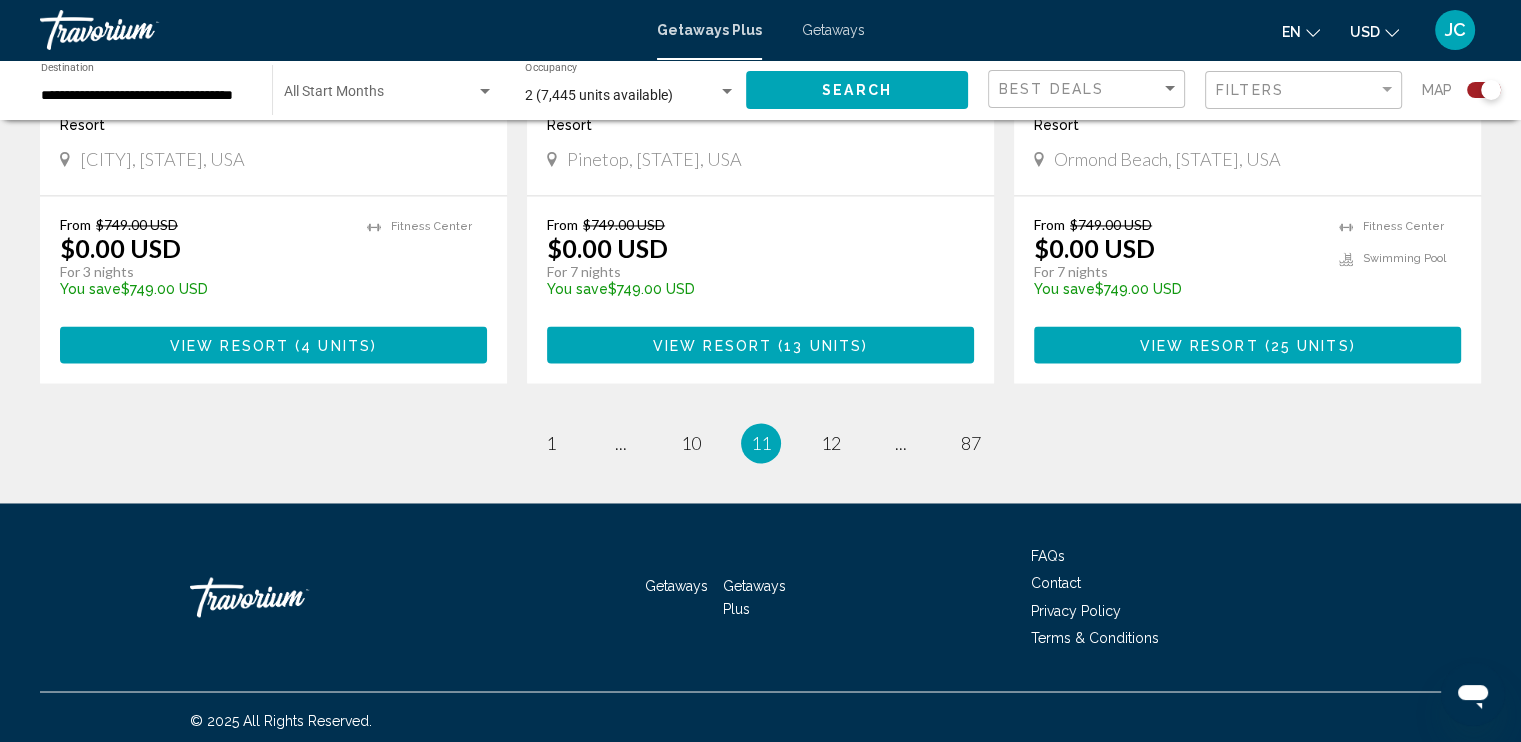 scroll, scrollTop: 3194, scrollLeft: 0, axis: vertical 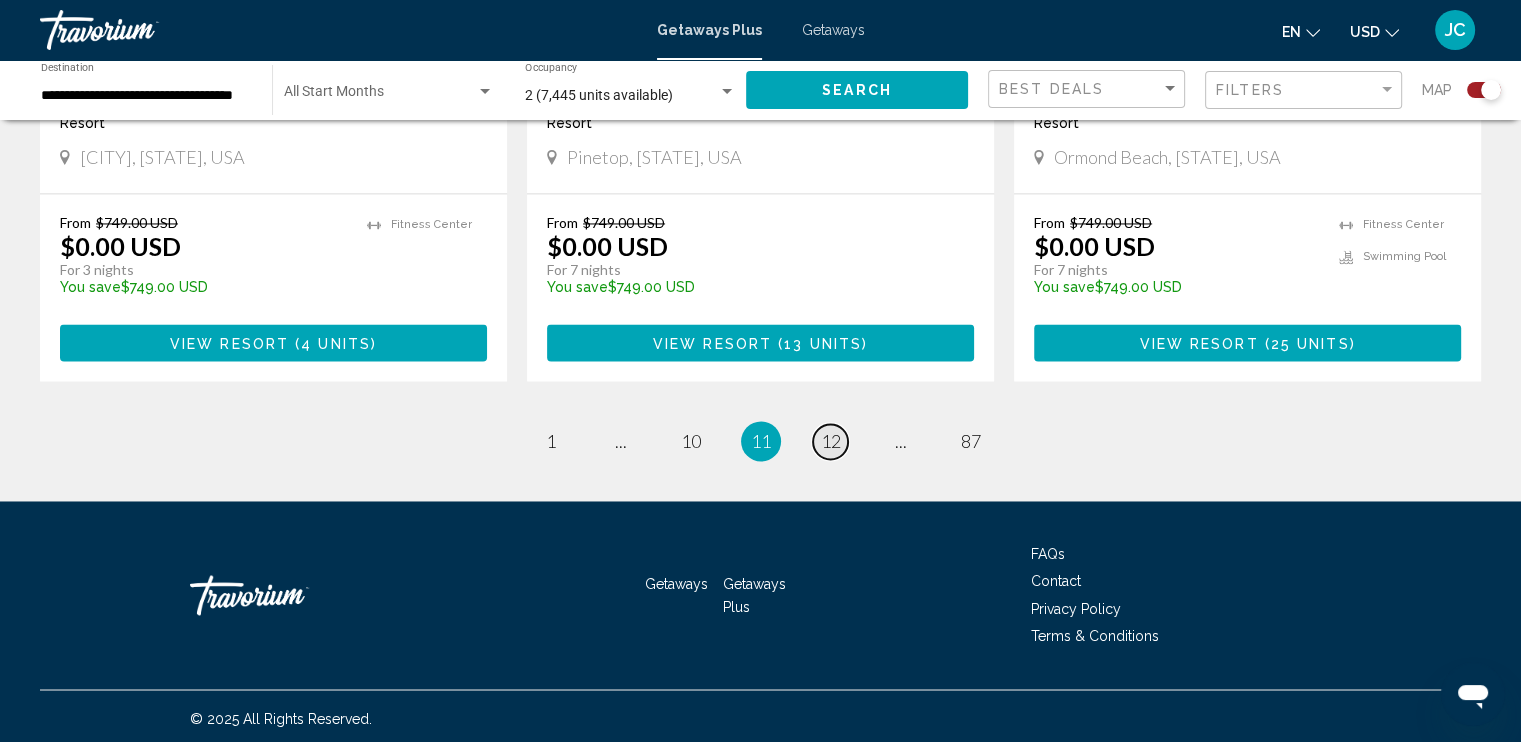 click on "12" at bounding box center [831, 441] 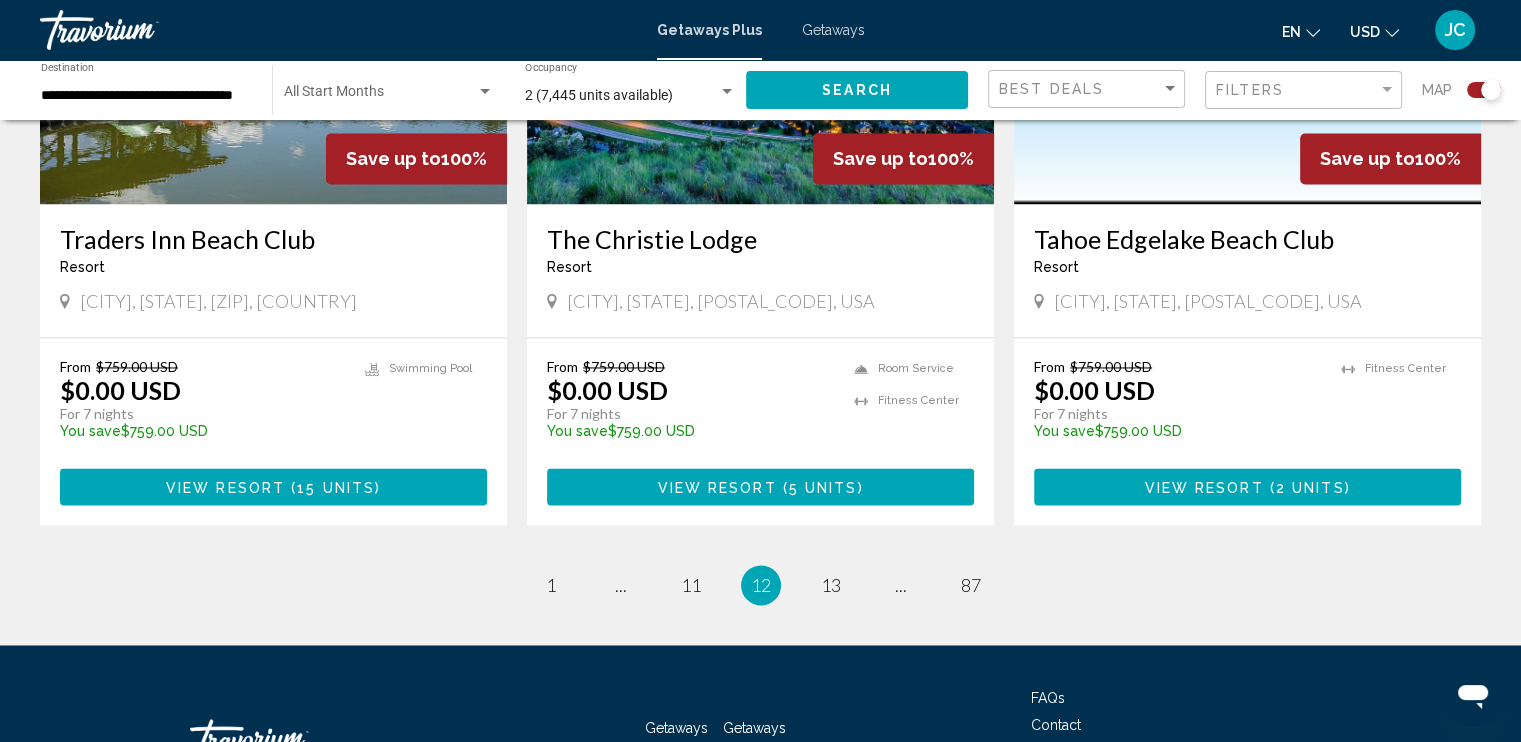 scroll, scrollTop: 3082, scrollLeft: 0, axis: vertical 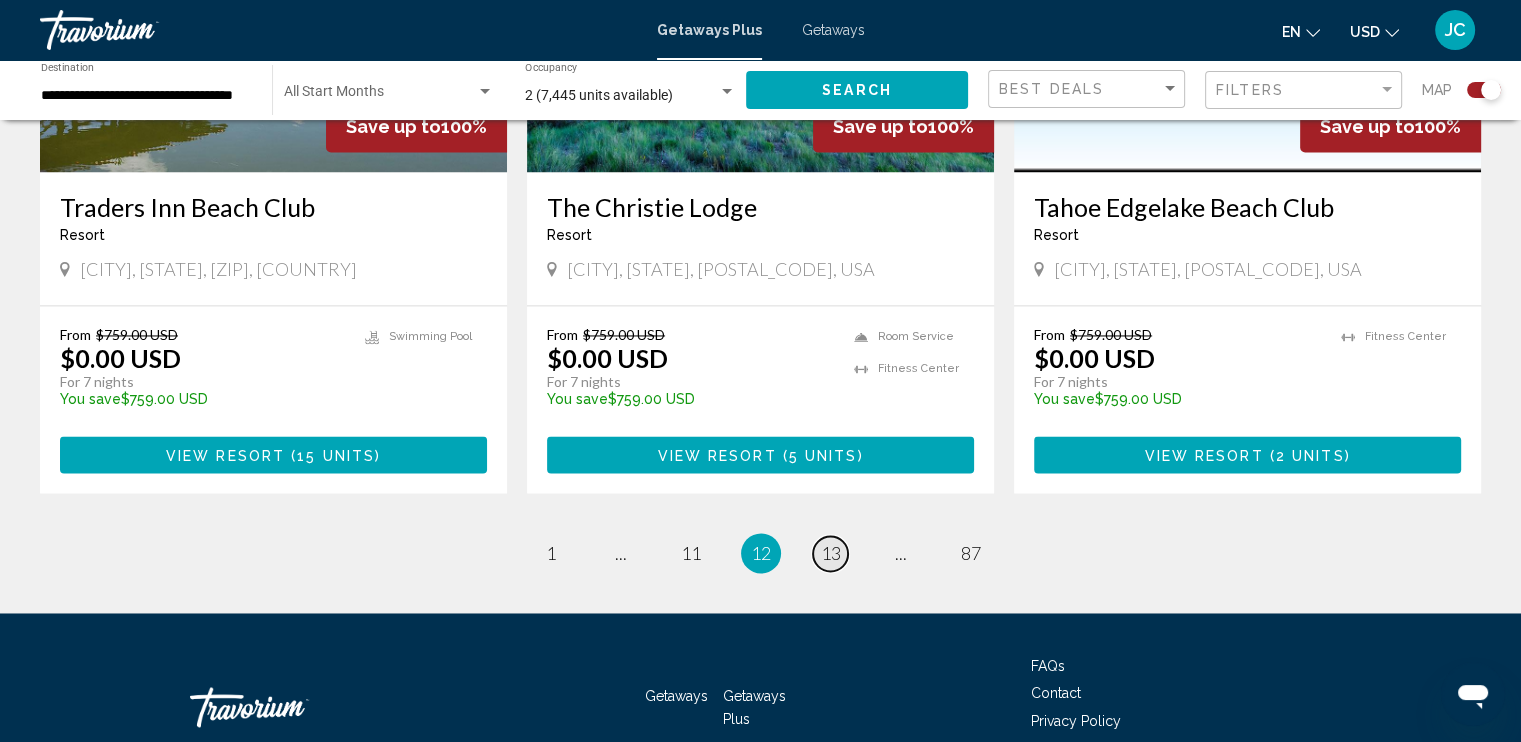 click on "page  13" at bounding box center [830, 553] 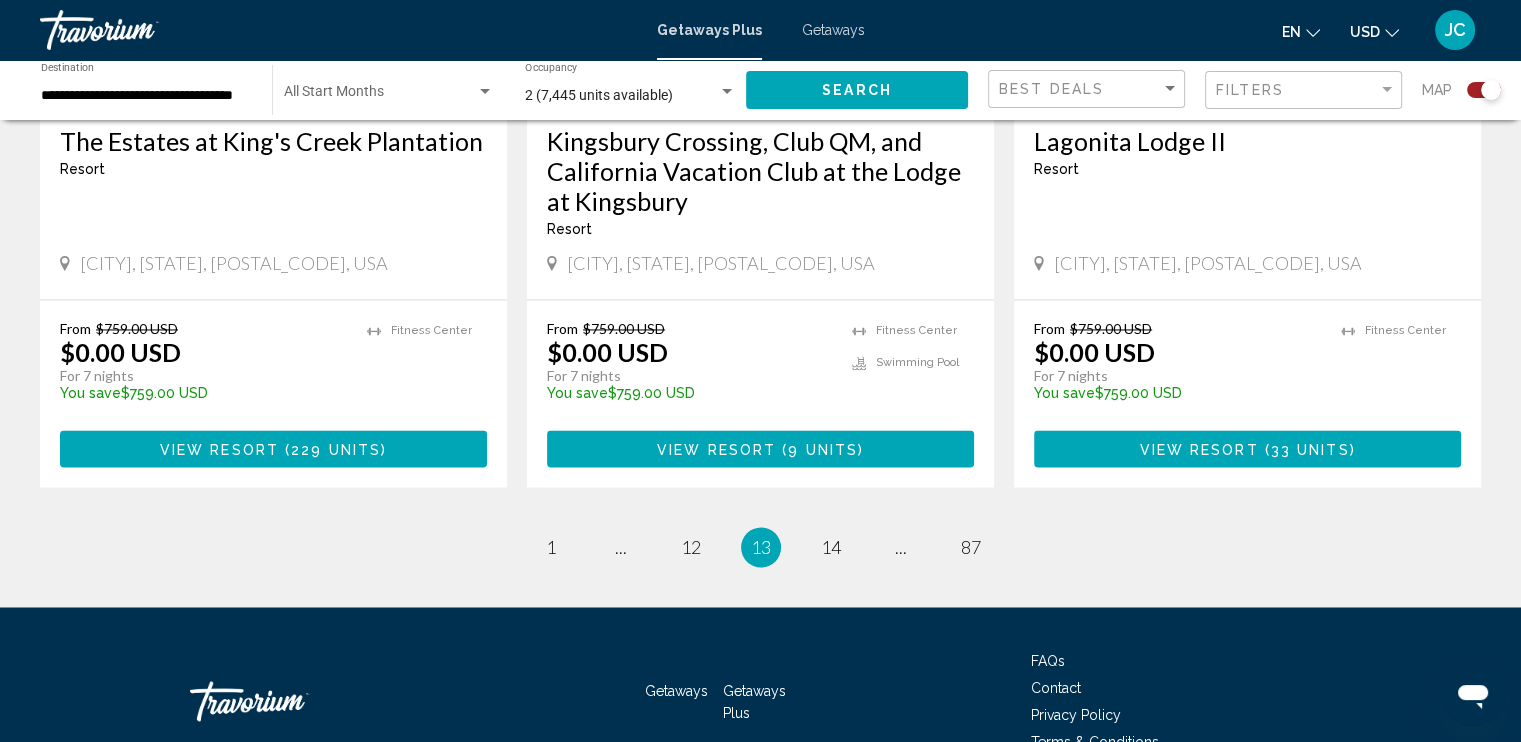 scroll, scrollTop: 3182, scrollLeft: 0, axis: vertical 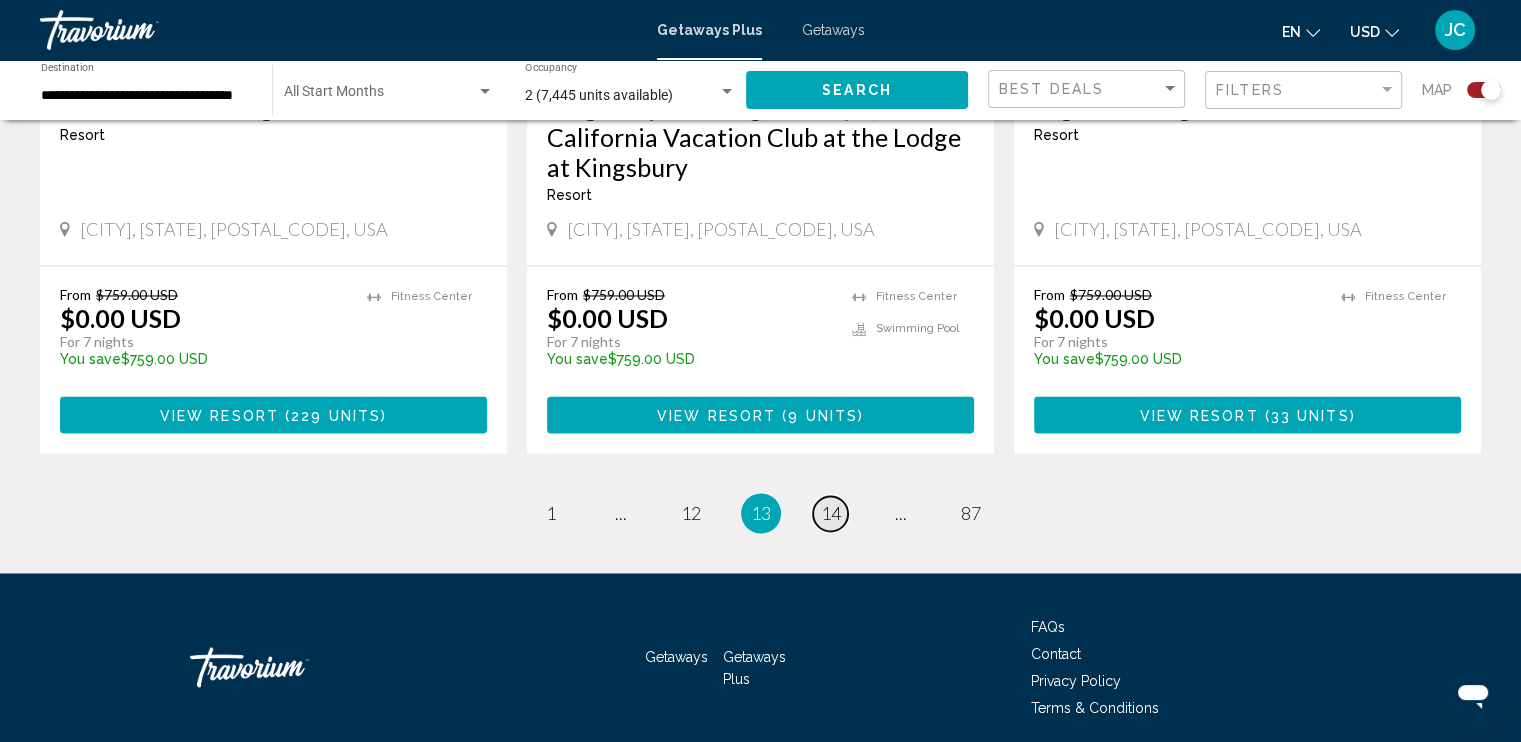 click on "14" at bounding box center (831, 513) 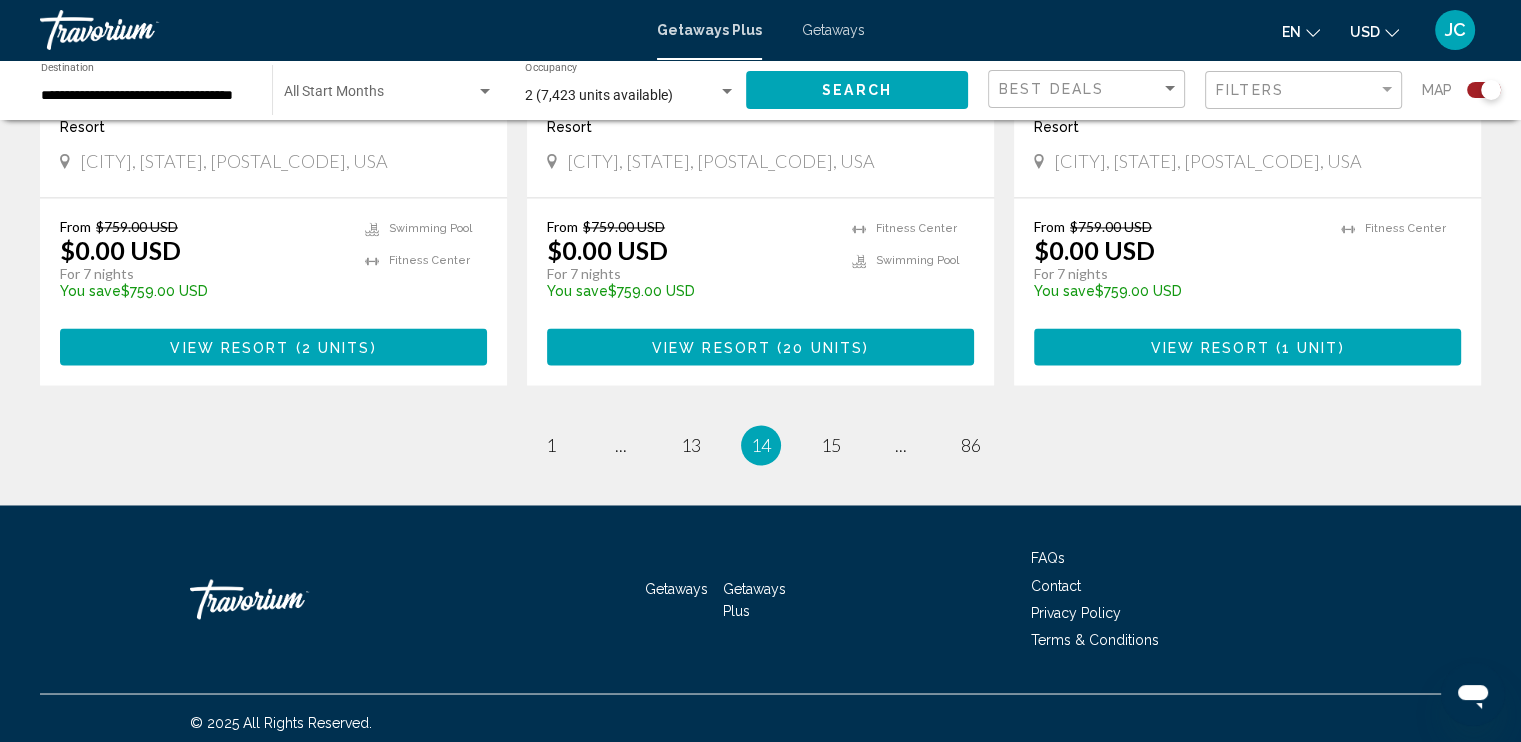 scroll, scrollTop: 3224, scrollLeft: 0, axis: vertical 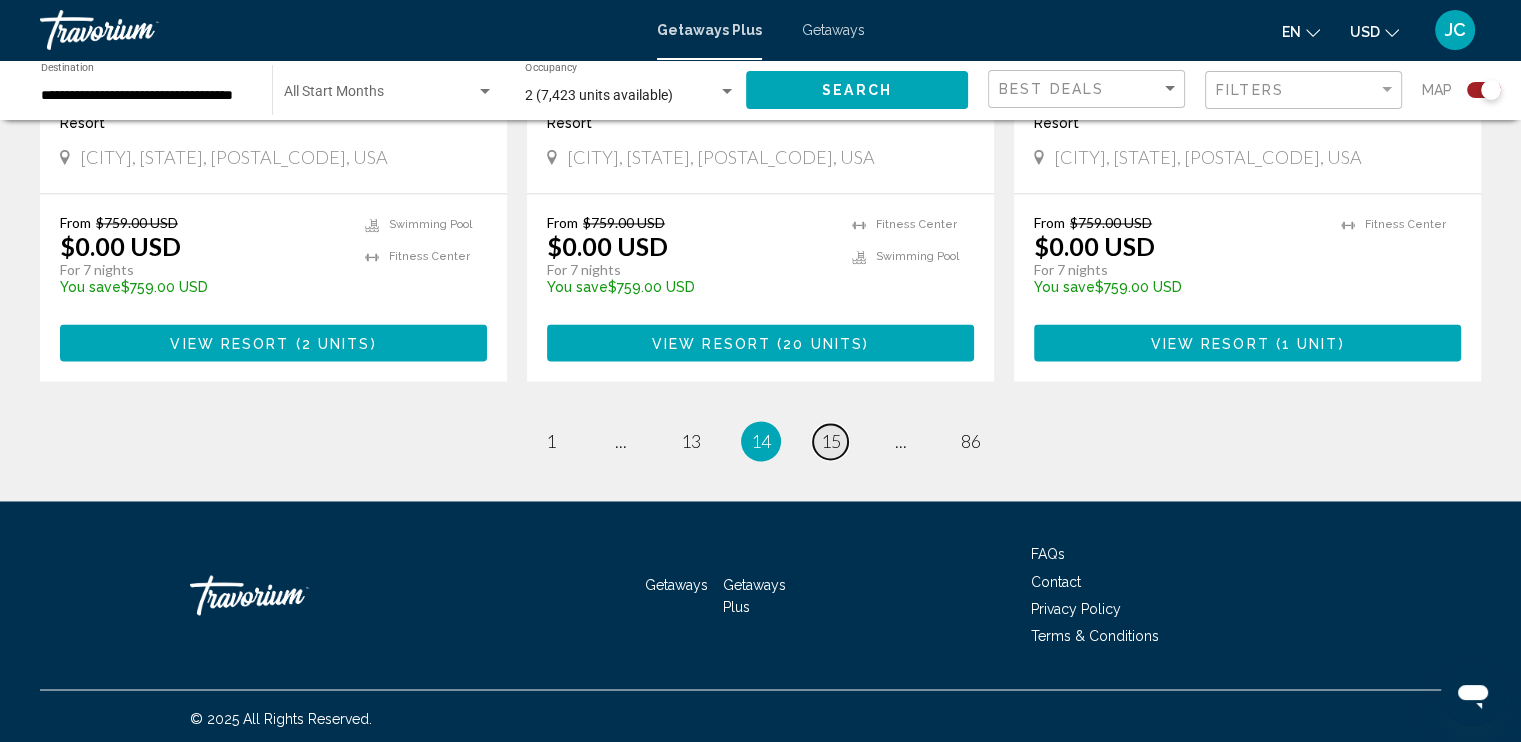 click on "15" at bounding box center [831, 441] 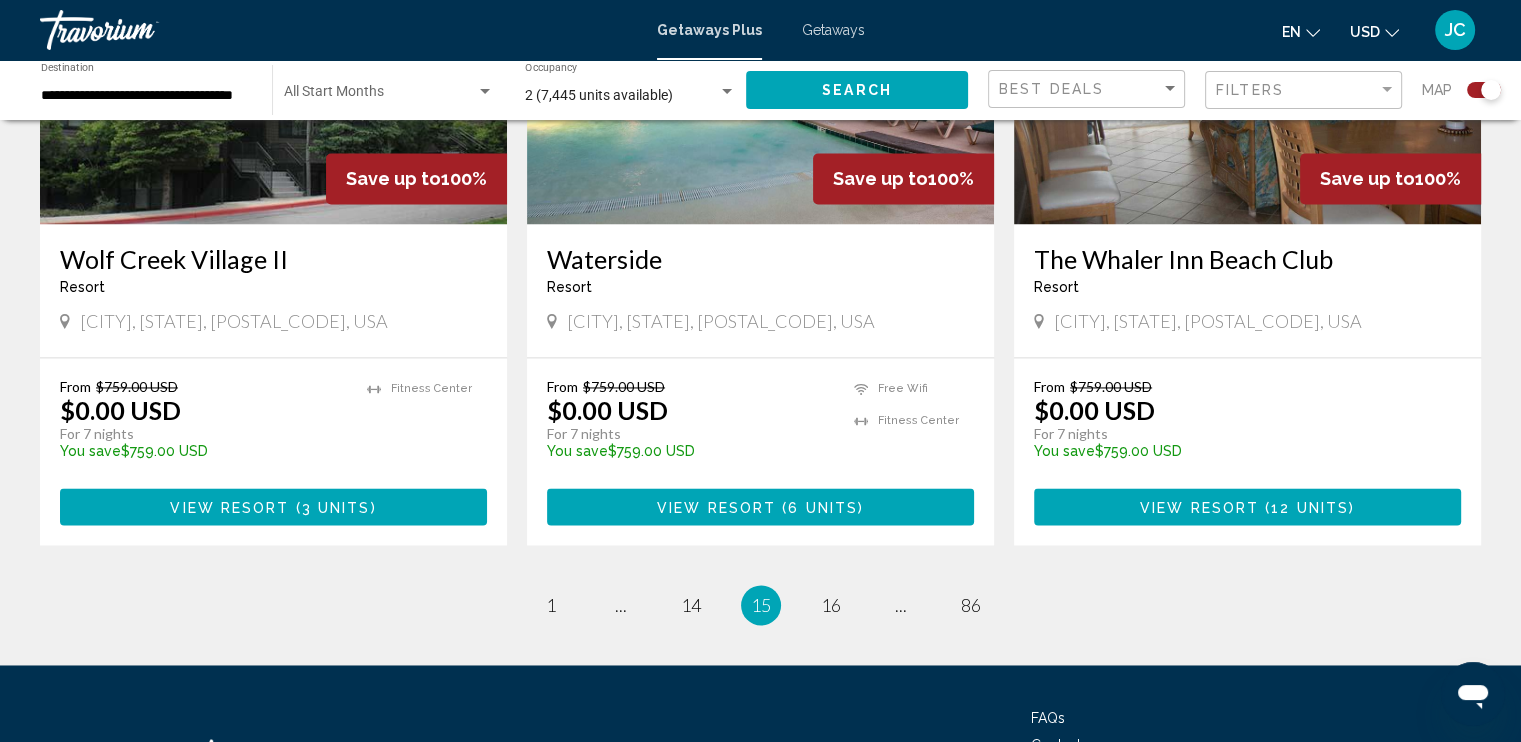 scroll, scrollTop: 3100, scrollLeft: 0, axis: vertical 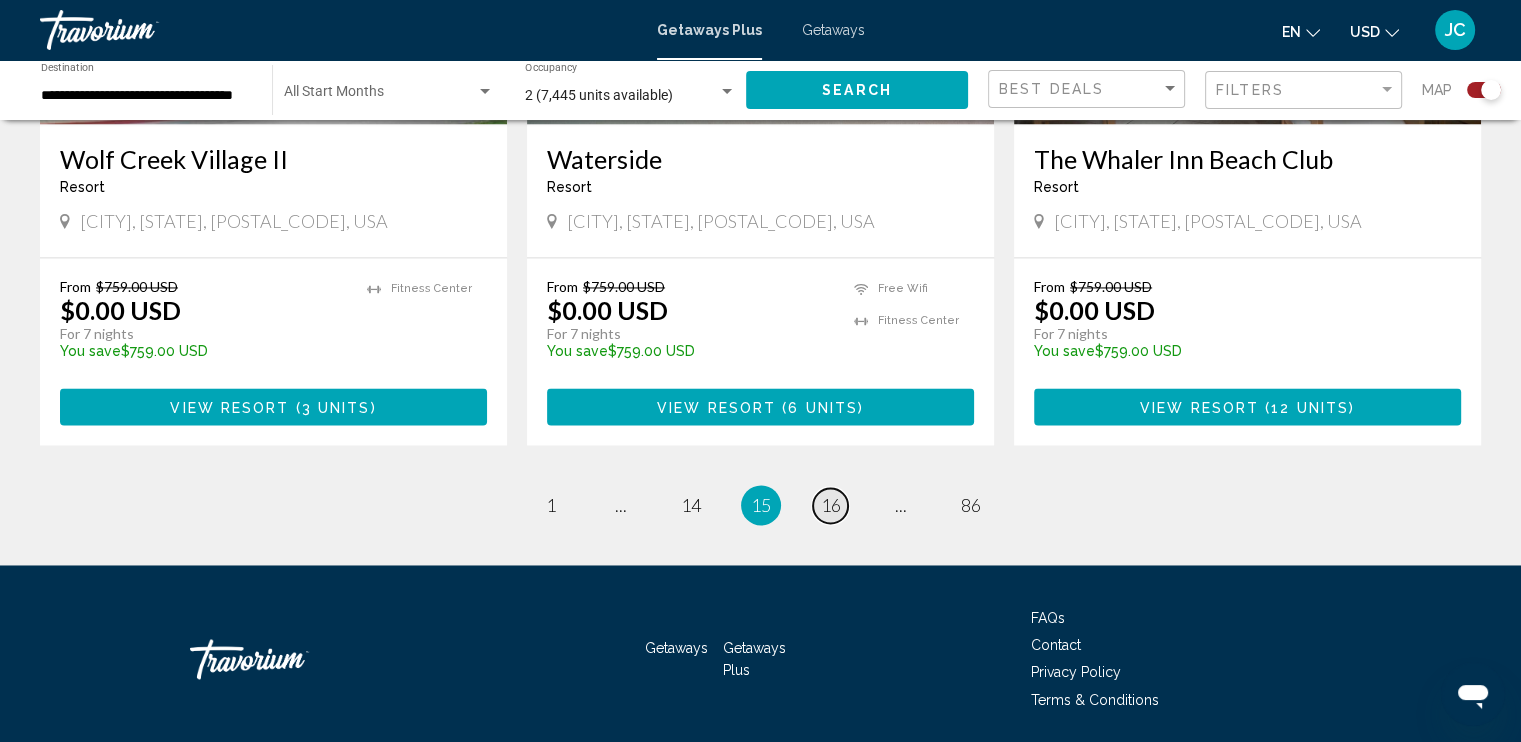 click on "16" at bounding box center [831, 505] 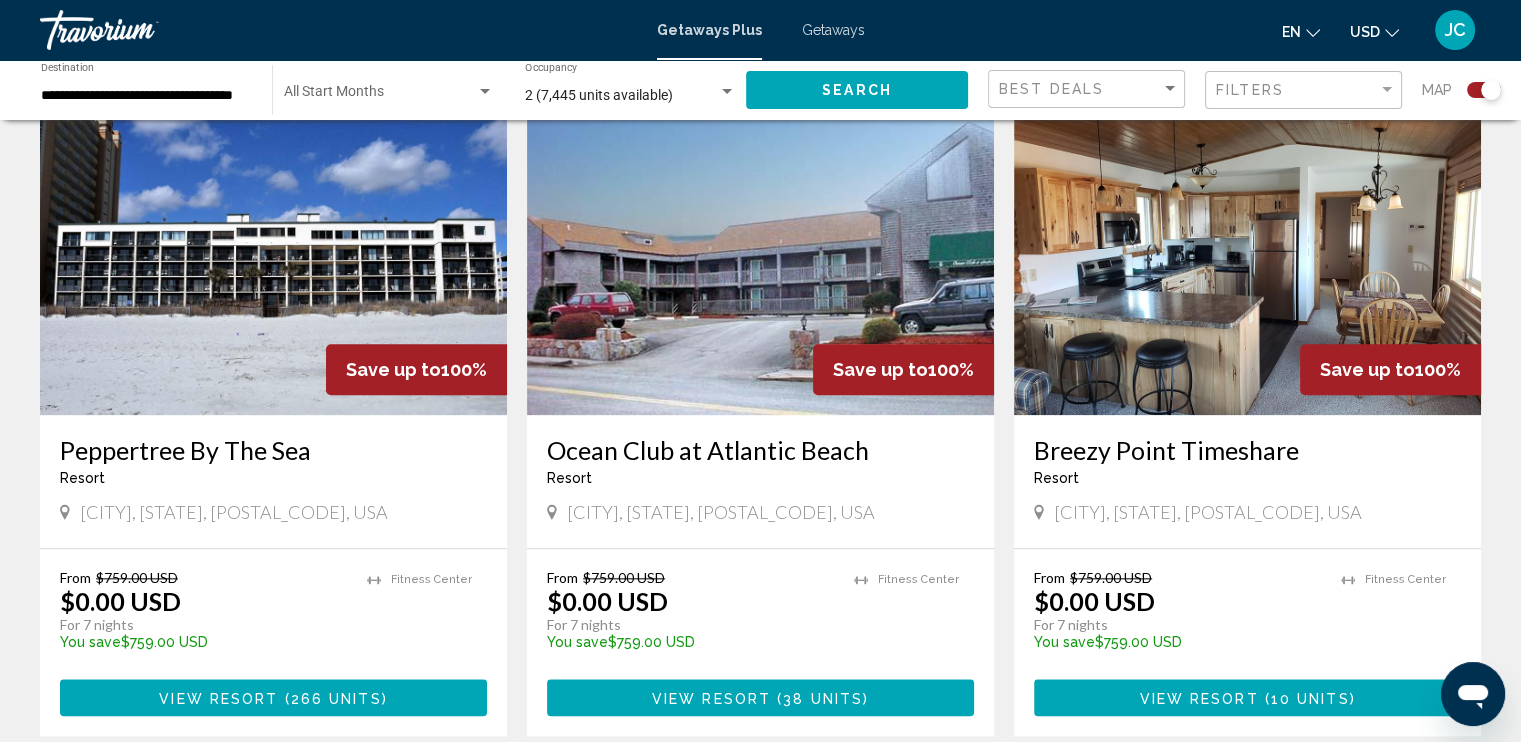 scroll, scrollTop: 2200, scrollLeft: 0, axis: vertical 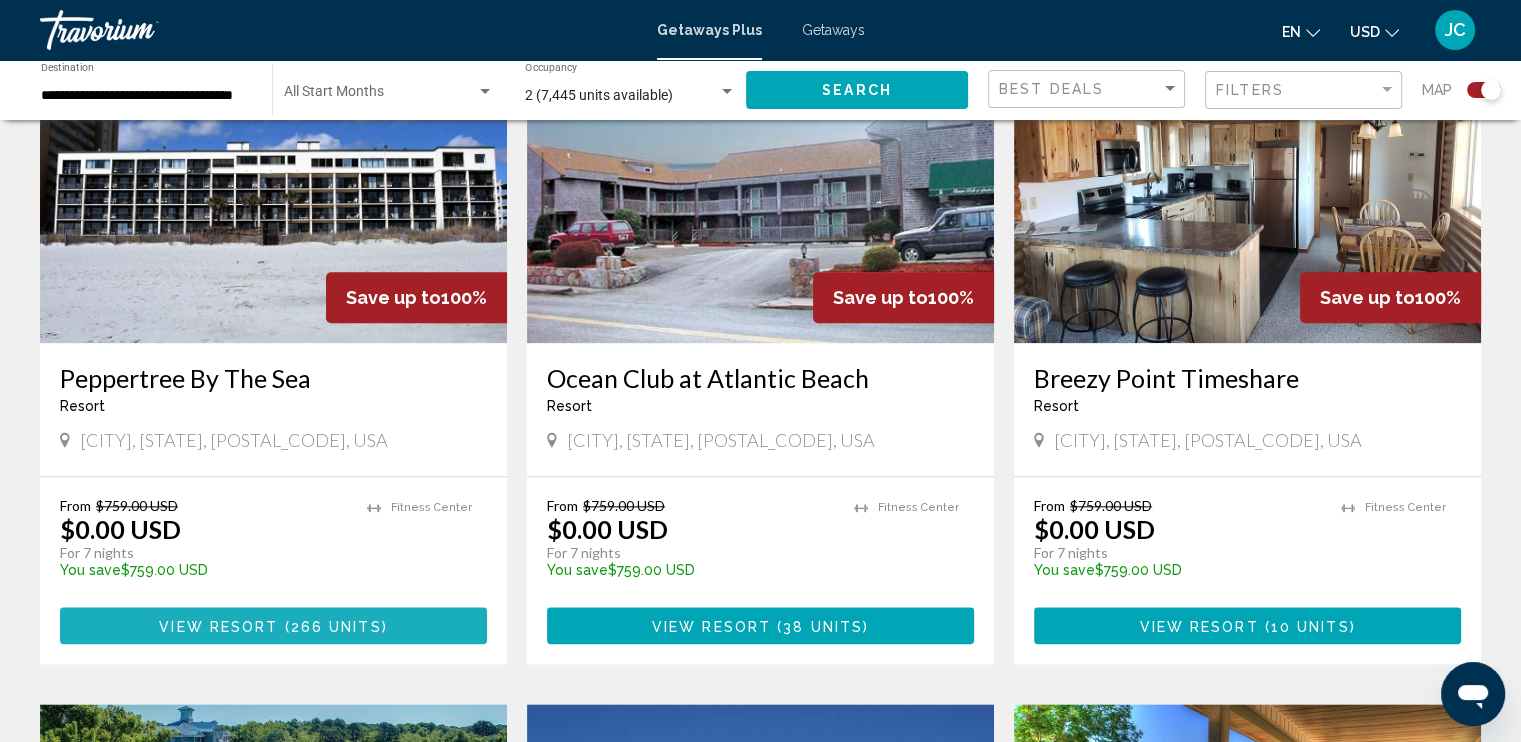 click on "View Resort" at bounding box center [218, 626] 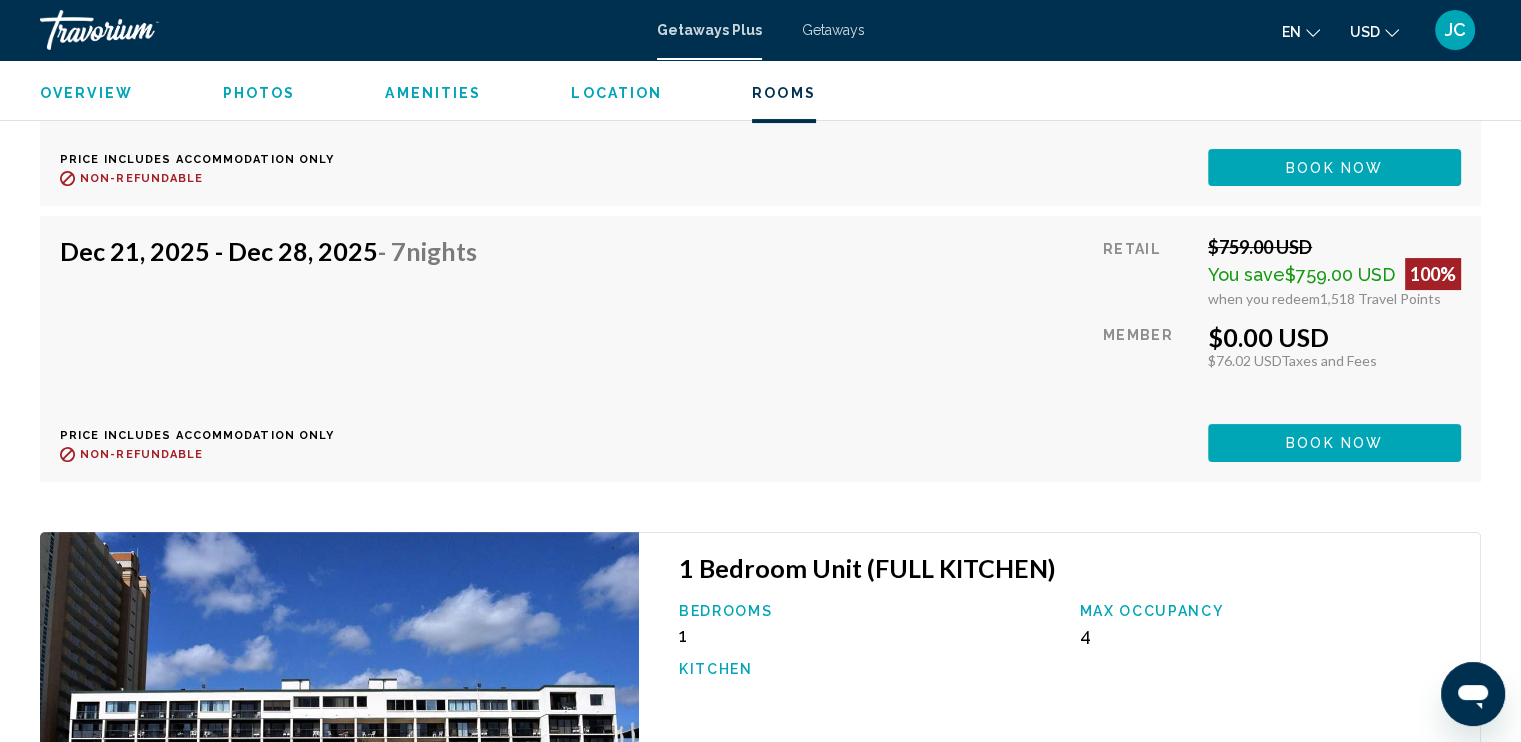 scroll, scrollTop: 7708, scrollLeft: 0, axis: vertical 